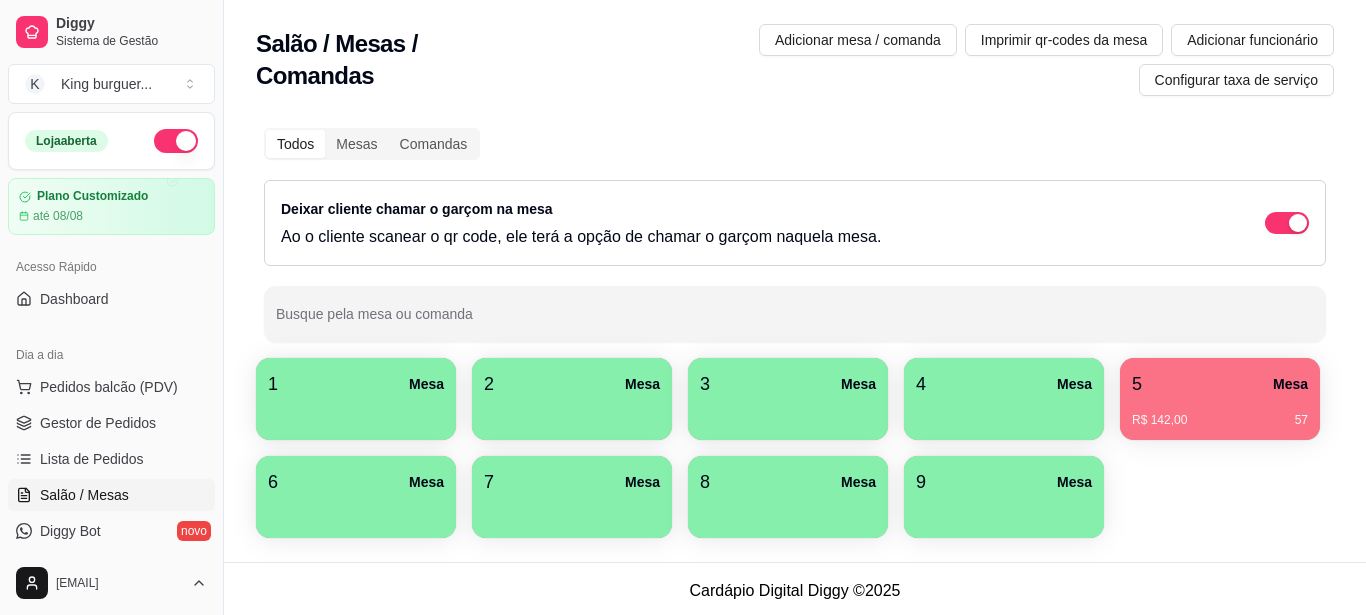 scroll, scrollTop: 0, scrollLeft: 0, axis: both 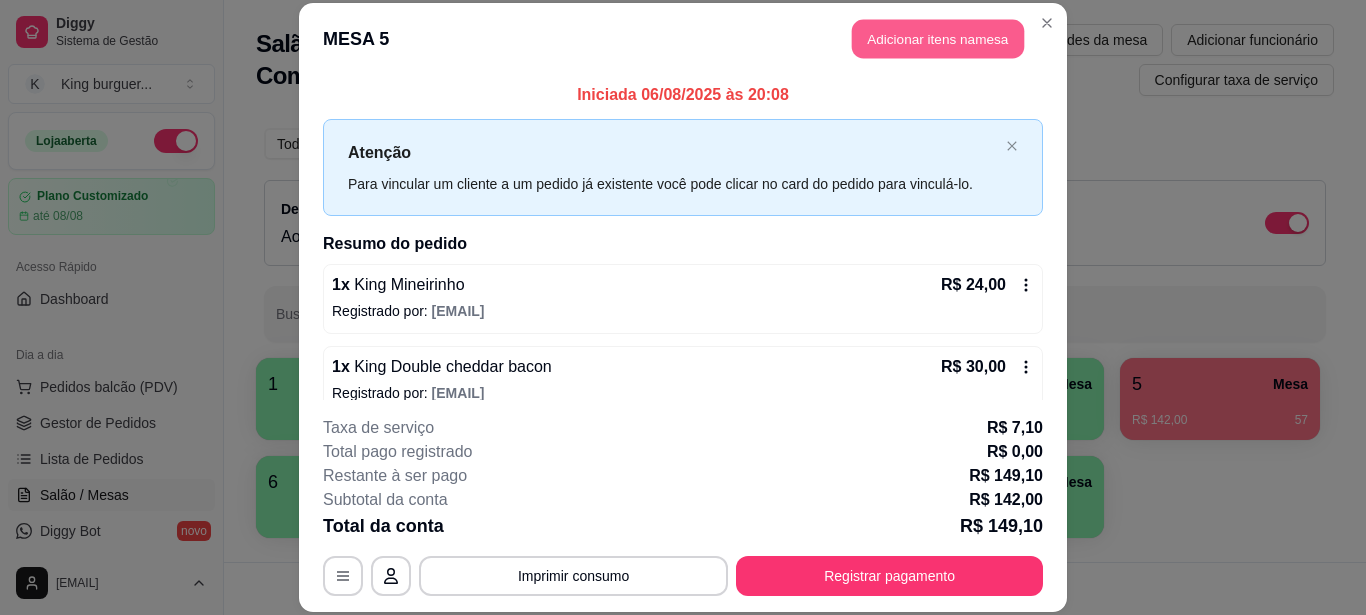 click on "Adicionar itens na  mesa" at bounding box center (938, 39) 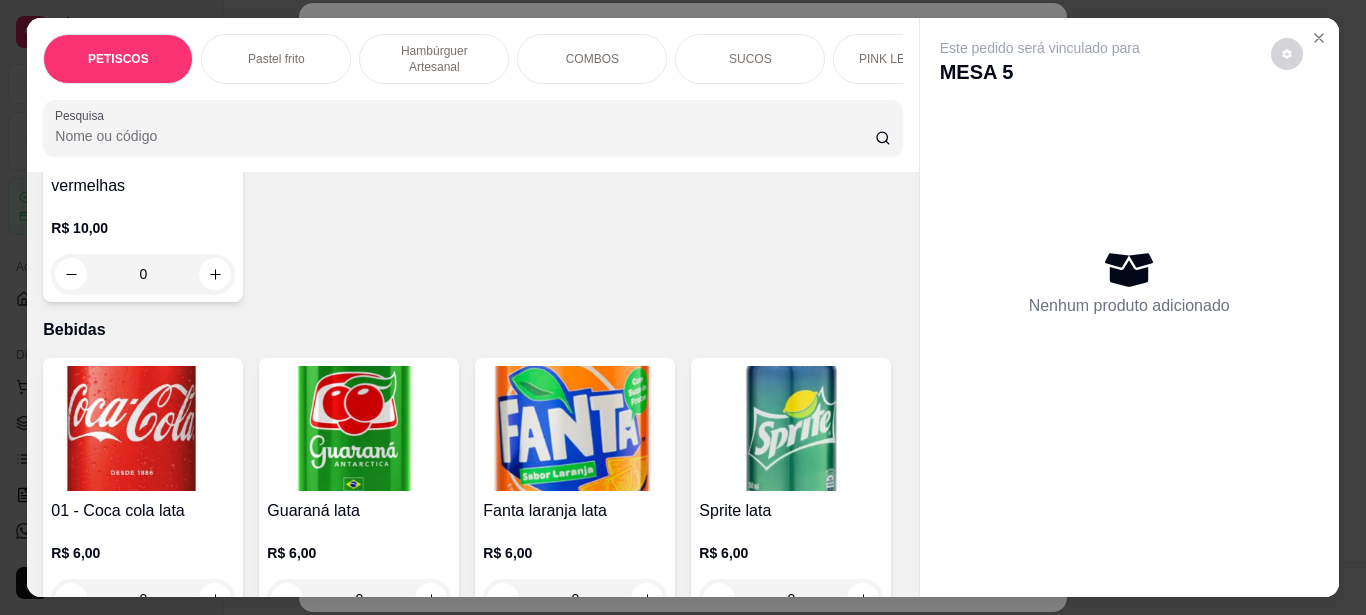 scroll, scrollTop: 5200, scrollLeft: 0, axis: vertical 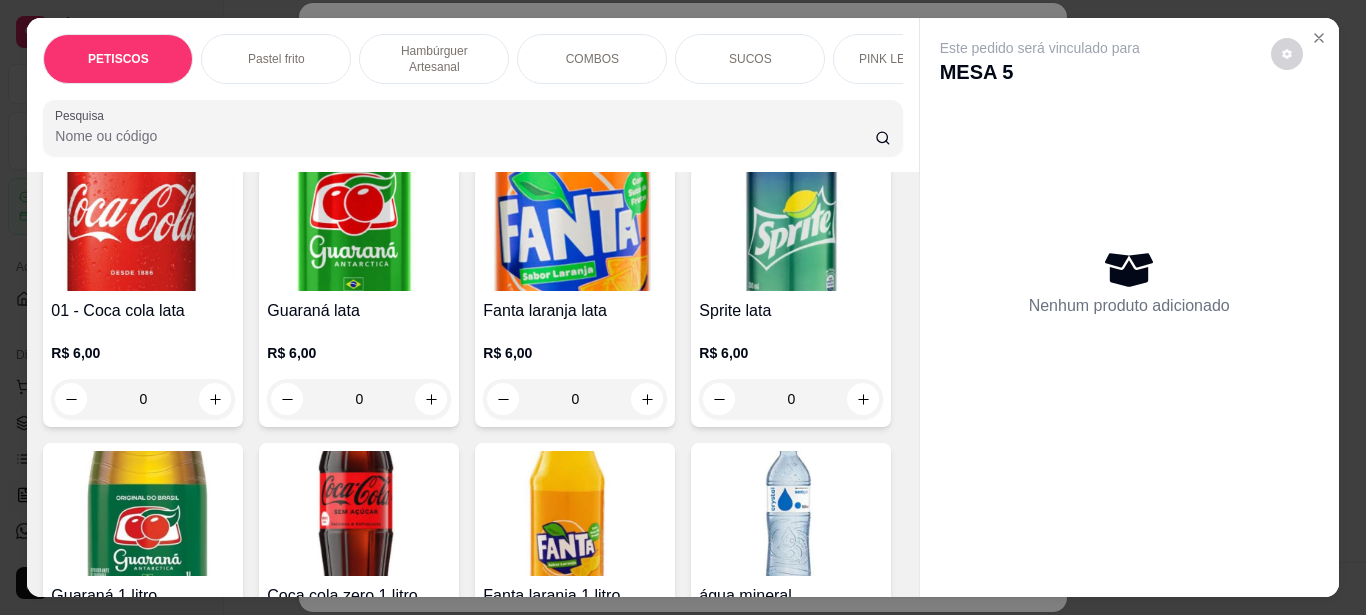 click at bounding box center (575, -731) 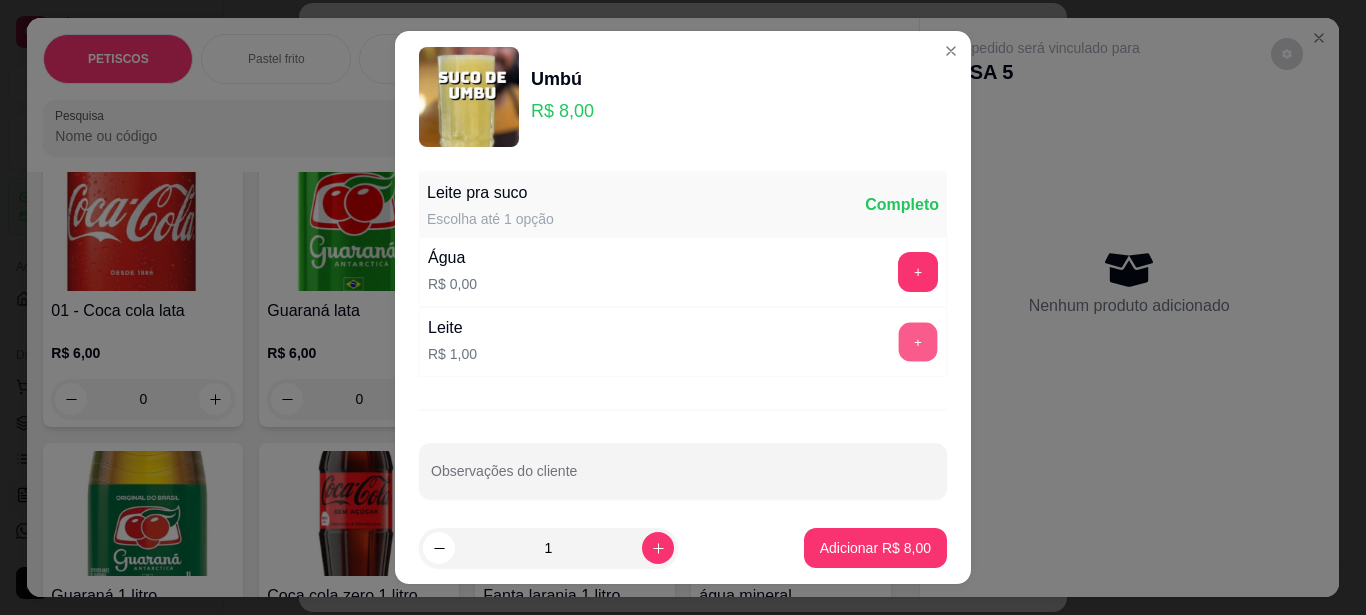 click on "+" at bounding box center [918, 341] 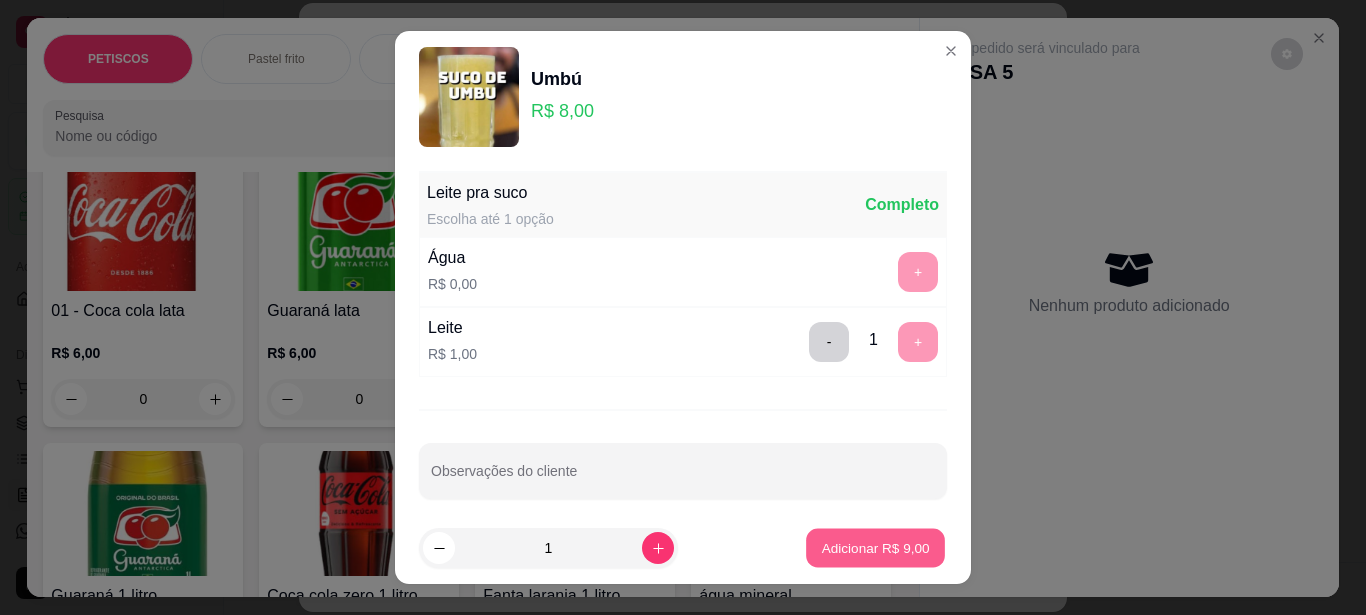 click on "Adicionar   R$ 9,00" at bounding box center [875, 548] 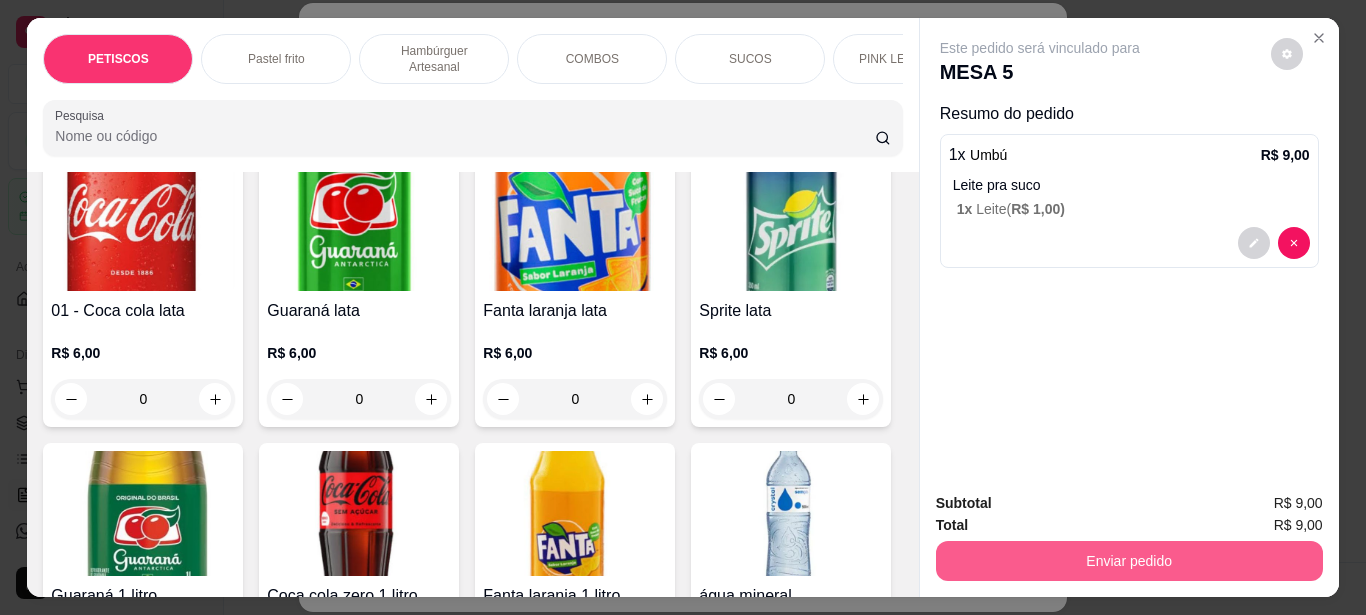 click on "Enviar pedido" at bounding box center (1129, 561) 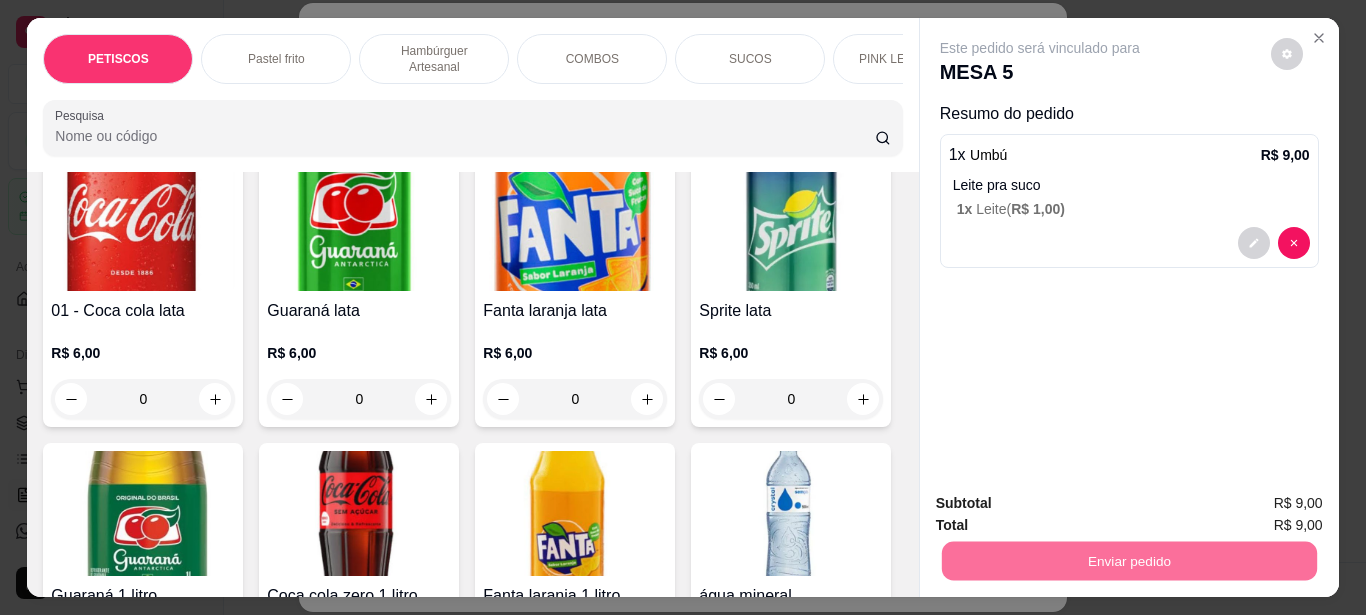 click on "Não registrar e enviar pedido" at bounding box center (1063, 504) 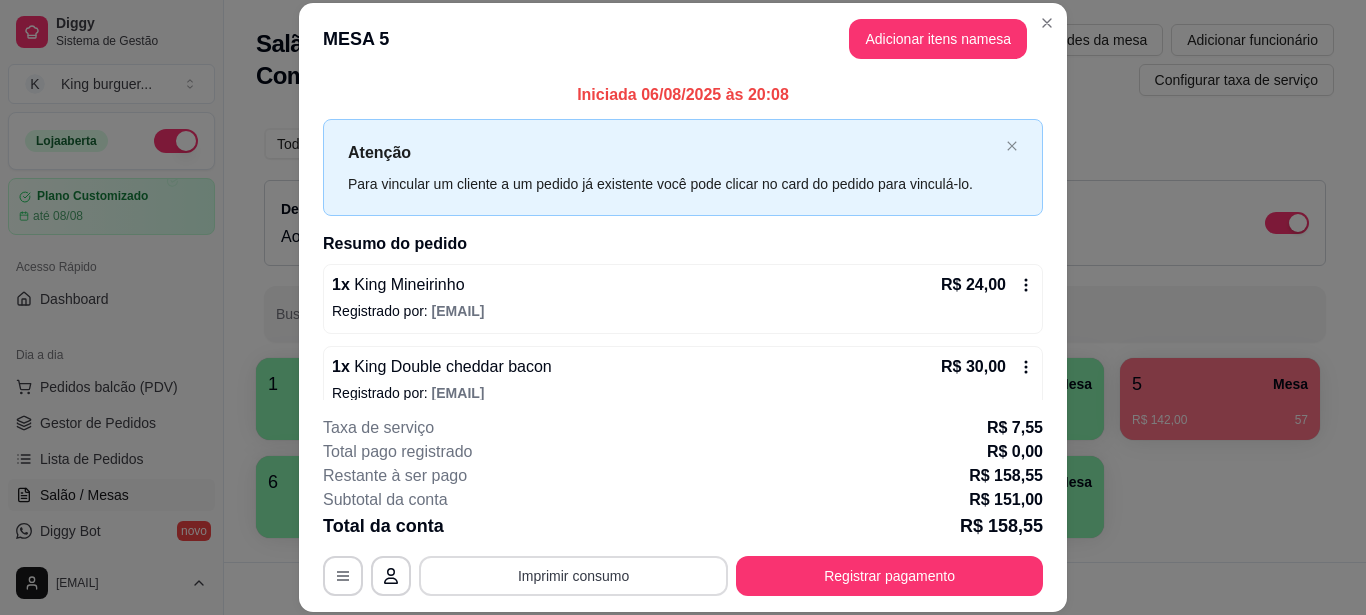 click on "Imprimir consumo" at bounding box center (573, 576) 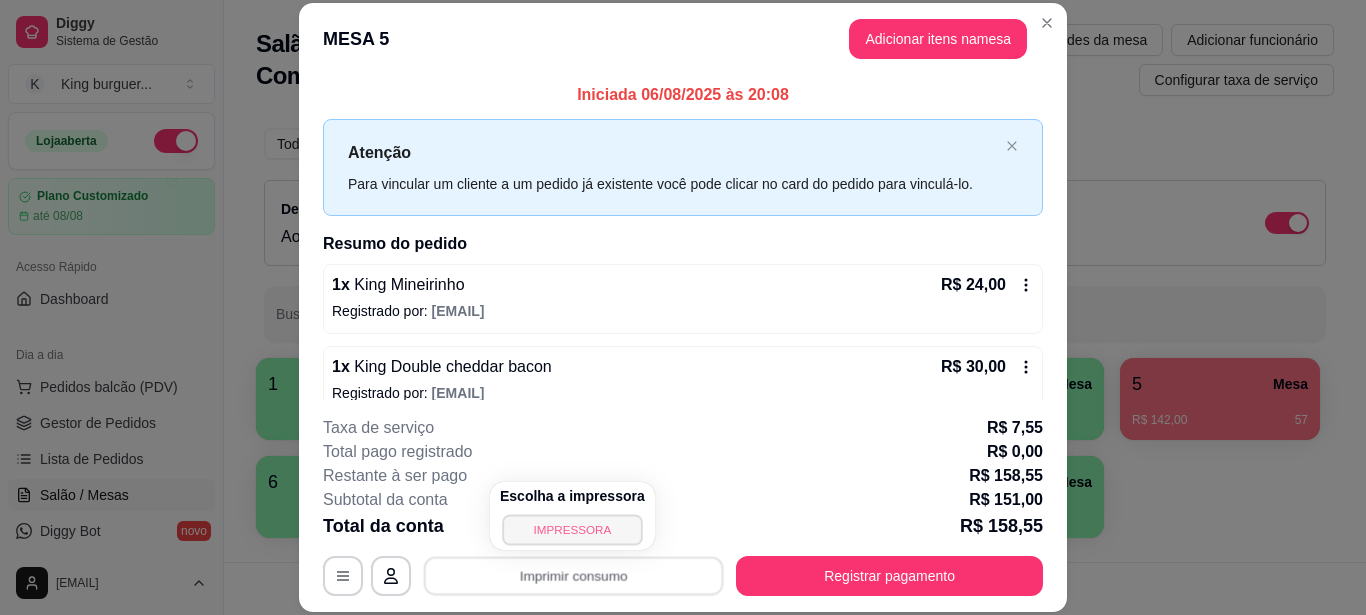 click on "IMPRESSORA" at bounding box center [572, 529] 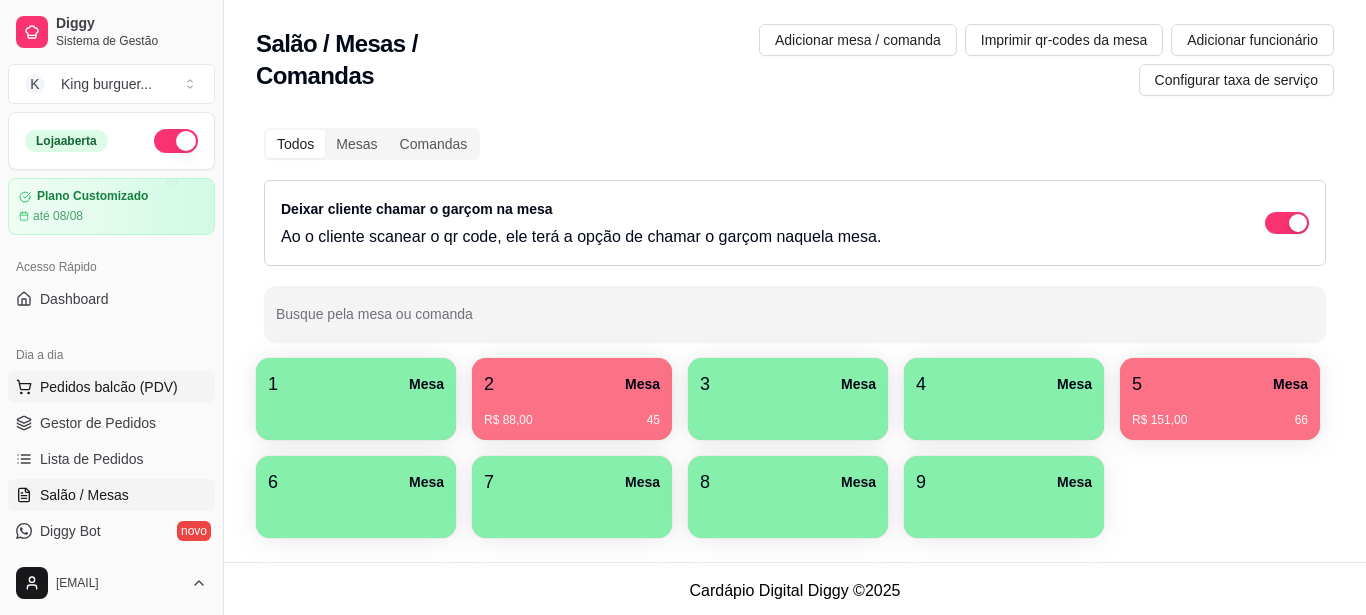 click on "Pedidos balcão (PDV)" at bounding box center (109, 387) 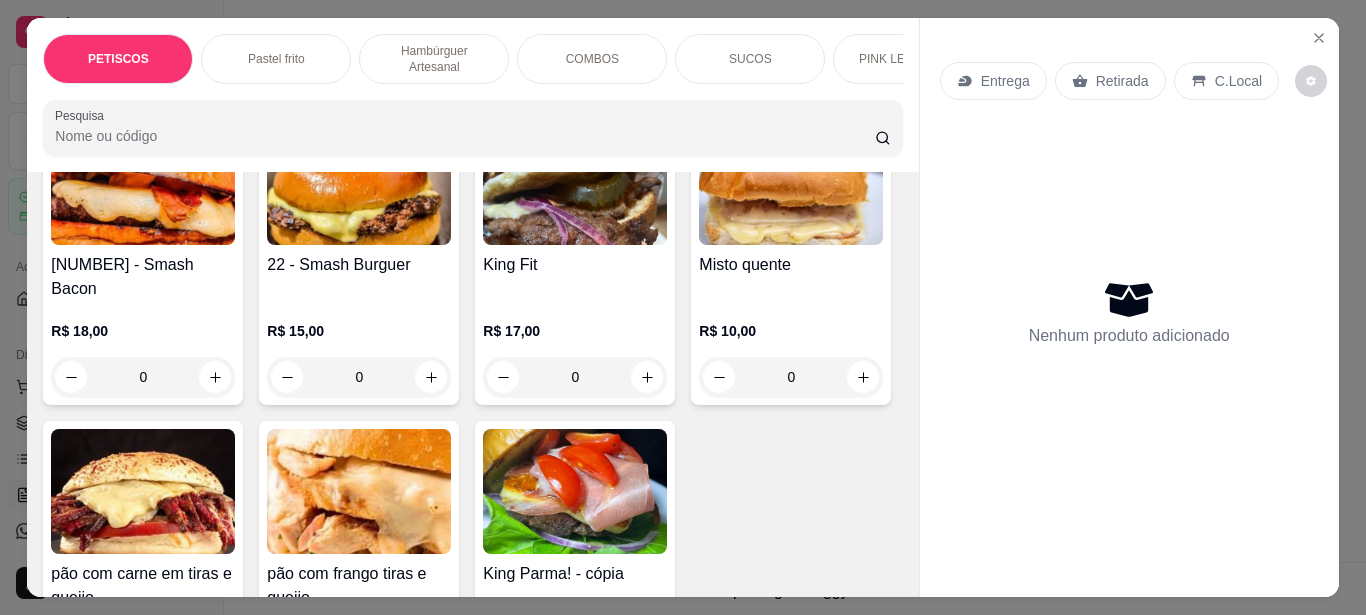 scroll, scrollTop: 2900, scrollLeft: 0, axis: vertical 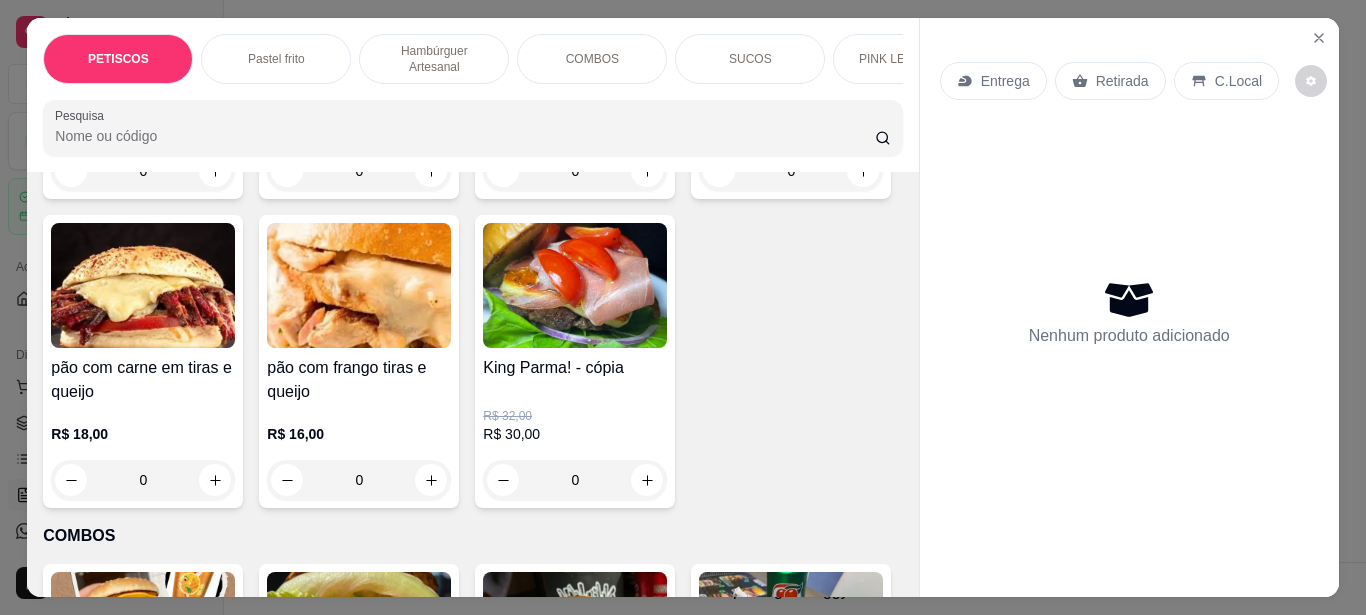 click at bounding box center [359, -24] 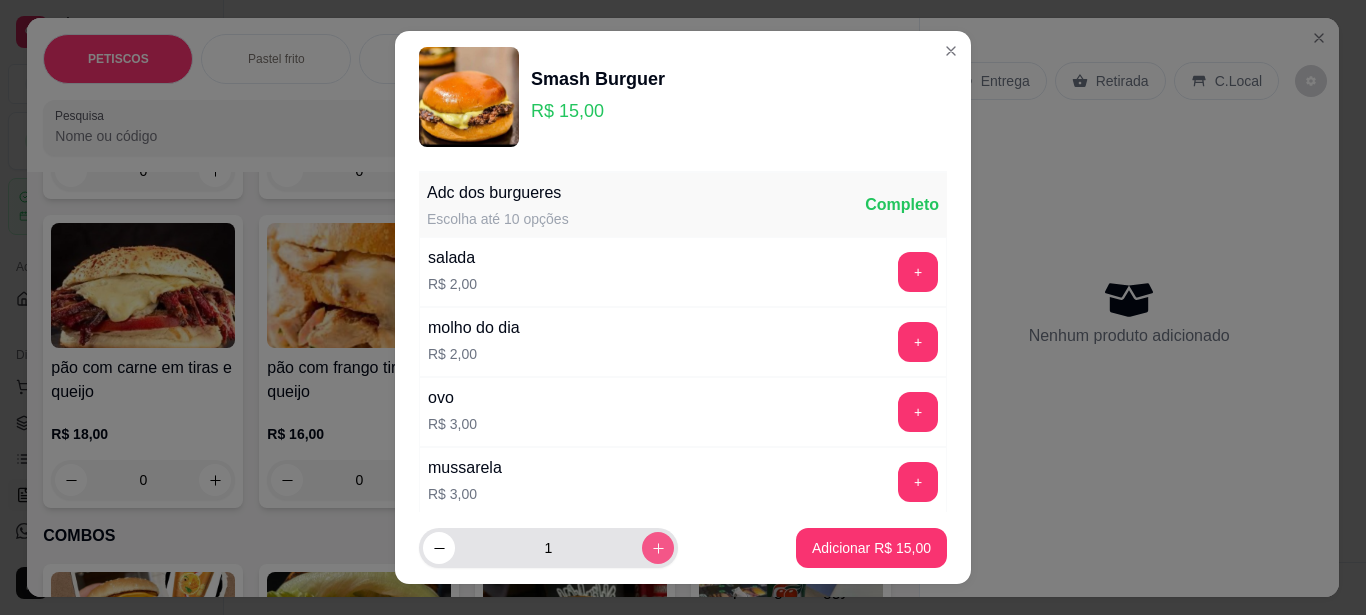 click at bounding box center [658, 548] 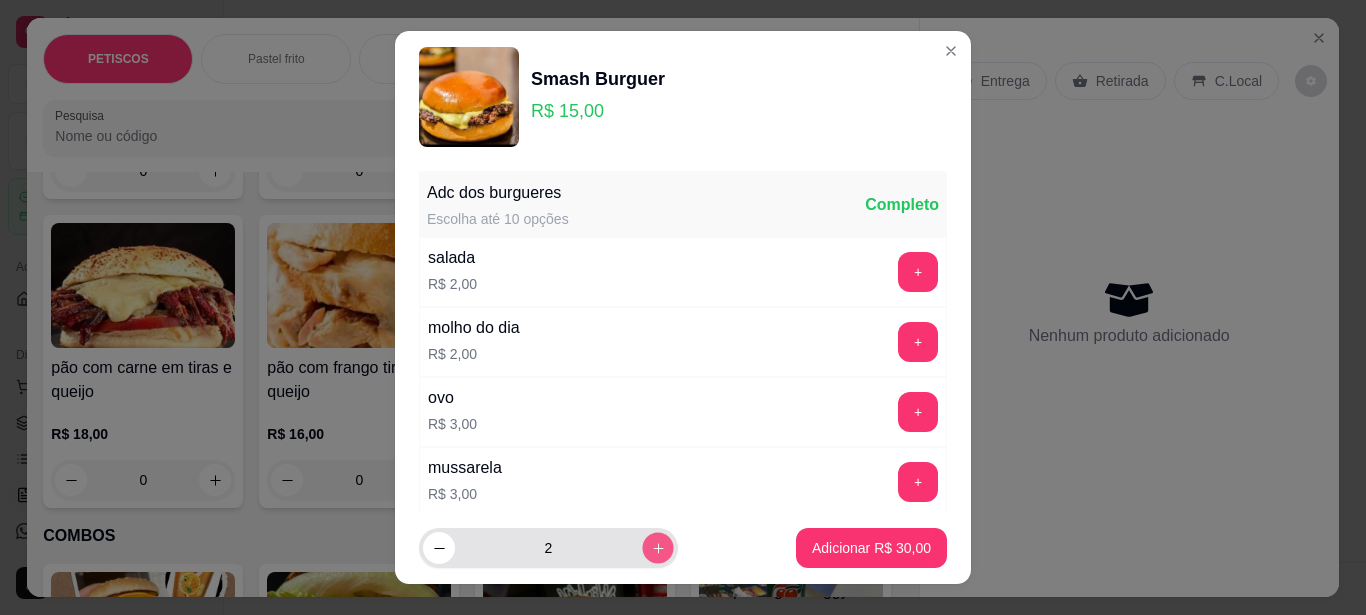 click at bounding box center (657, 548) 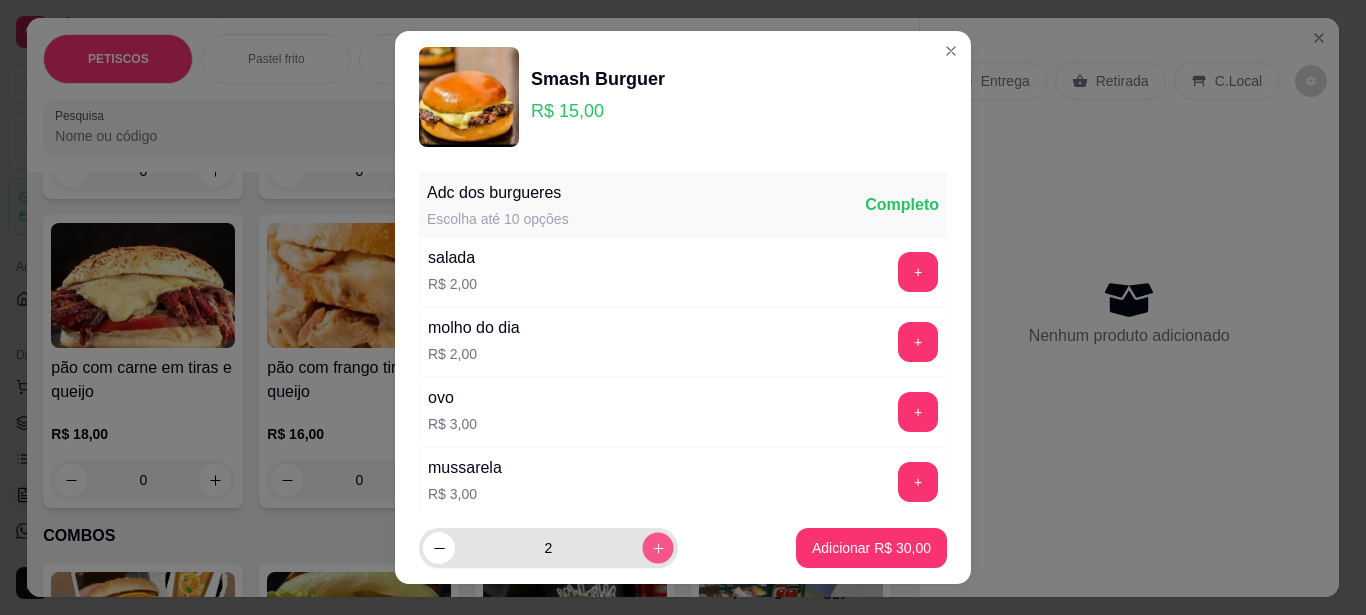 type on "3" 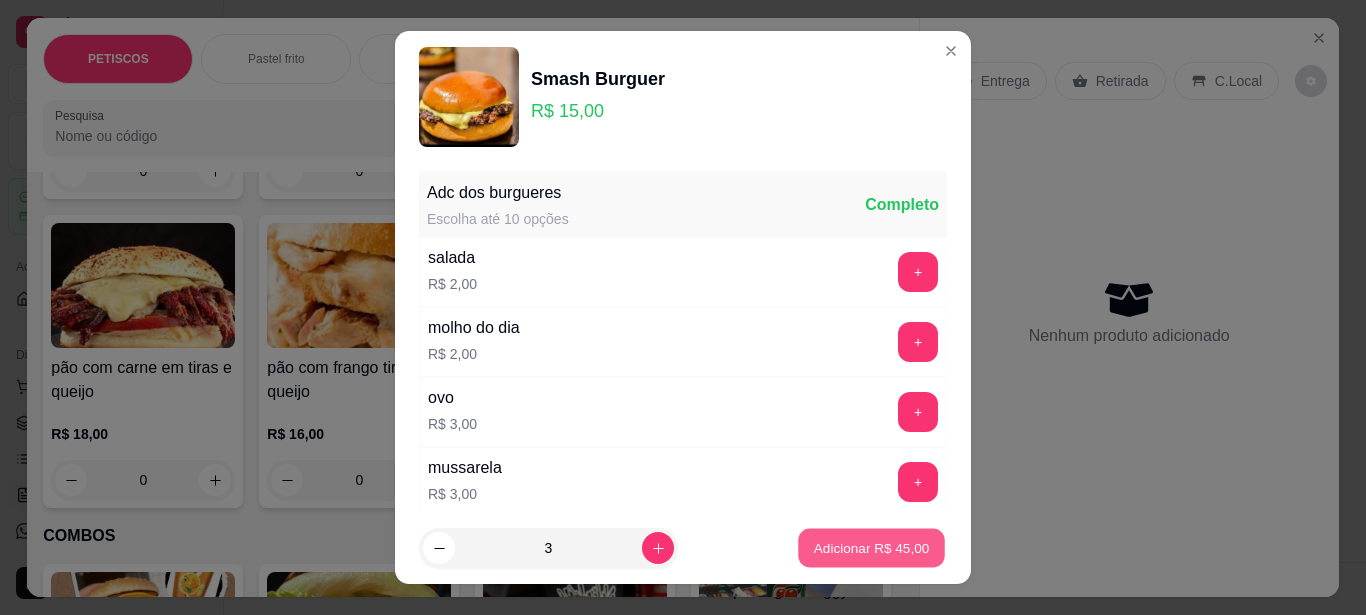 click on "Adicionar   R$ 45,00" at bounding box center [871, 548] 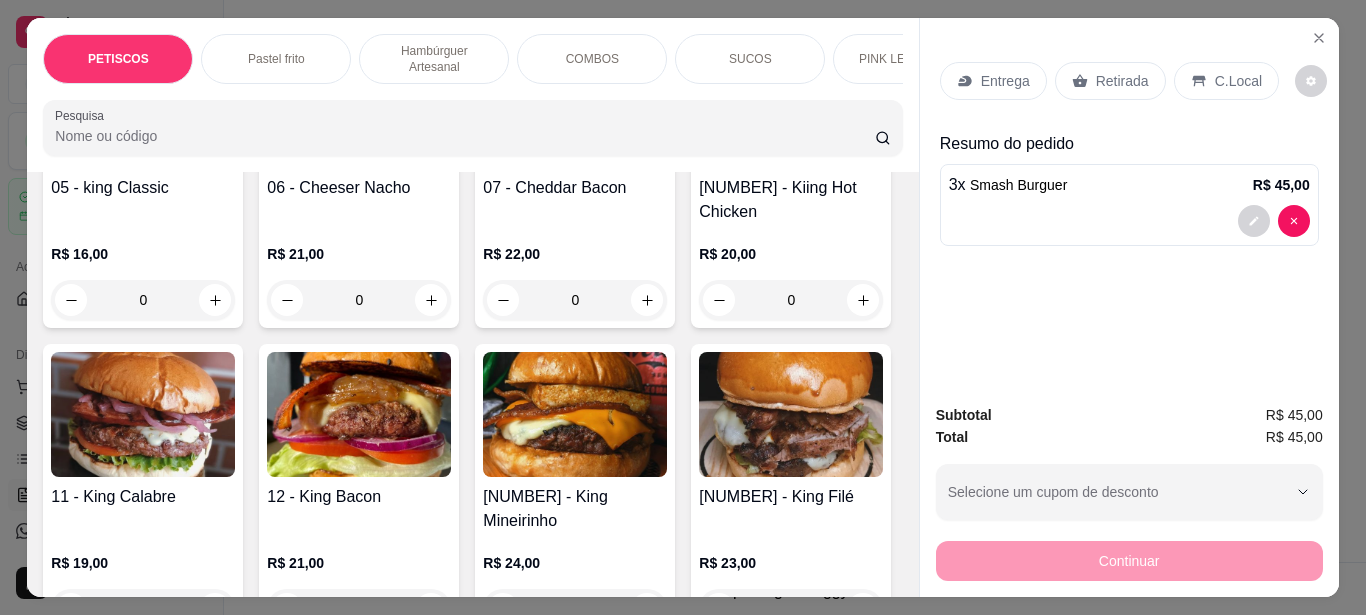 scroll, scrollTop: 2200, scrollLeft: 0, axis: vertical 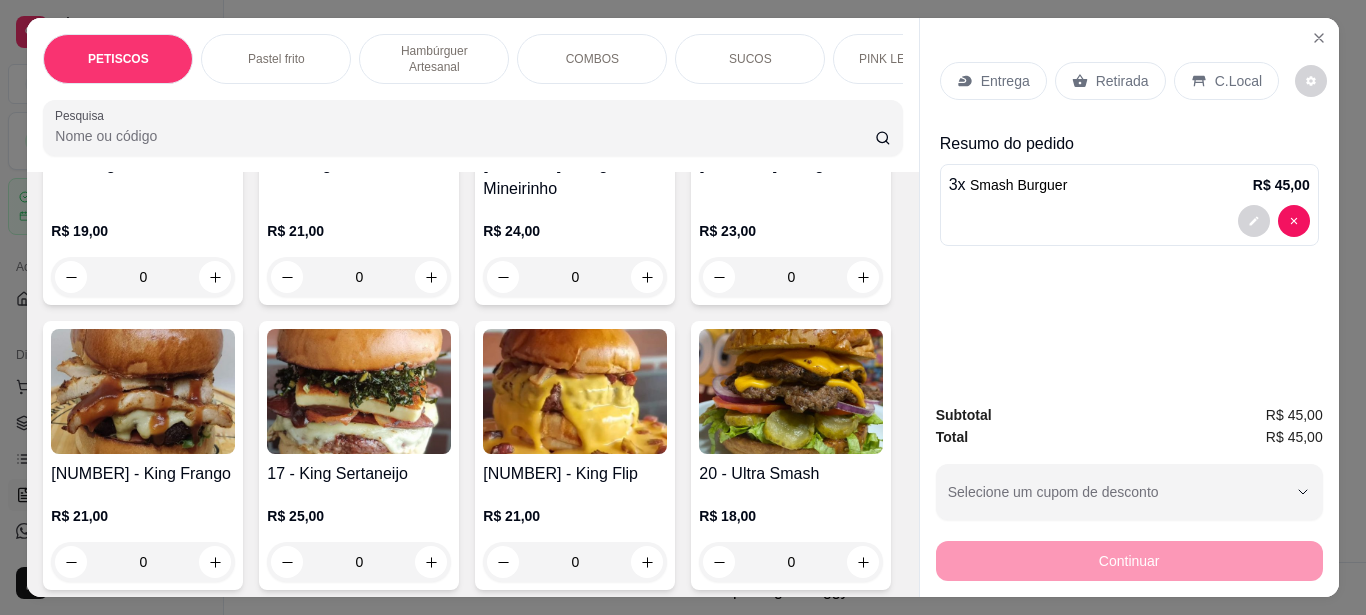 click on "Entrega" at bounding box center [1005, 81] 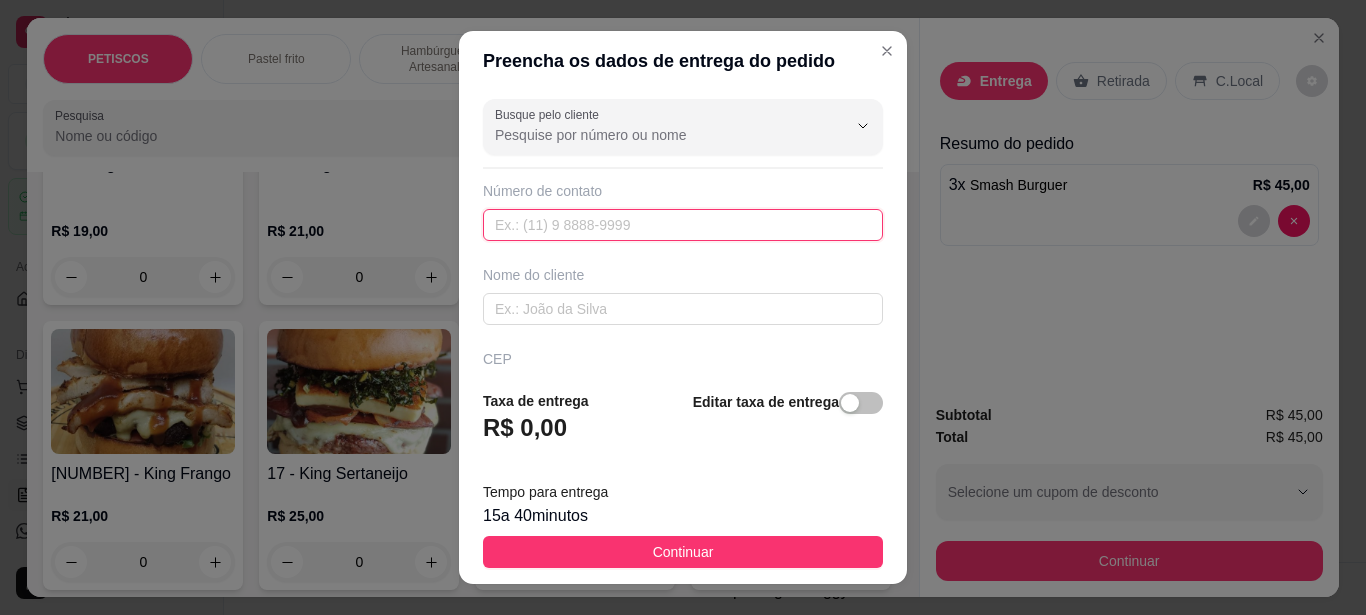 click at bounding box center (683, 225) 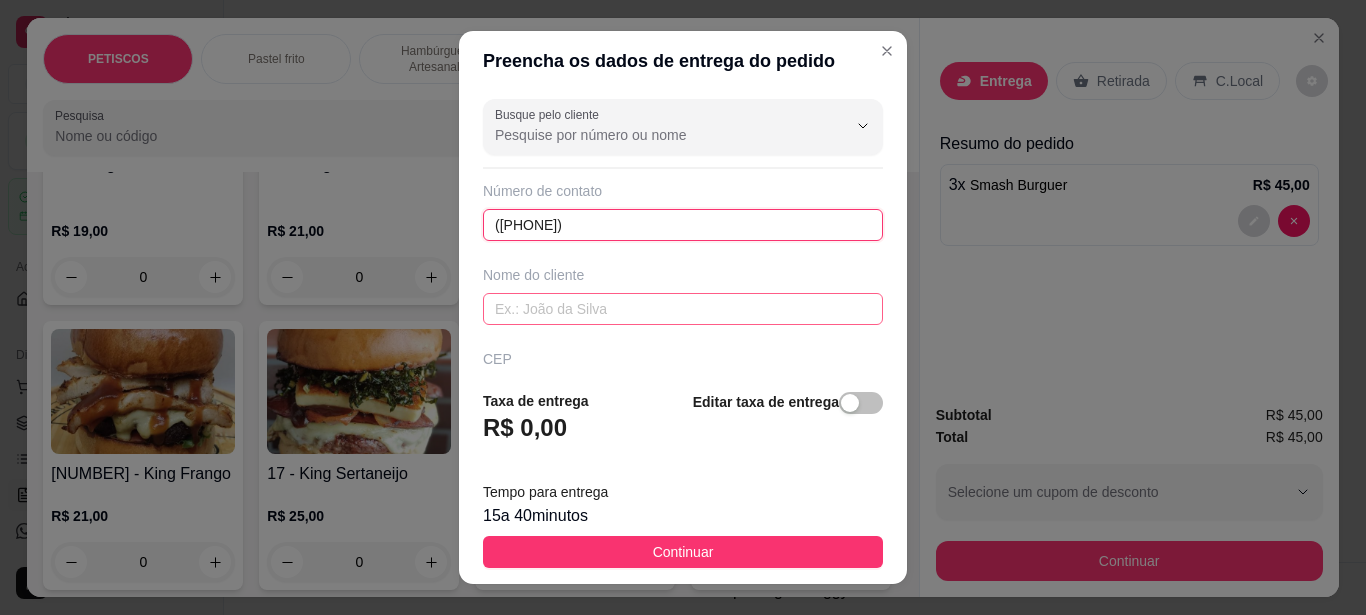 type on "([PHONE])" 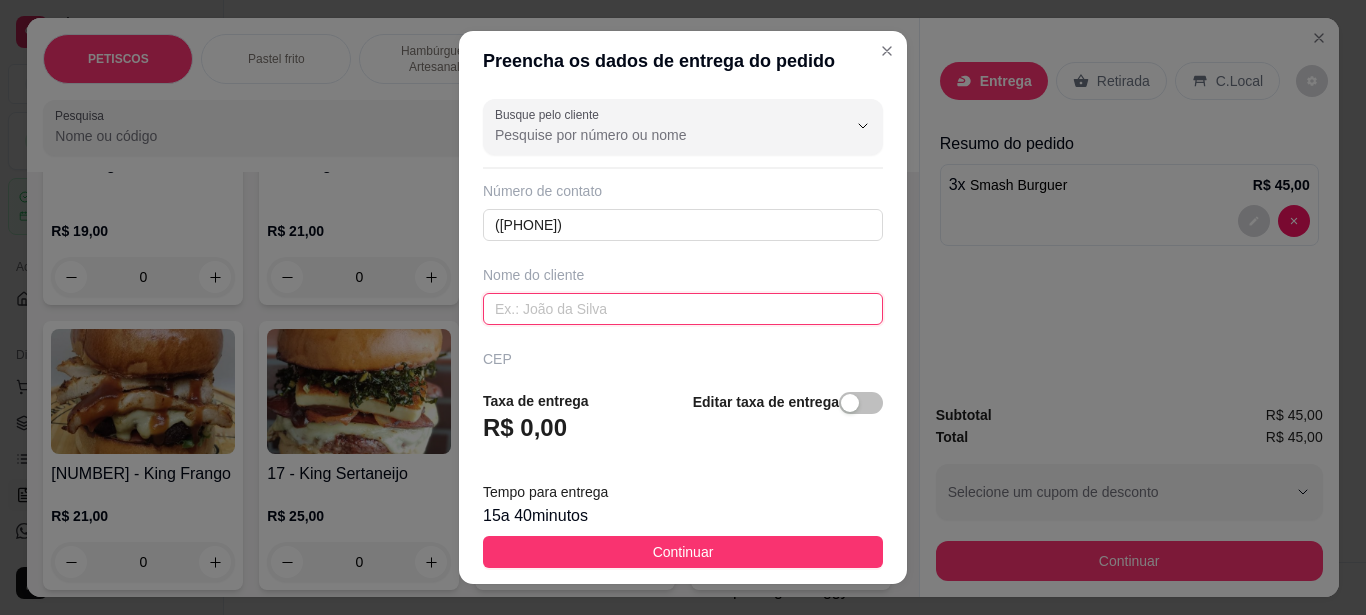 click at bounding box center [683, 309] 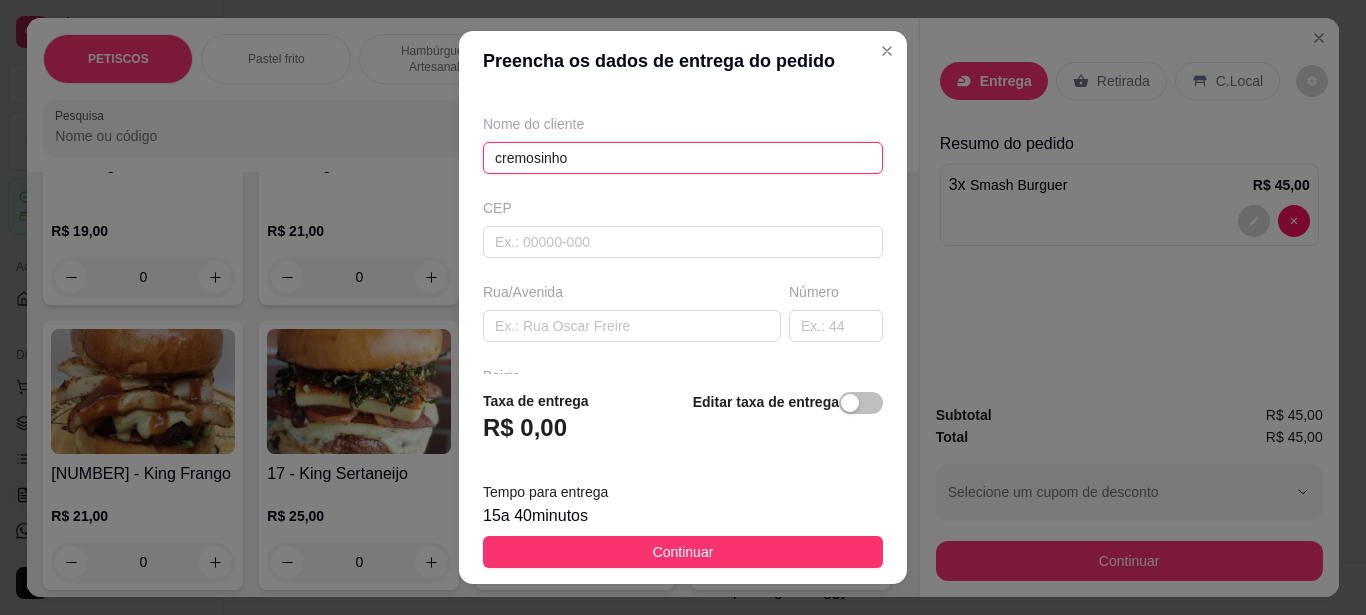 scroll, scrollTop: 300, scrollLeft: 0, axis: vertical 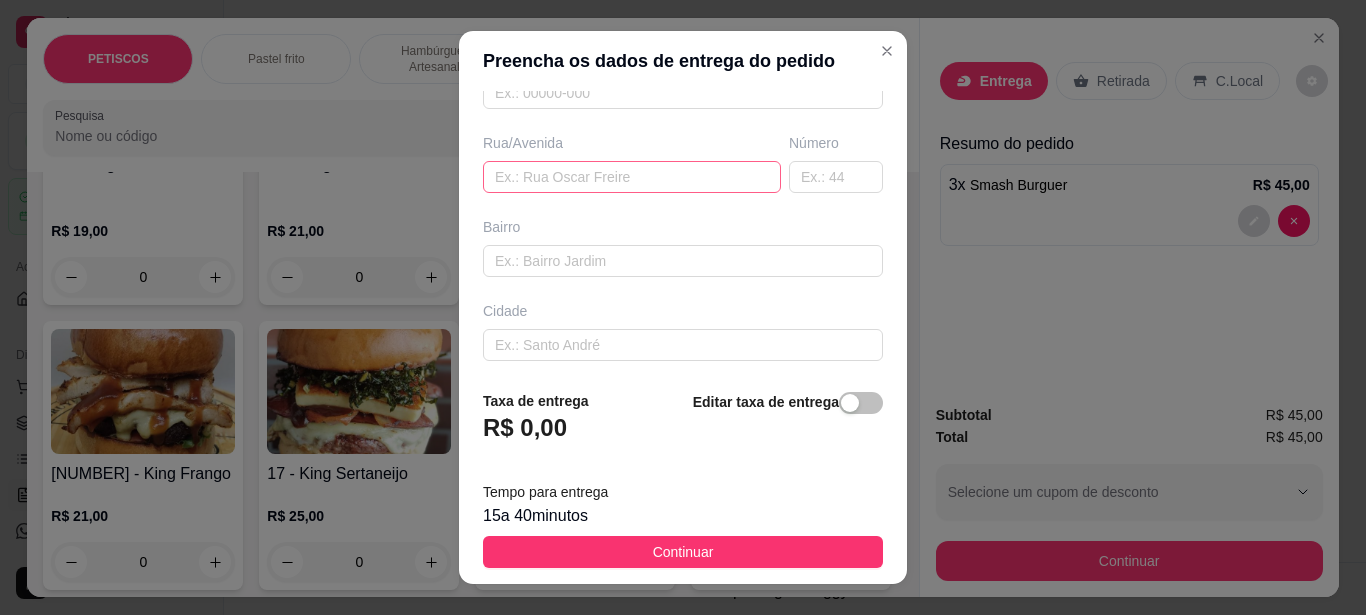 type on "cremosinho" 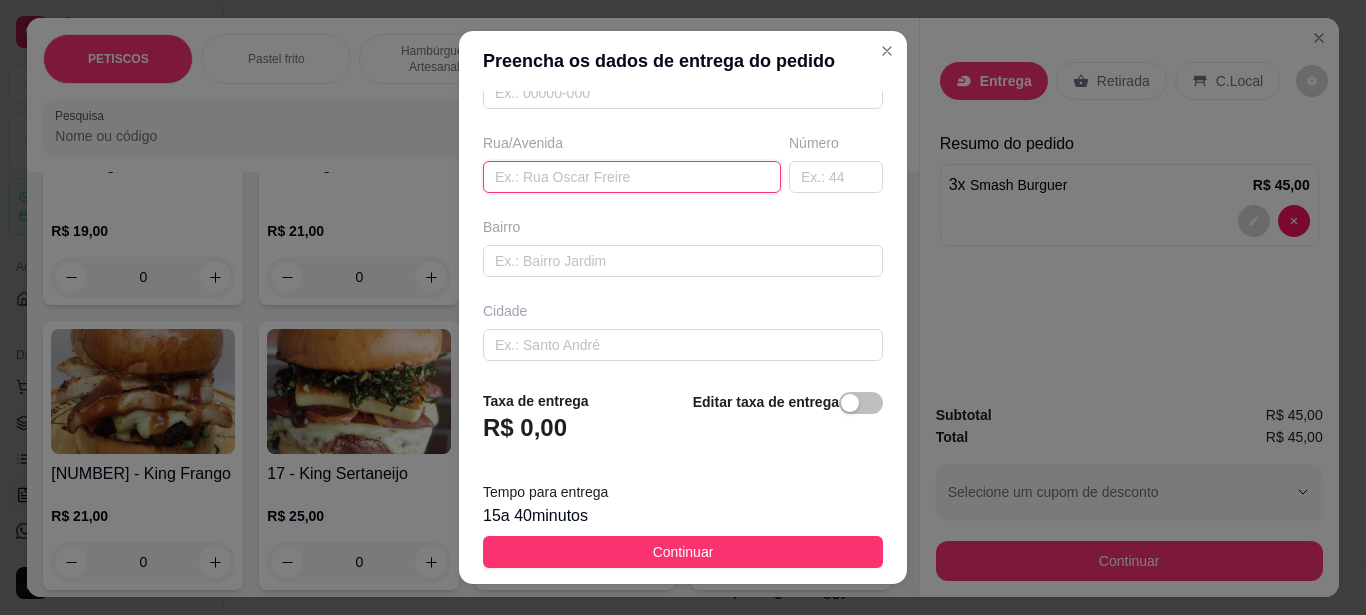 click at bounding box center [632, 177] 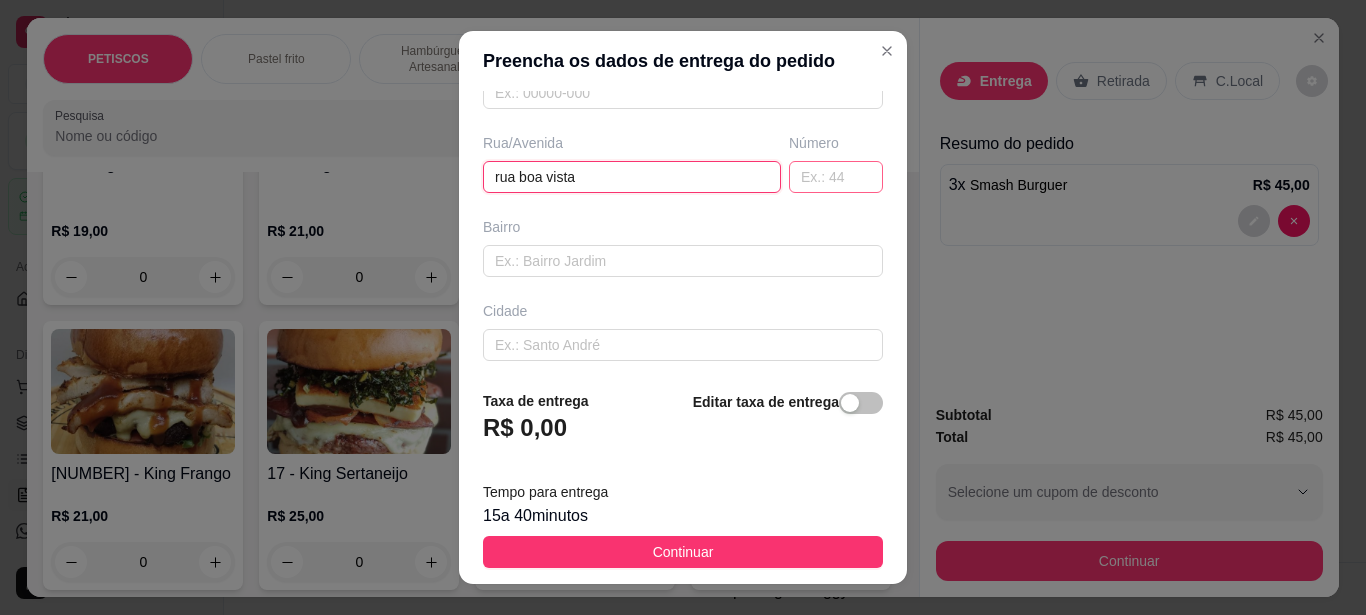 type on "rua boa vista" 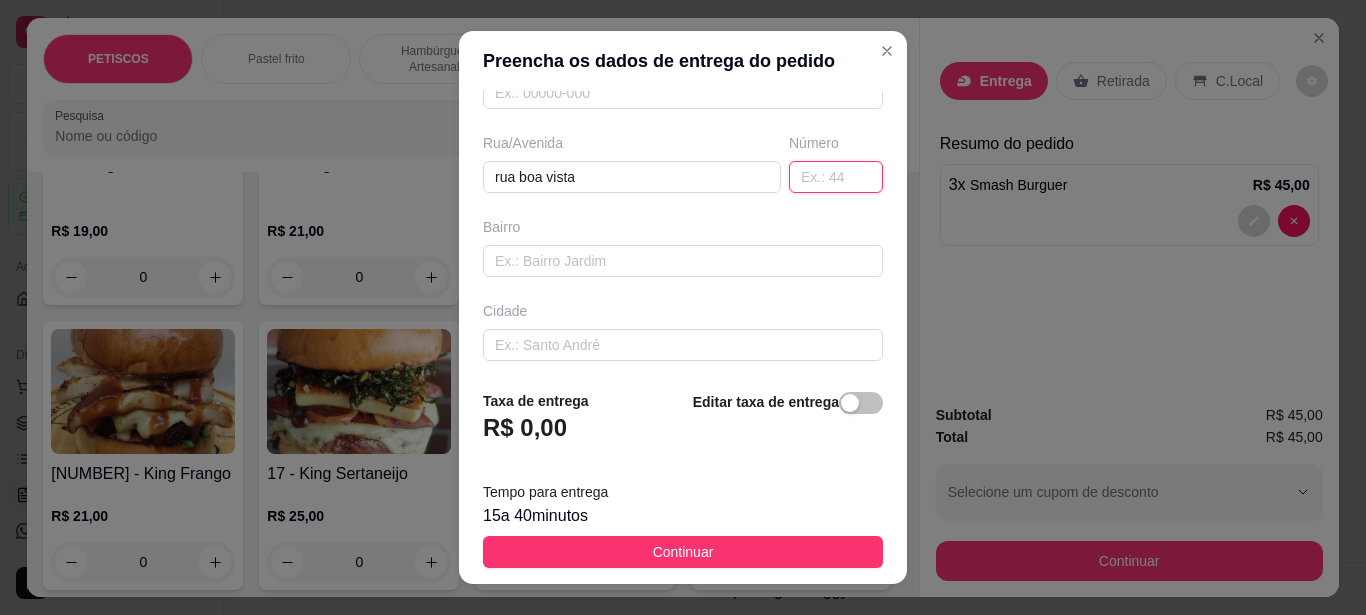 click at bounding box center [836, 177] 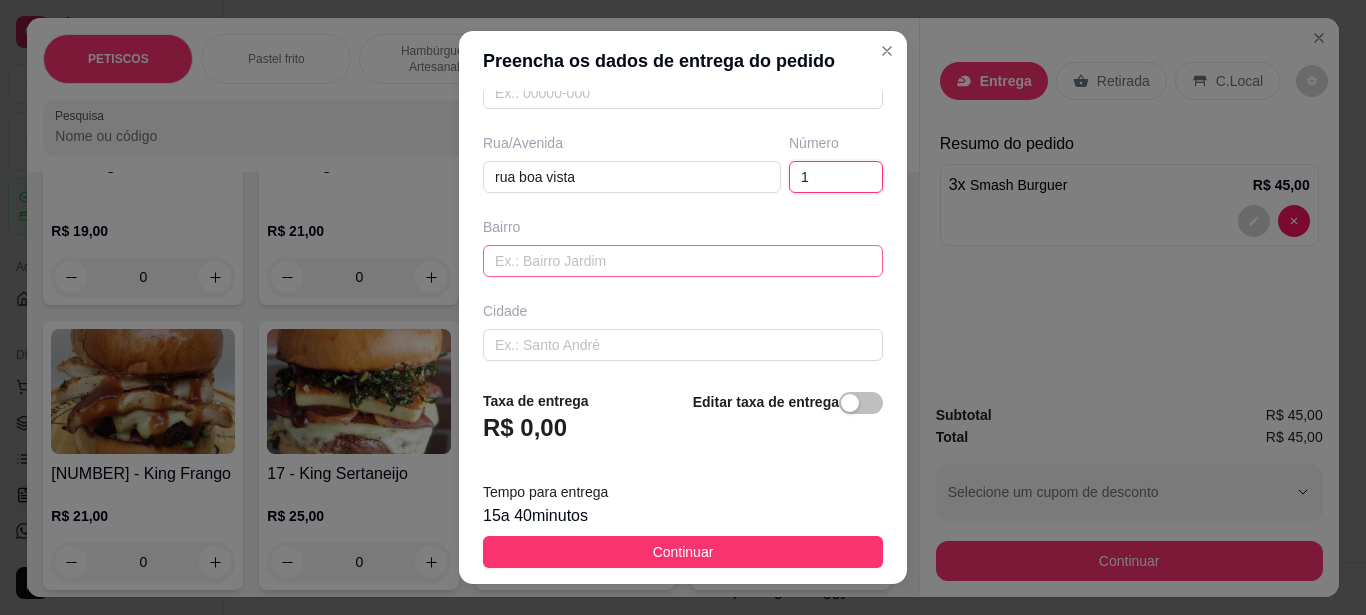 type on "1" 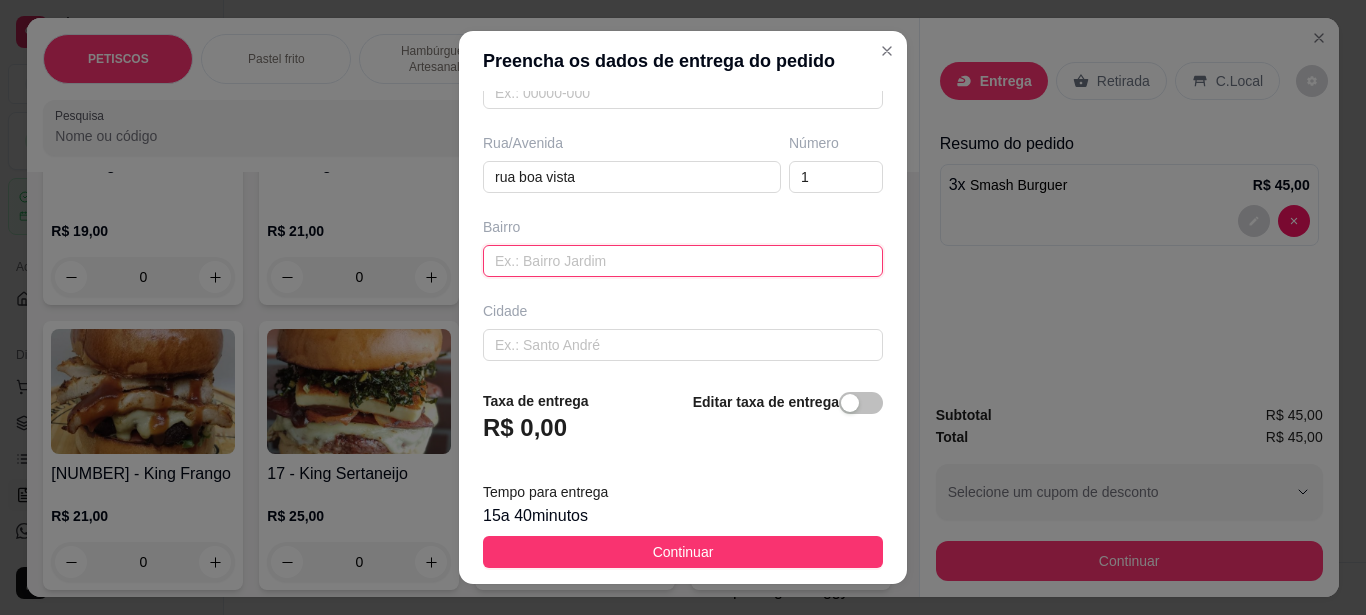 click at bounding box center (683, 261) 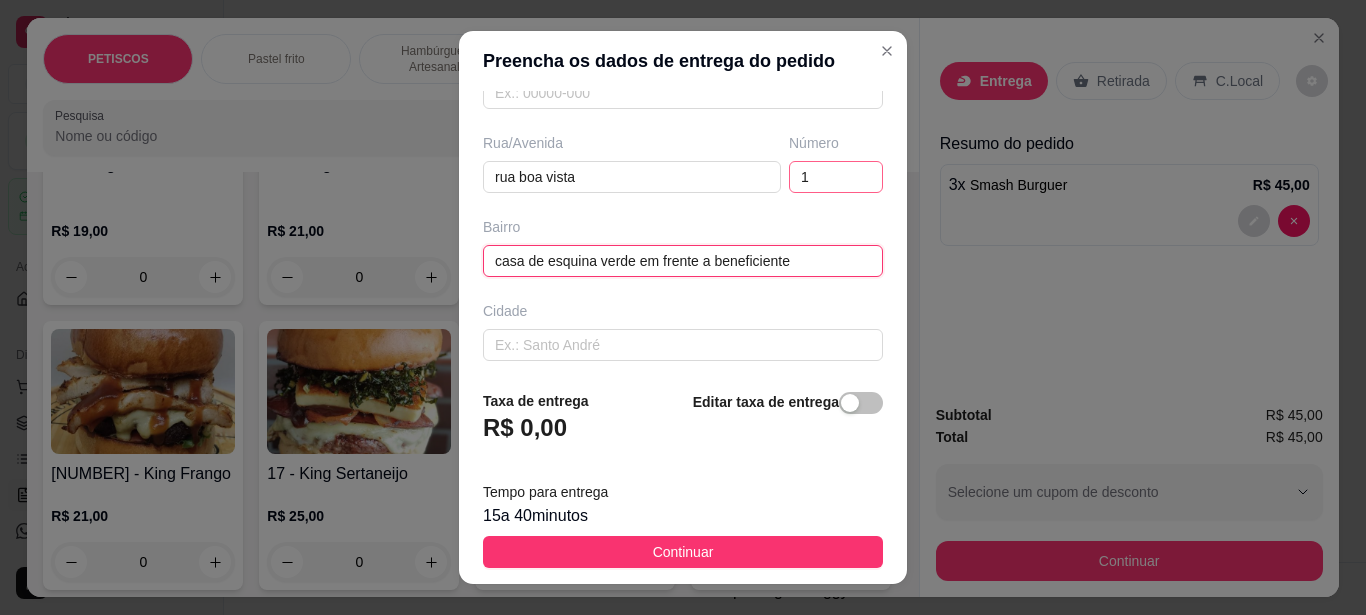 type on "casa de esquina verde em frente a beneficiente" 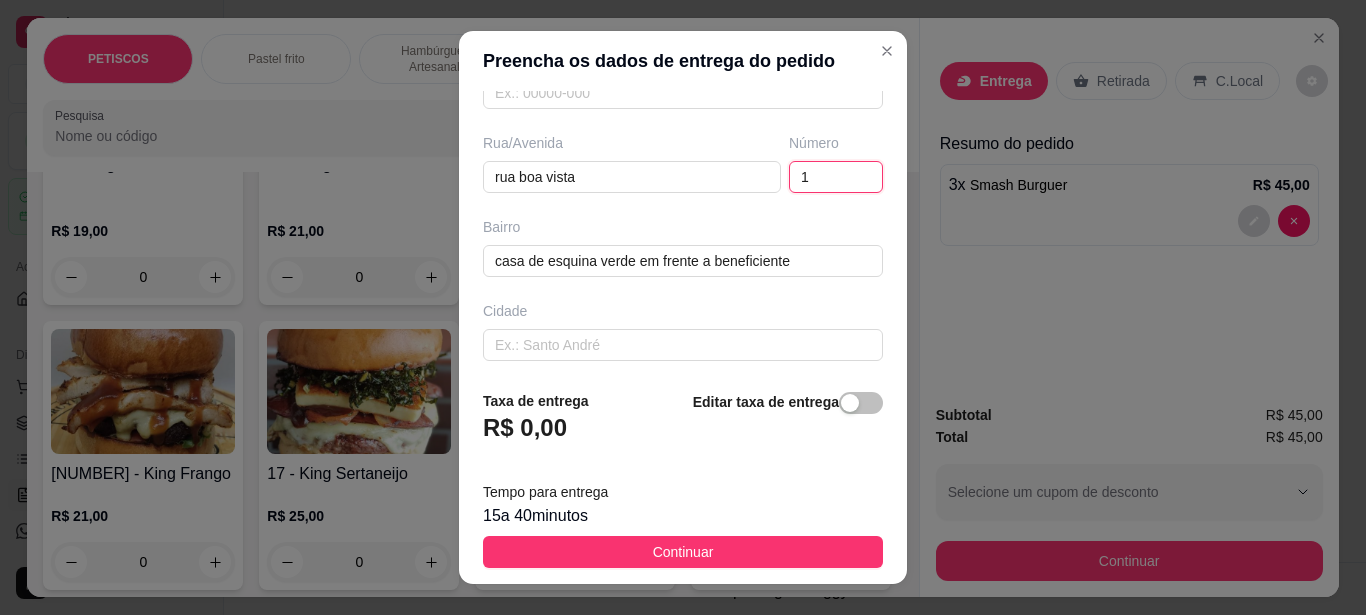 click on "1" at bounding box center (836, 177) 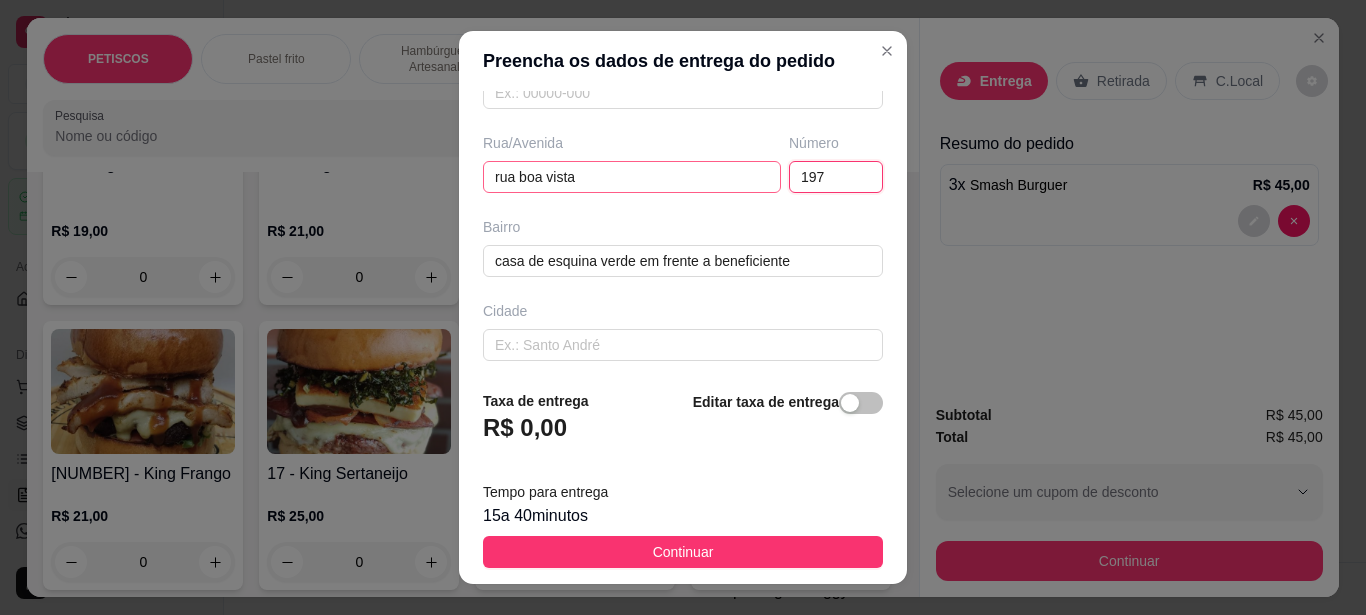type on "197" 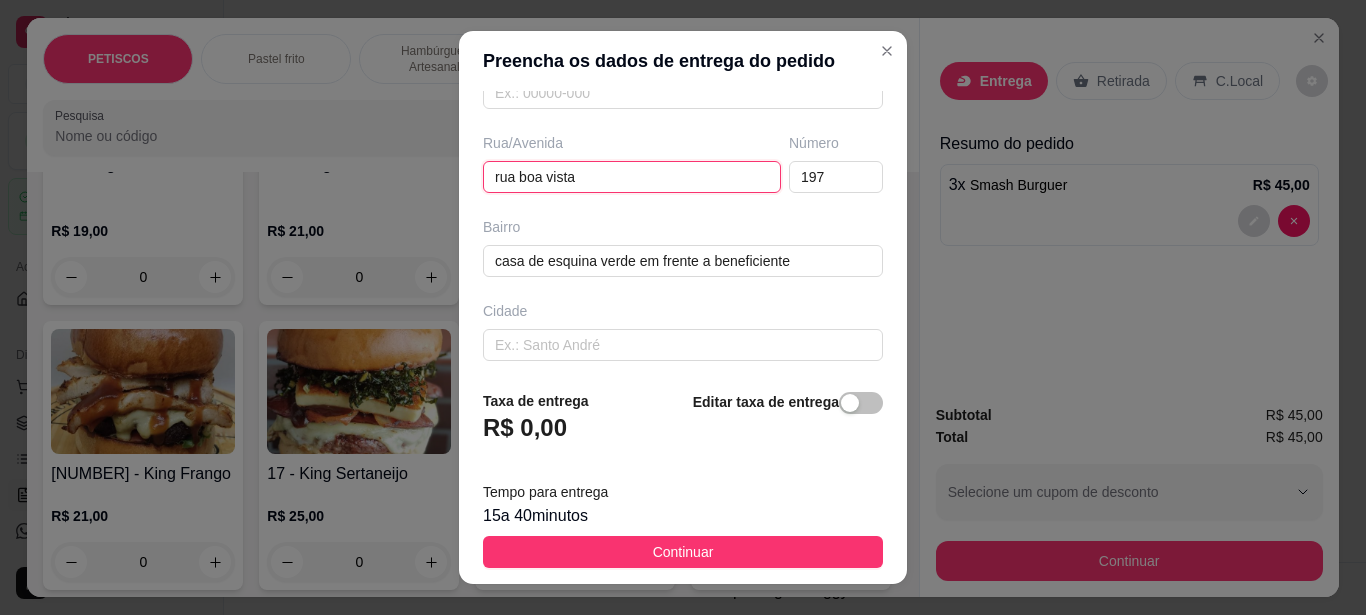 click on "rua boa vista" at bounding box center [632, 177] 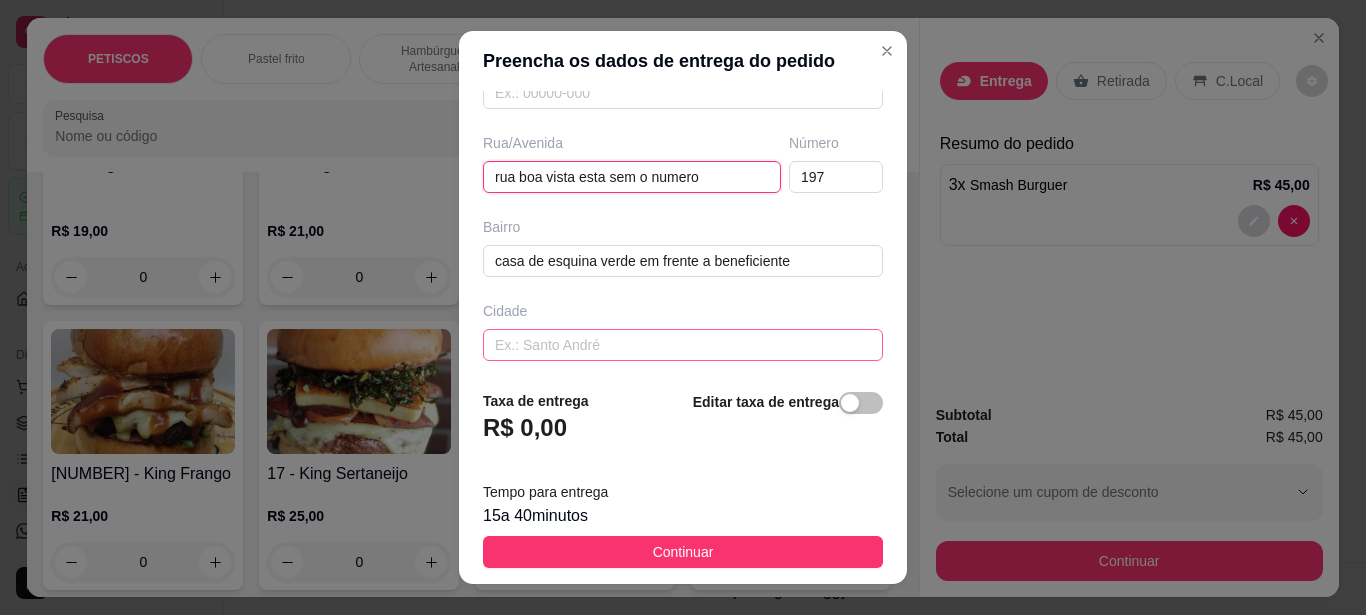 type on "rua boa vista esta sem o numero" 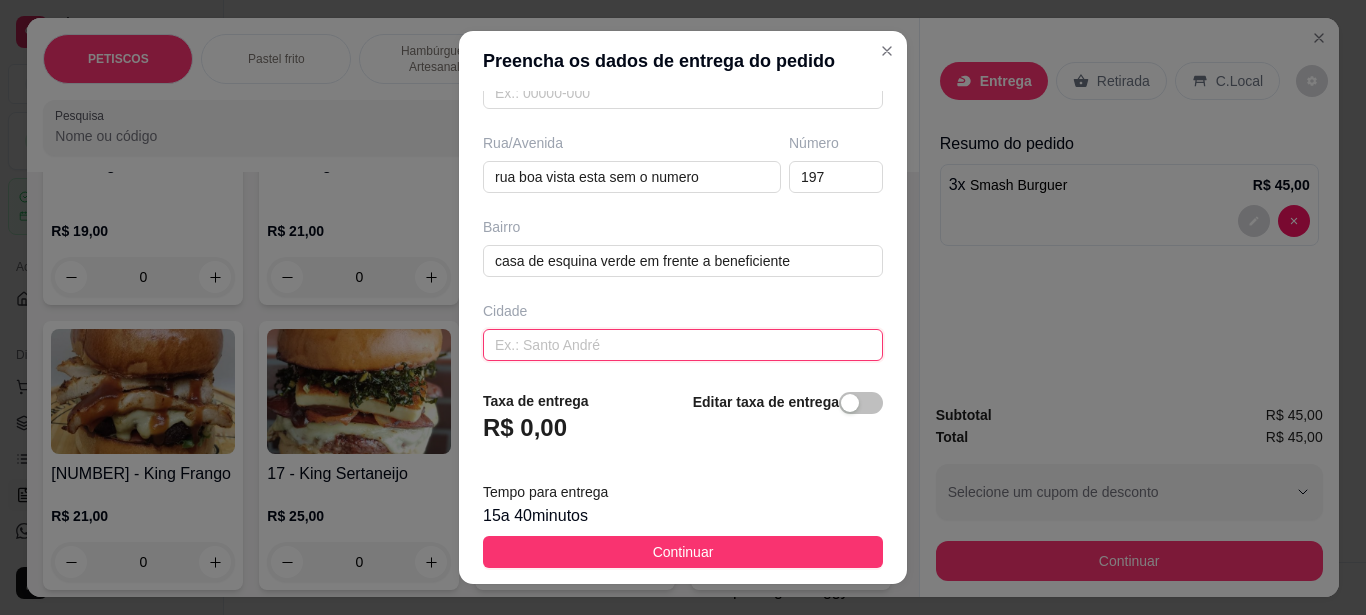 click at bounding box center (683, 345) 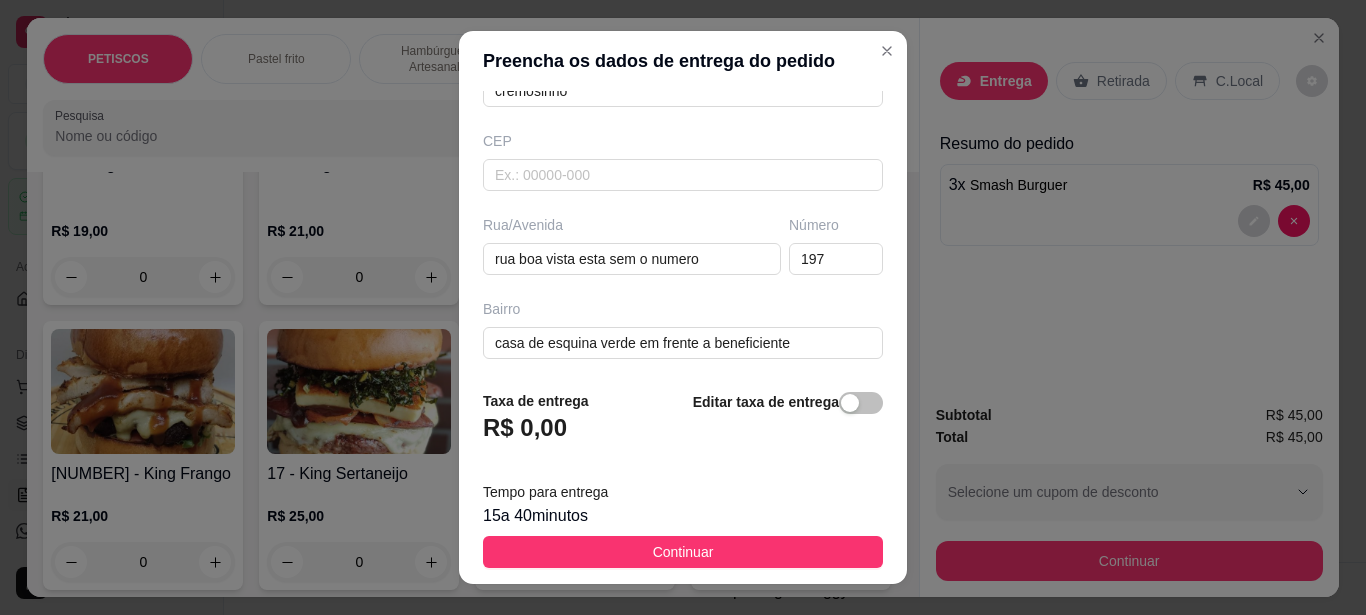 scroll, scrollTop: 390, scrollLeft: 0, axis: vertical 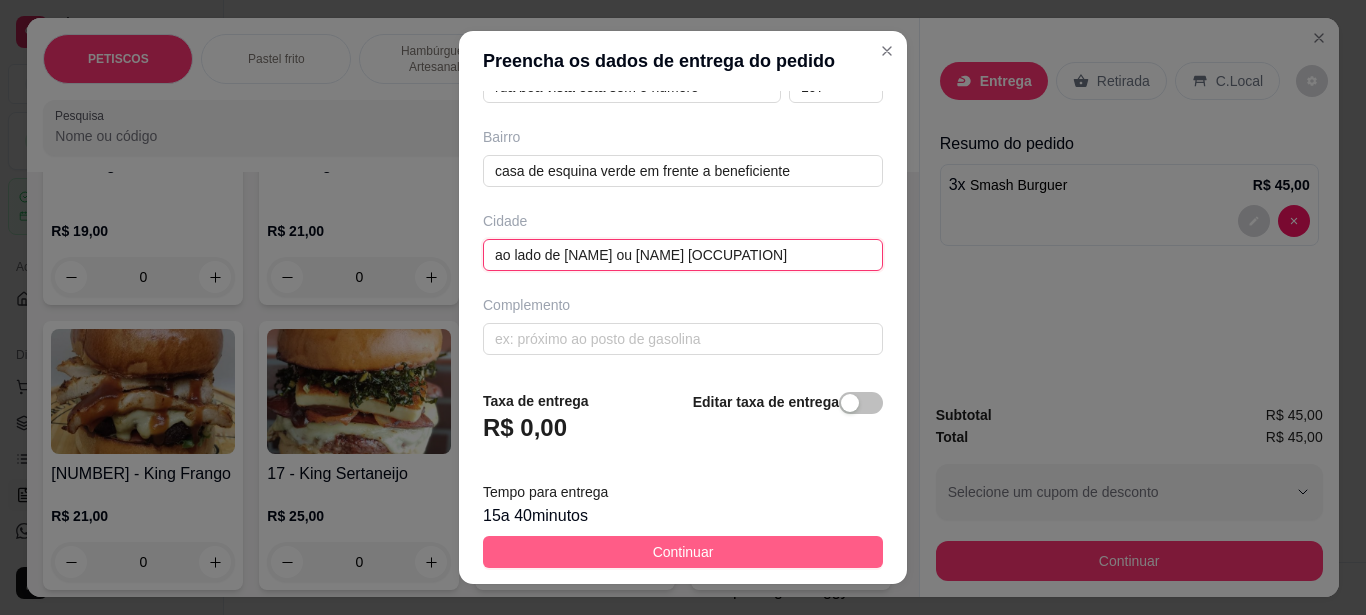 type on "ao lado de [NAME] ou [NAME] [OCCUPATION]" 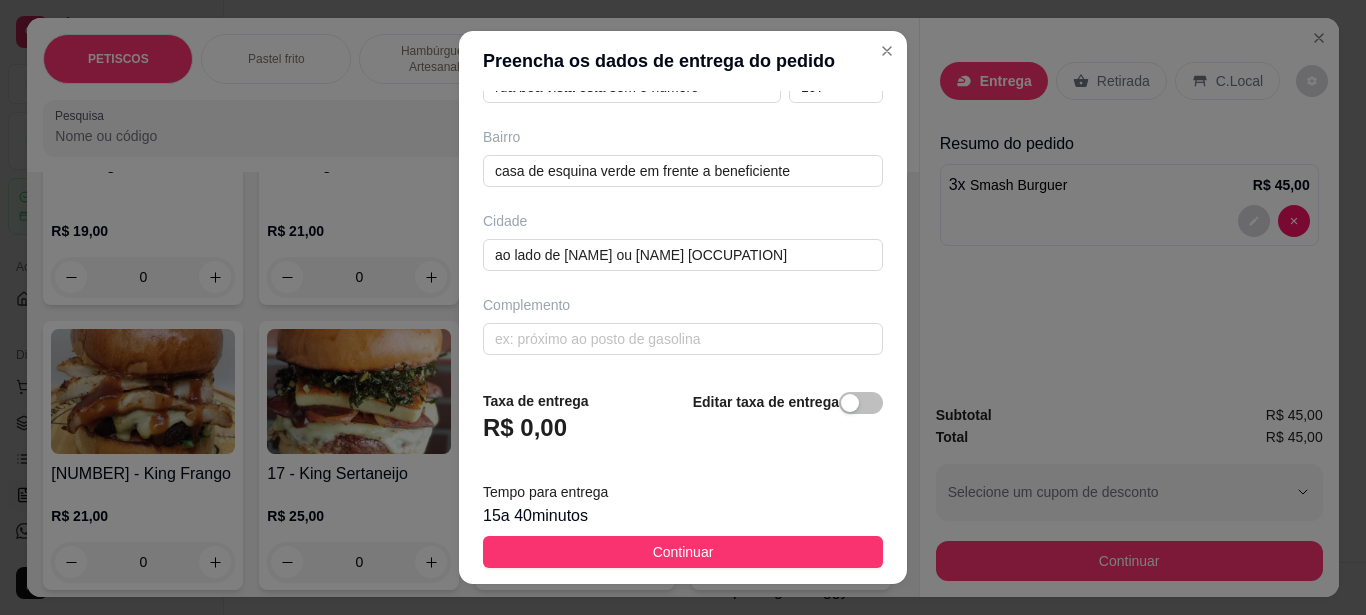 click on "Continuar" at bounding box center [683, 552] 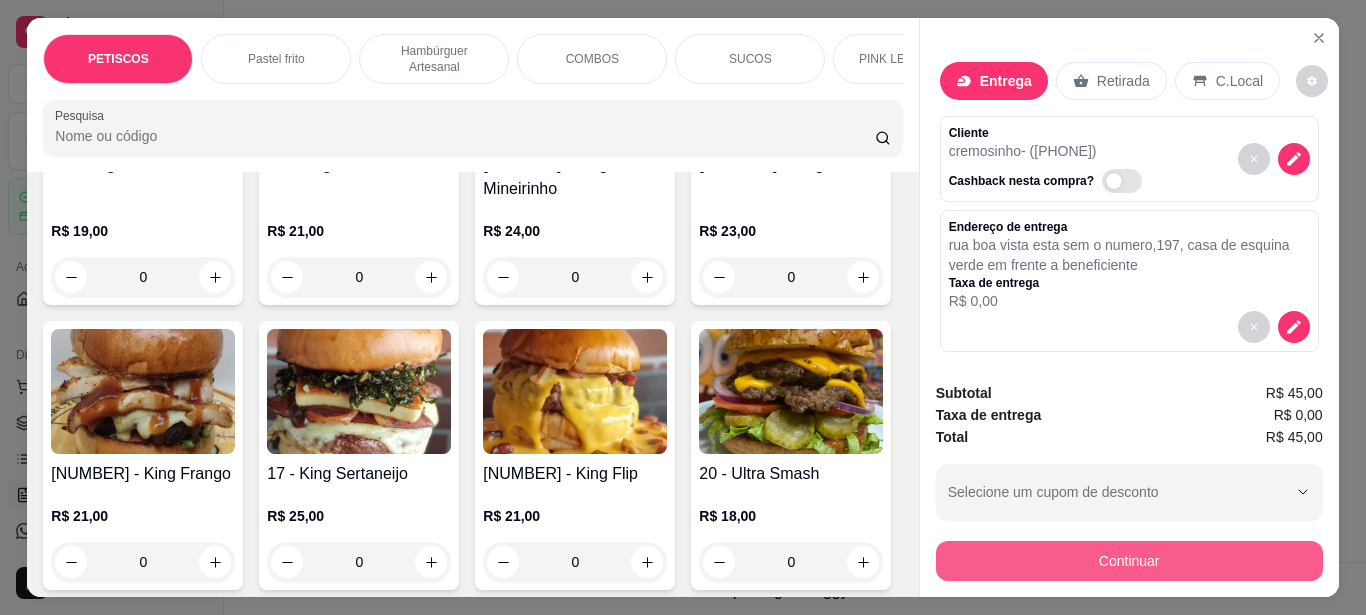 click on "Continuar" at bounding box center [1129, 561] 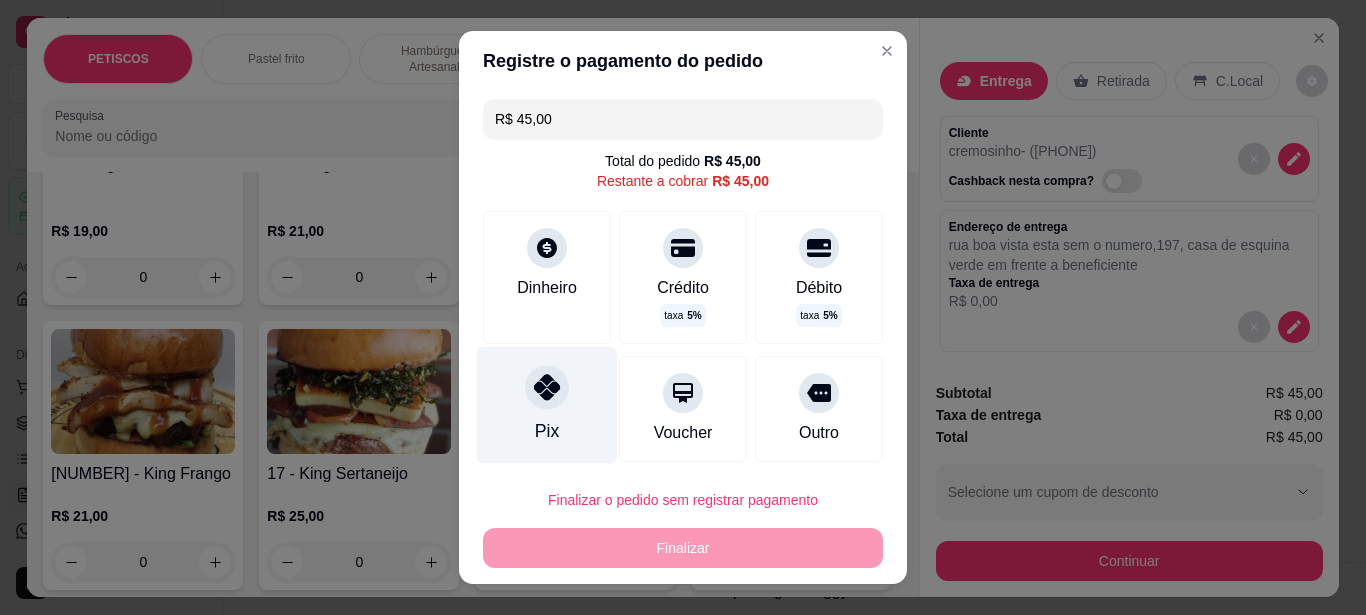 click 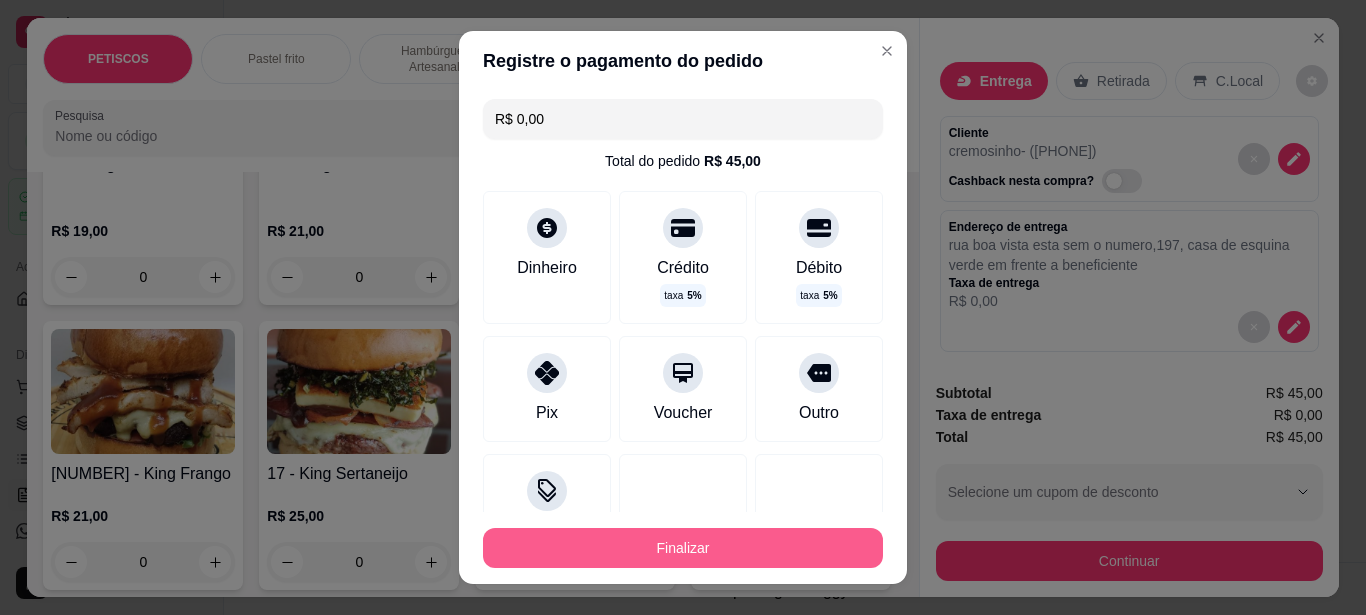 click on "Finalizar" at bounding box center (683, 548) 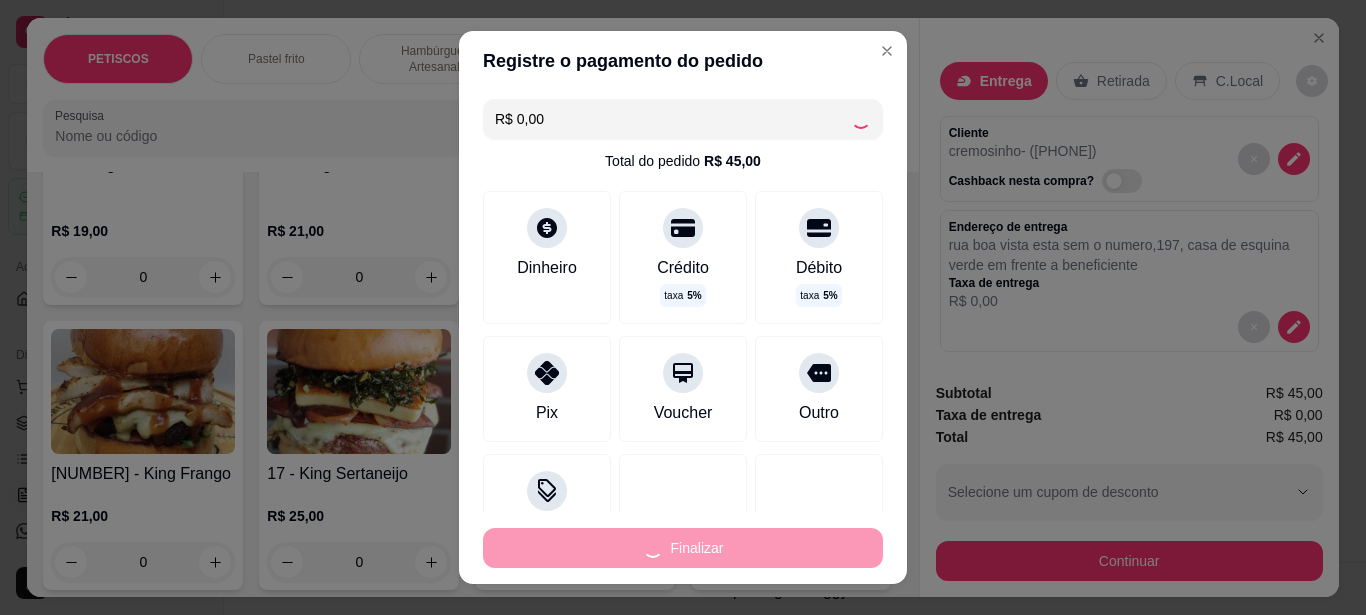 type on "0" 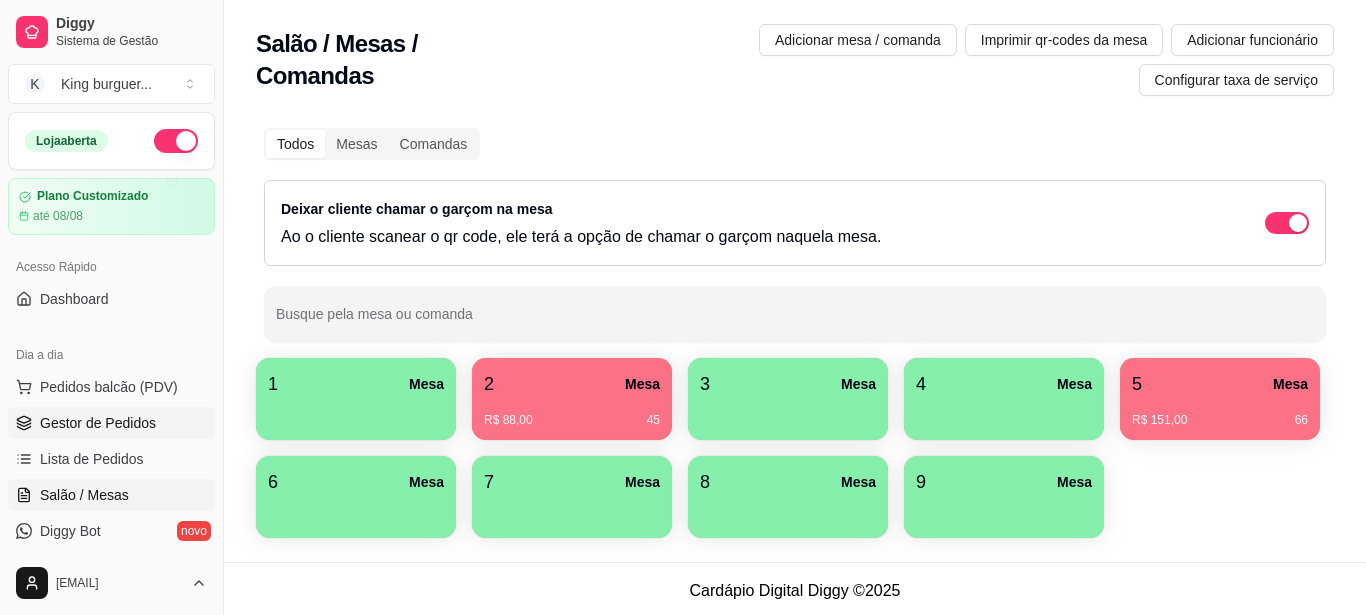 click on "Gestor de Pedidos" at bounding box center (98, 423) 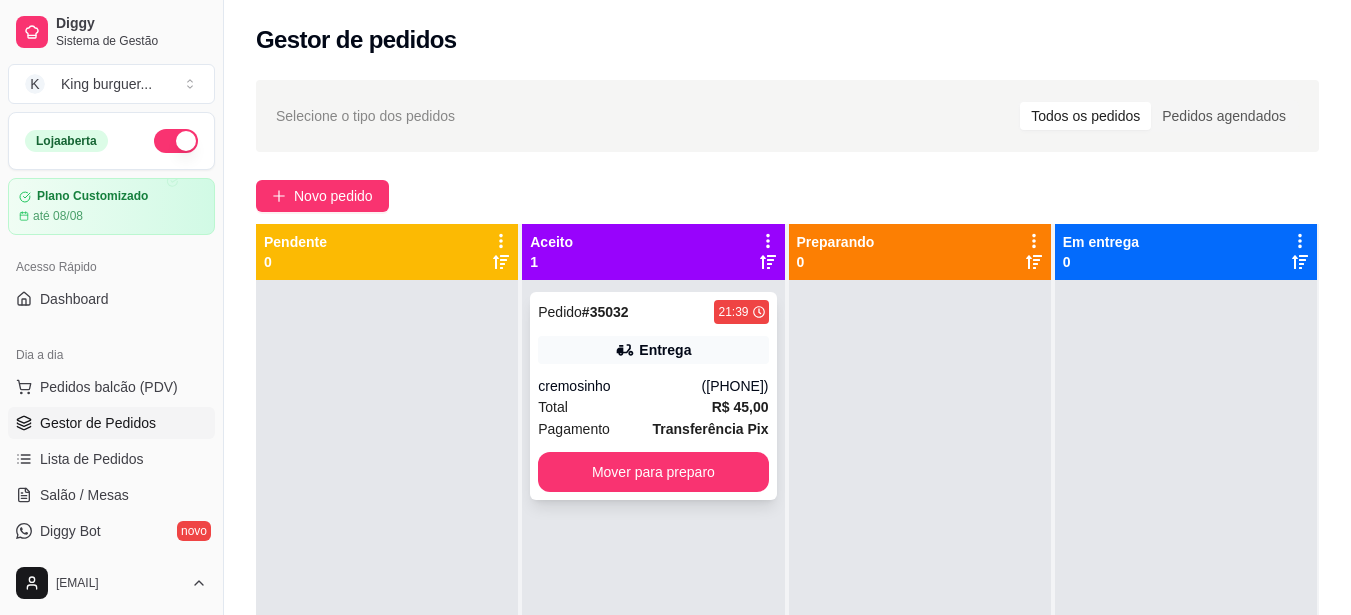 click on "Pedido # [NUMBER] [TIME] Entrega cremosinho ([PHONE]) Total R$ 45,00 Pagamento Transferência Pix Mover para preparo" at bounding box center [653, 396] 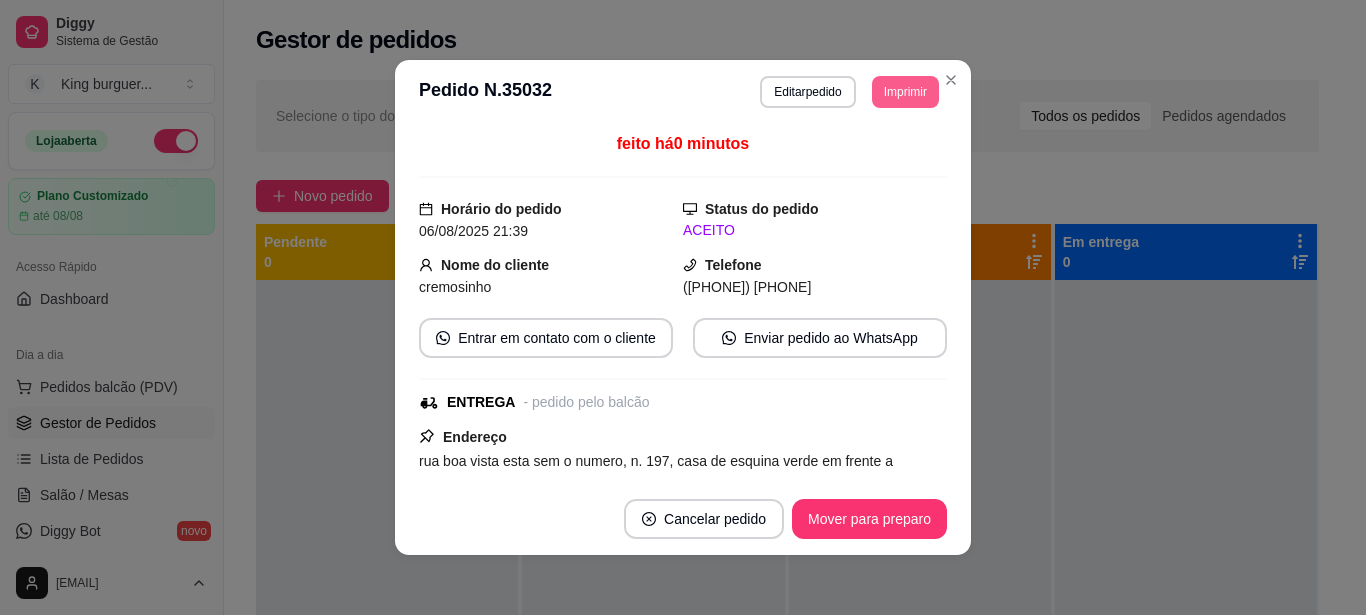 click on "Imprimir" at bounding box center (905, 92) 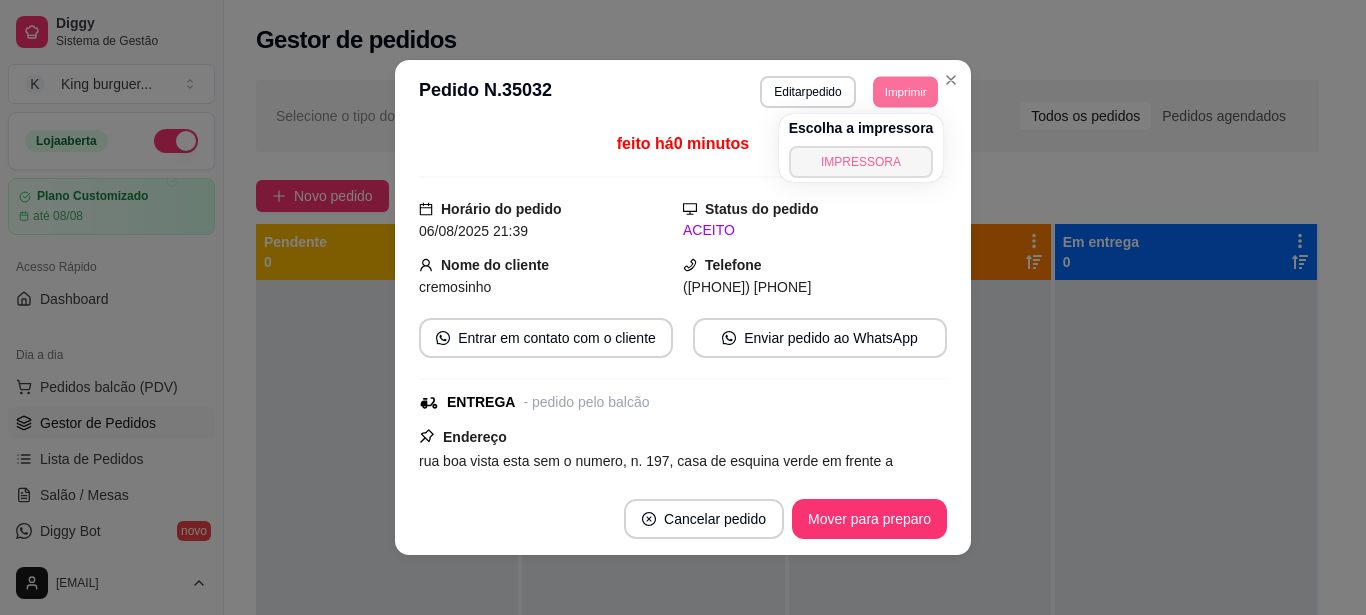 click on "IMPRESSORA" at bounding box center (861, 162) 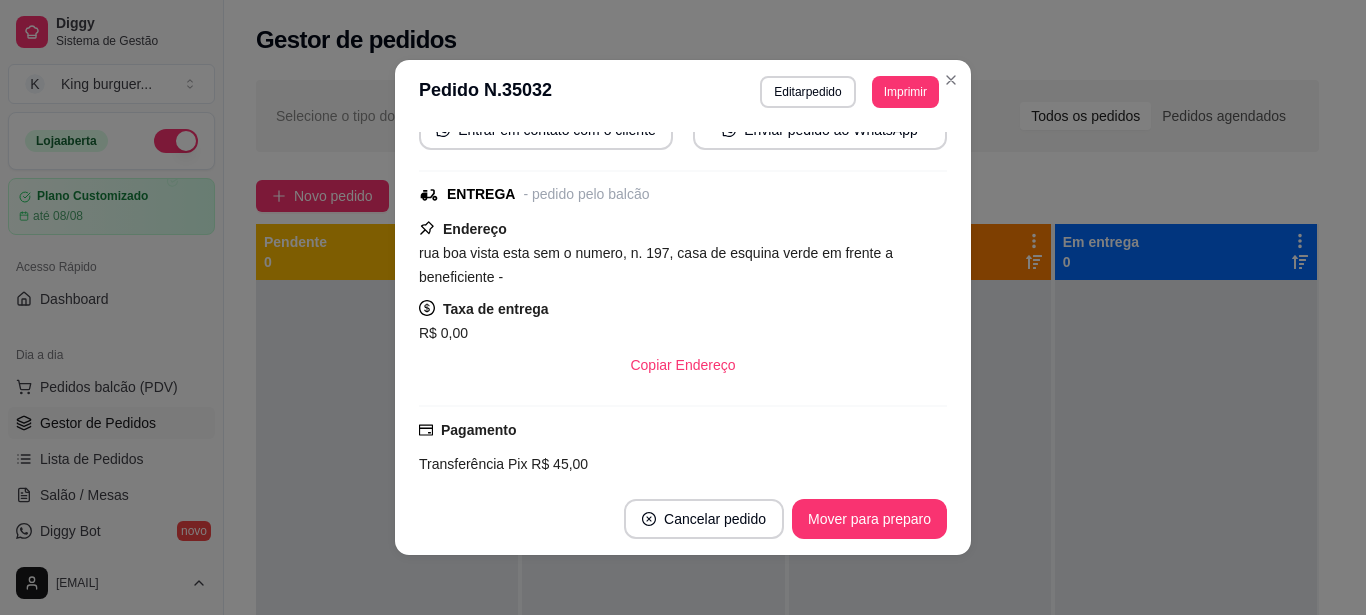 scroll, scrollTop: 398, scrollLeft: 0, axis: vertical 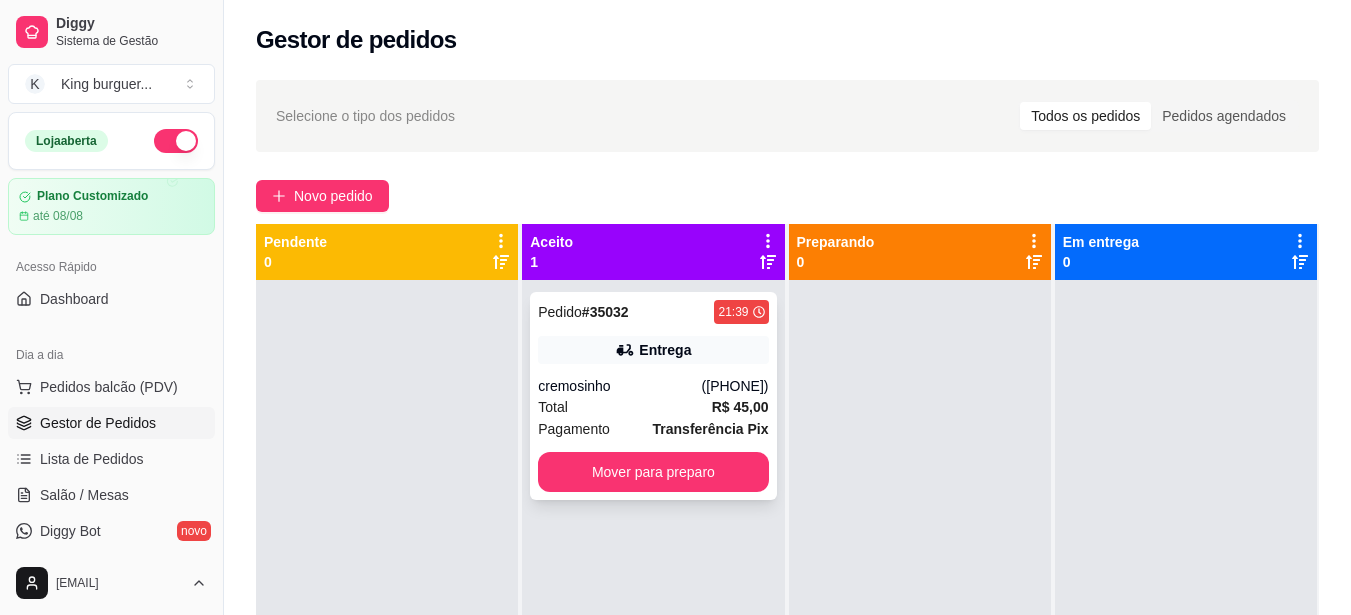 click on "([PHONE])" at bounding box center (735, 386) 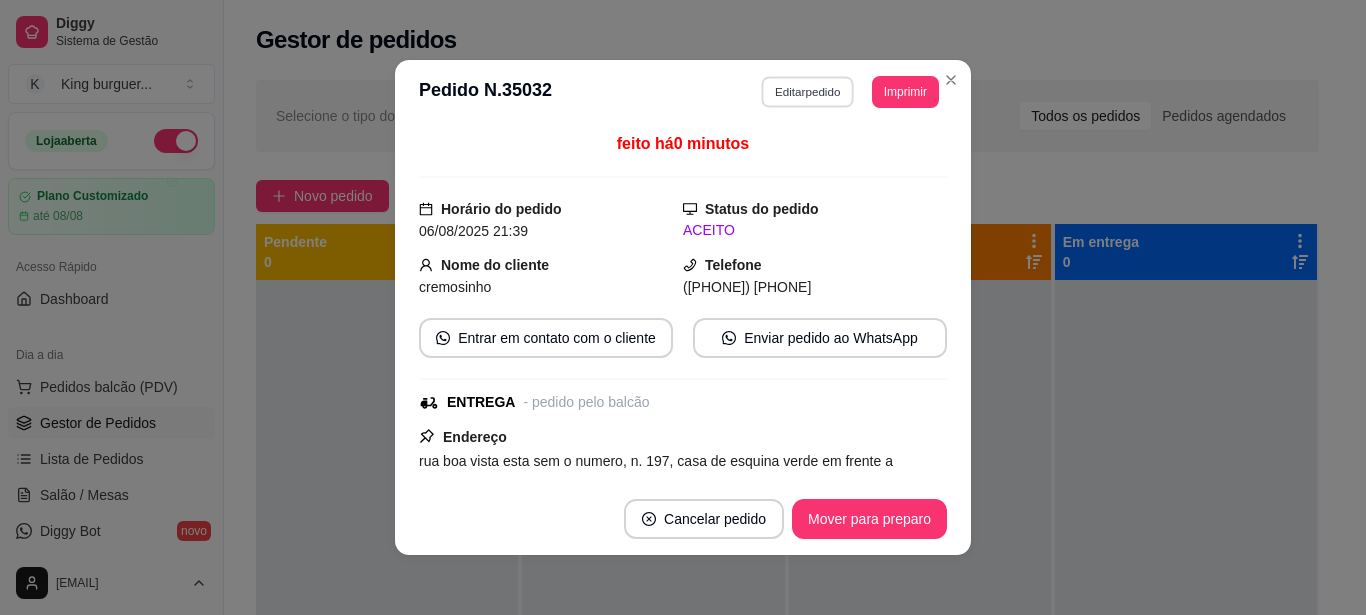 click on "Editar  pedido" at bounding box center [808, 91] 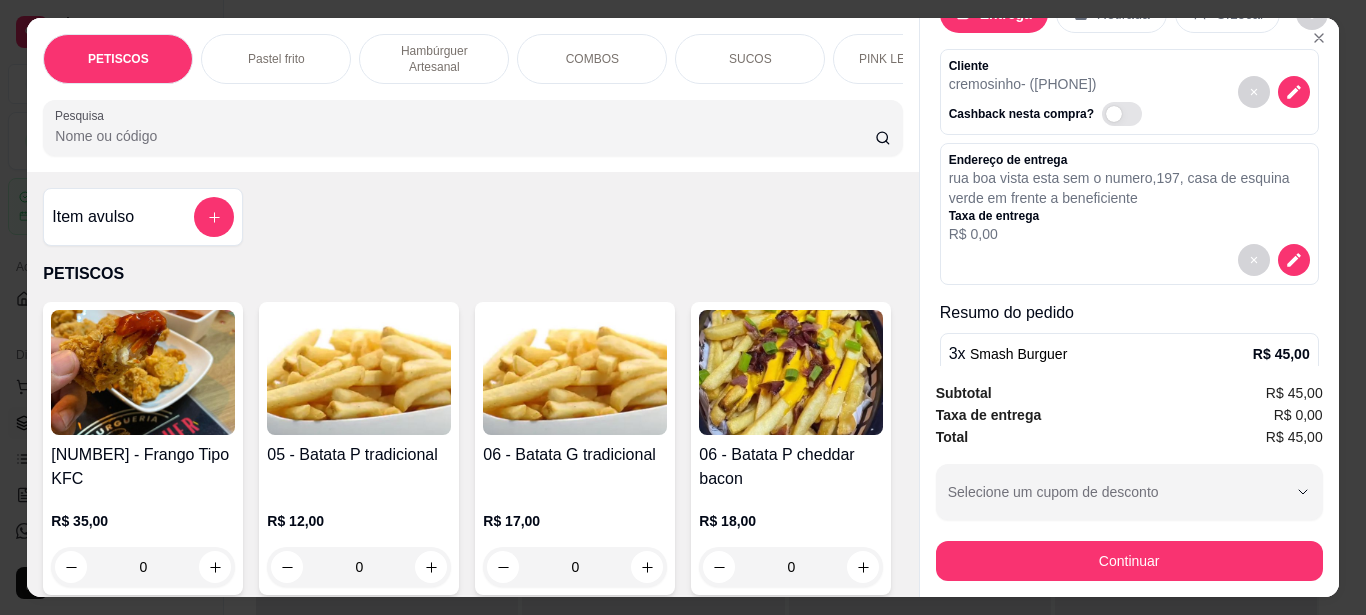 scroll, scrollTop: 145, scrollLeft: 0, axis: vertical 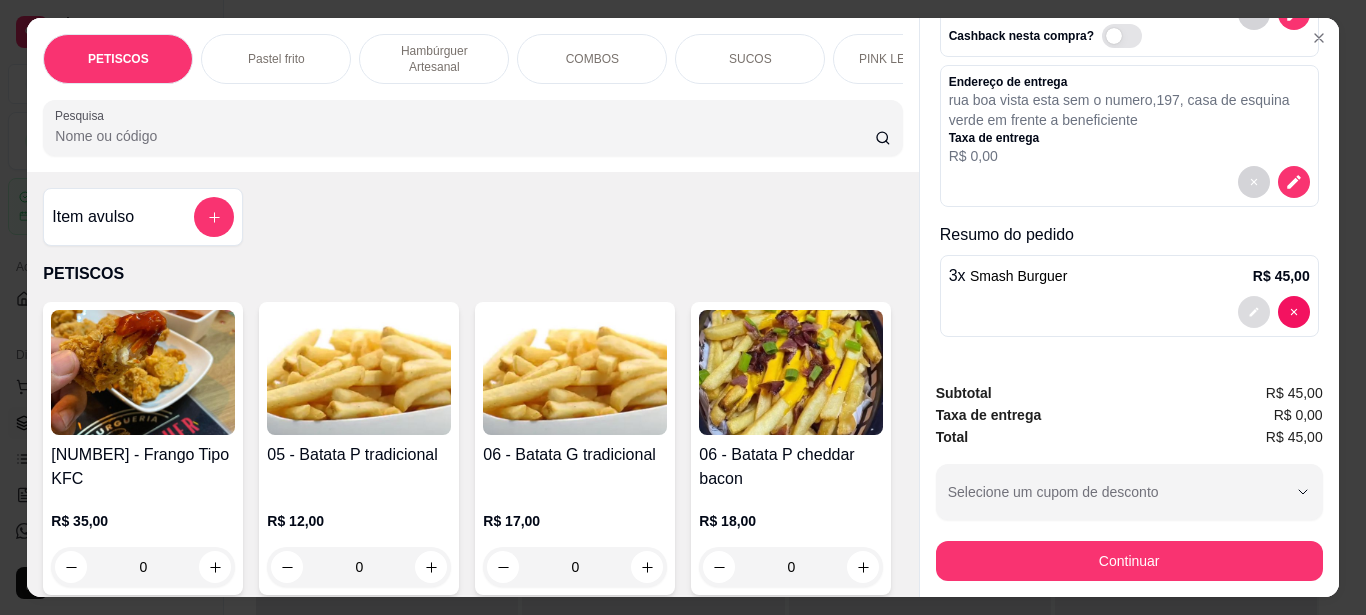 click 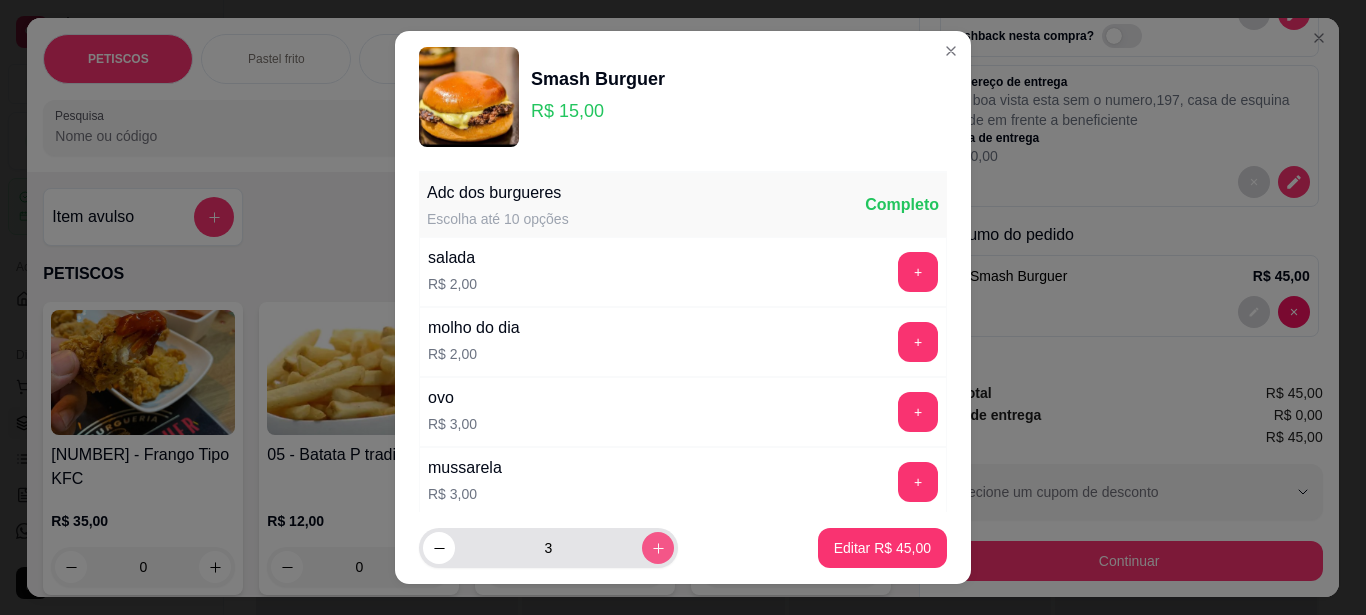 click at bounding box center [658, 548] 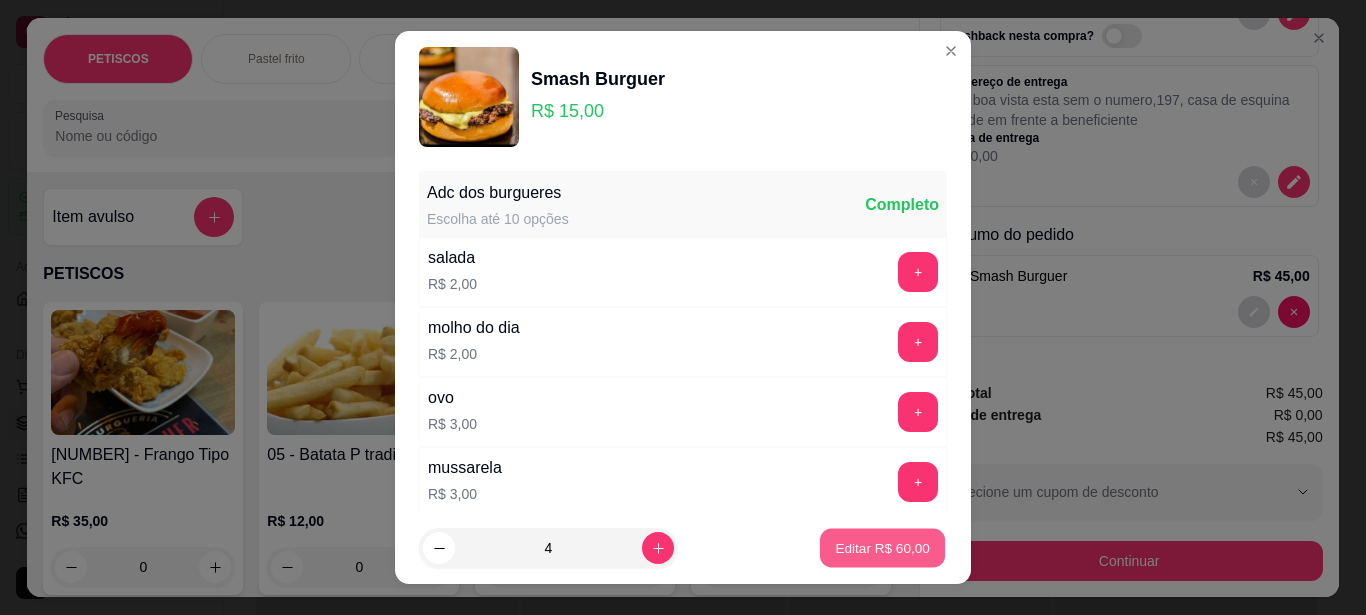 click on "Editar   R$ 60,00" at bounding box center (882, 548) 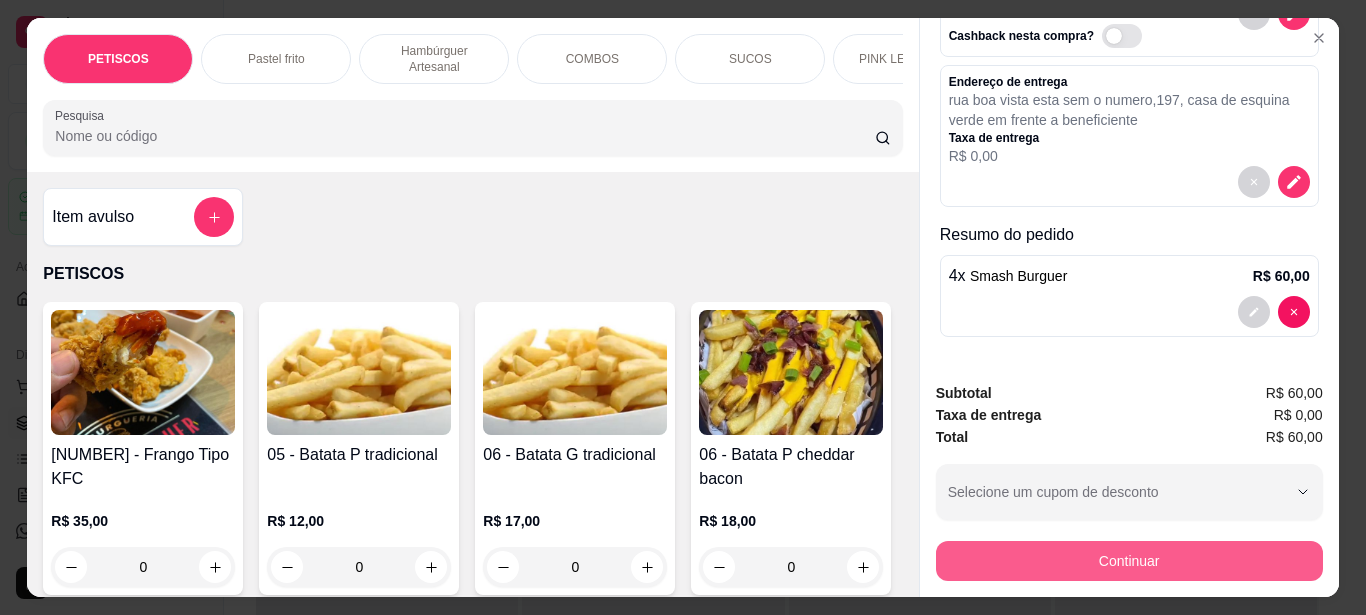 click on "Continuar" at bounding box center (1129, 561) 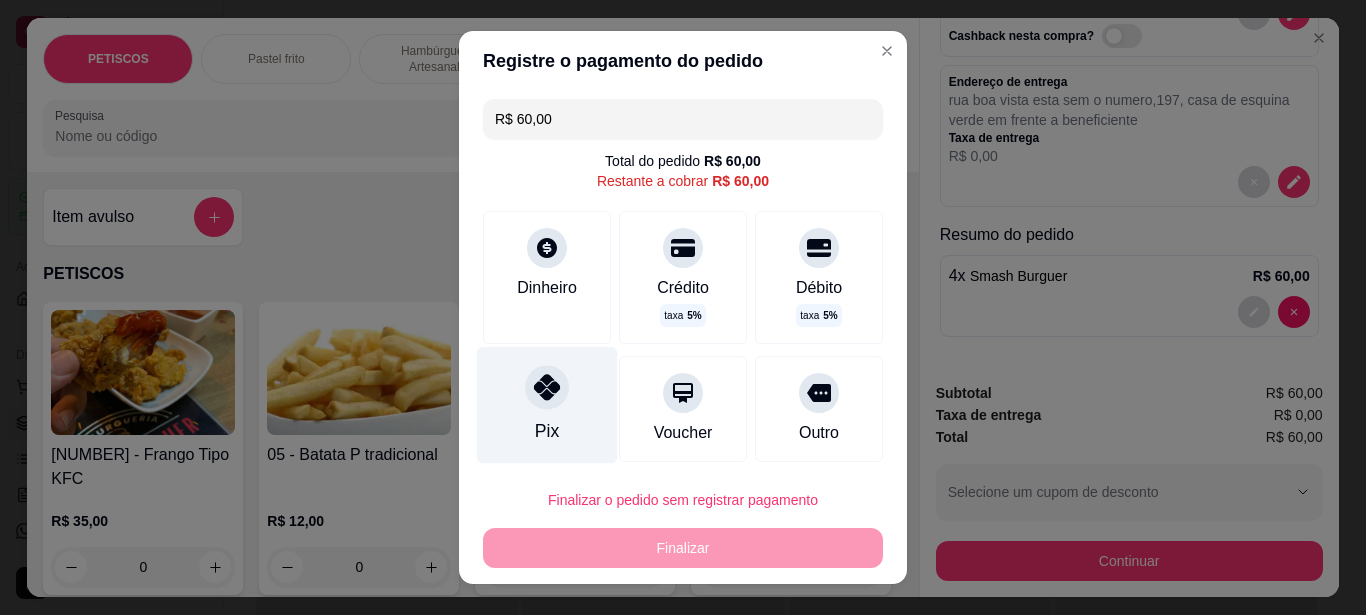 click 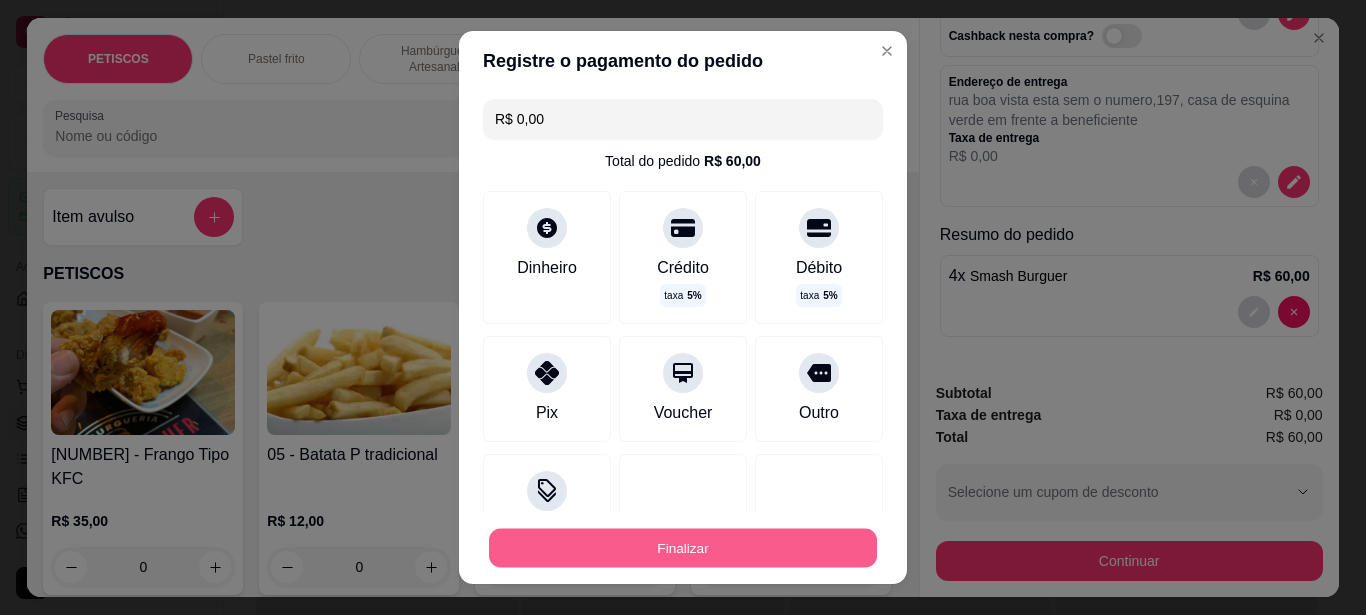 click on "Finalizar" at bounding box center [683, 548] 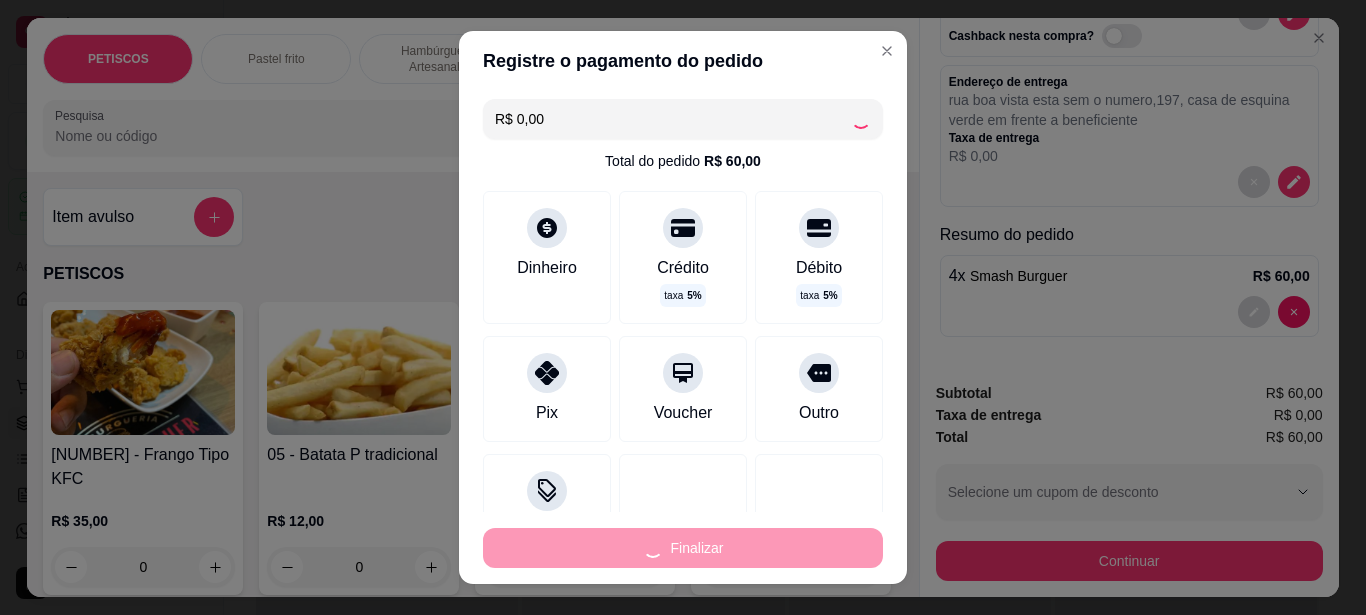 type on "0" 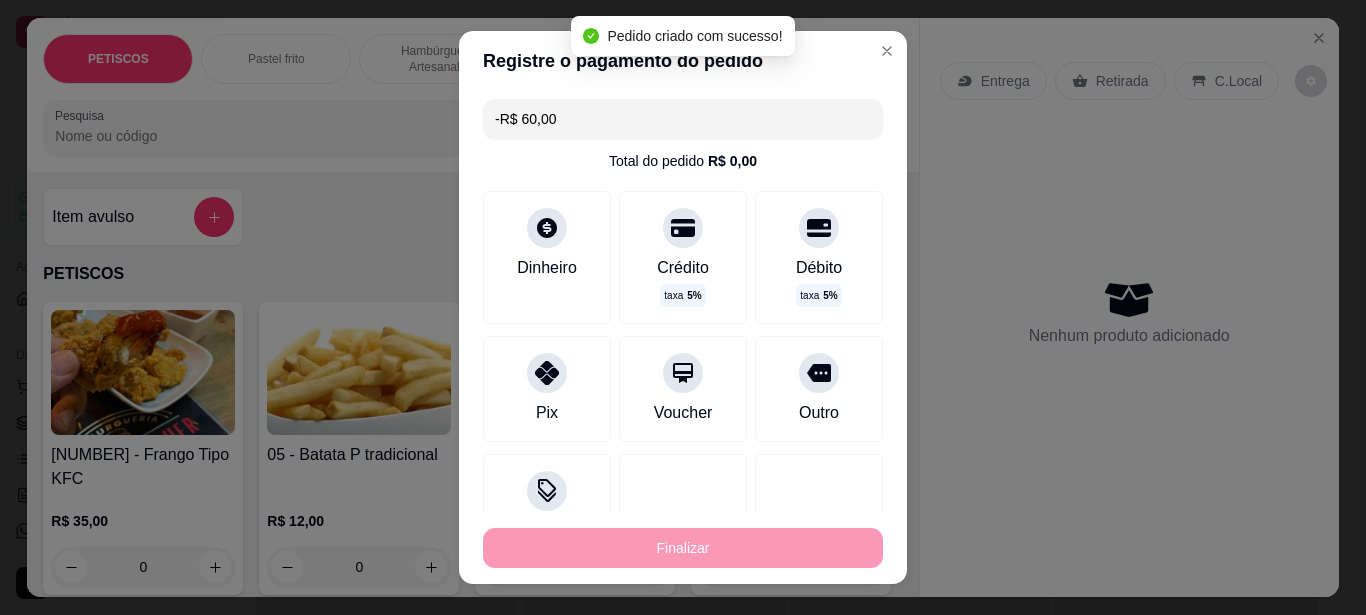 scroll, scrollTop: 0, scrollLeft: 0, axis: both 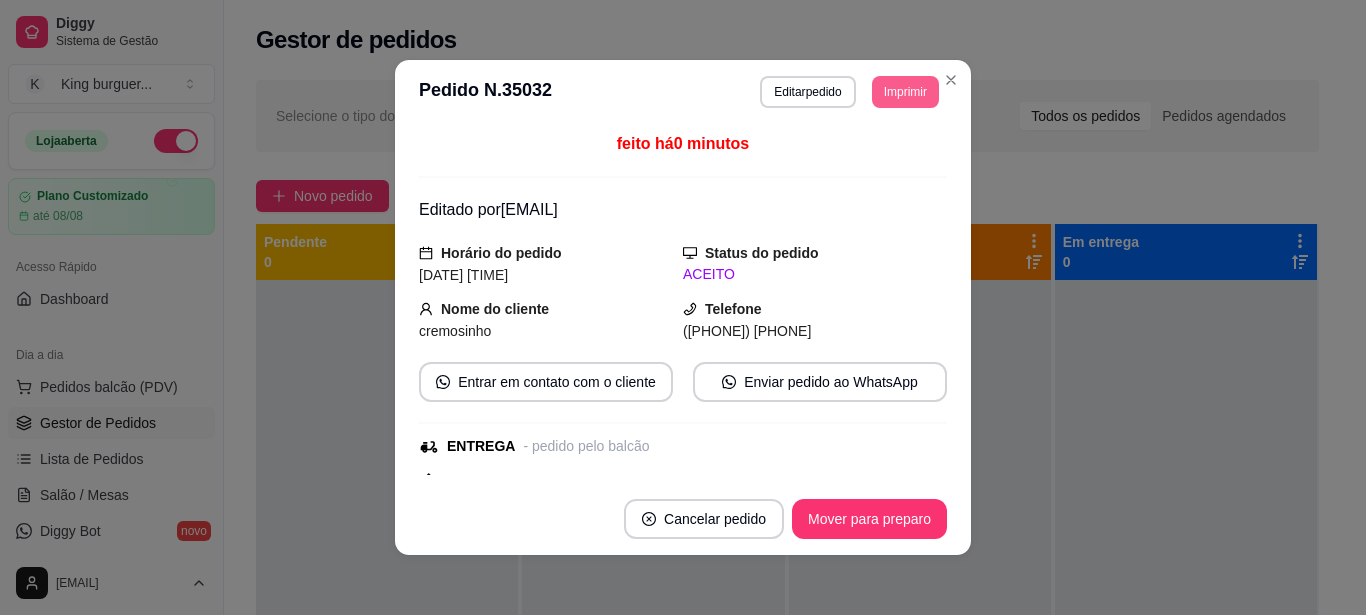click on "Imprimir" at bounding box center [905, 92] 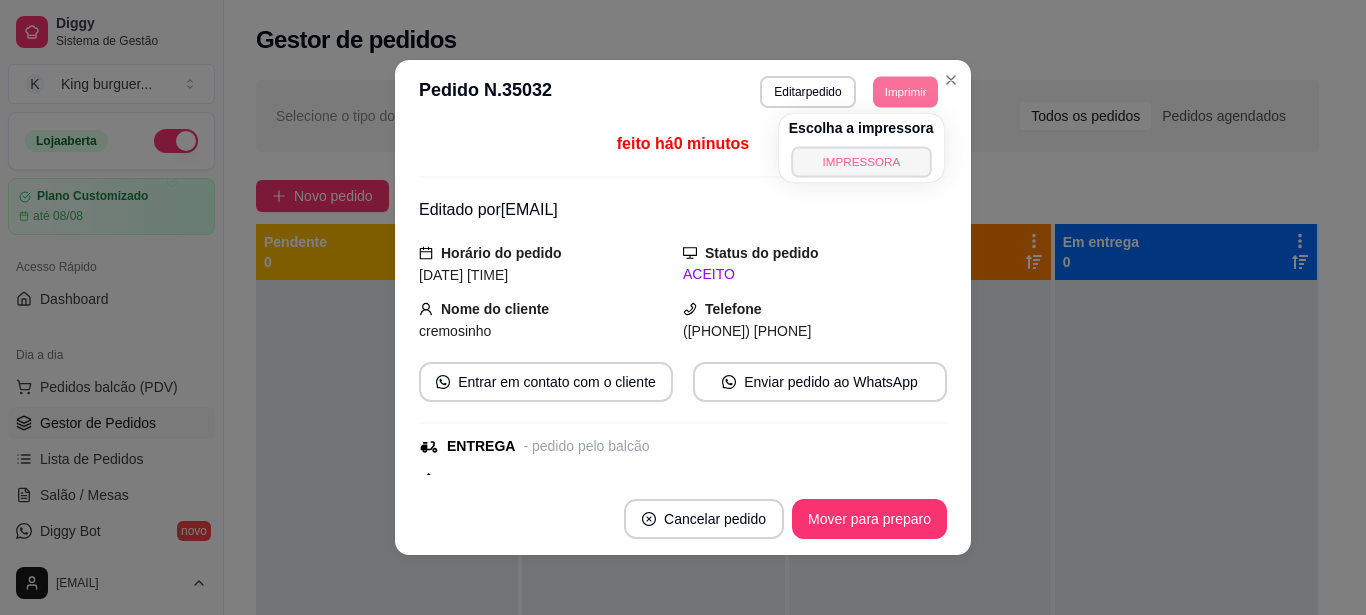 click on "IMPRESSORA" at bounding box center (861, 161) 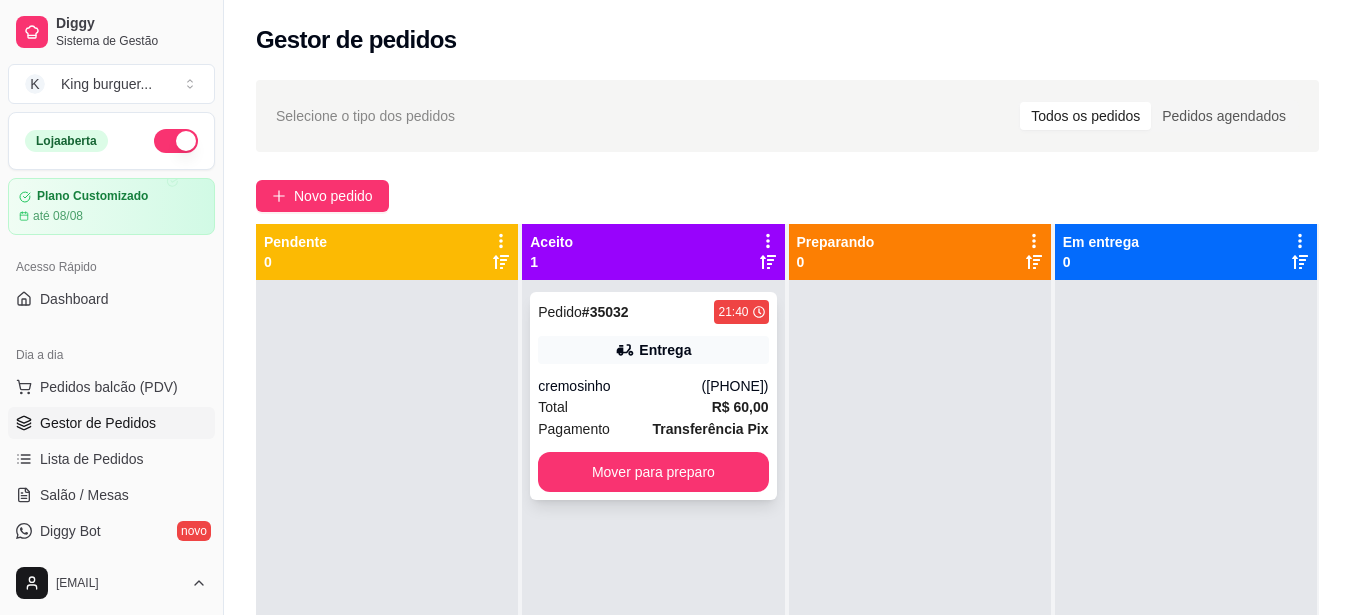click on "Mover para preparo" at bounding box center [653, 472] 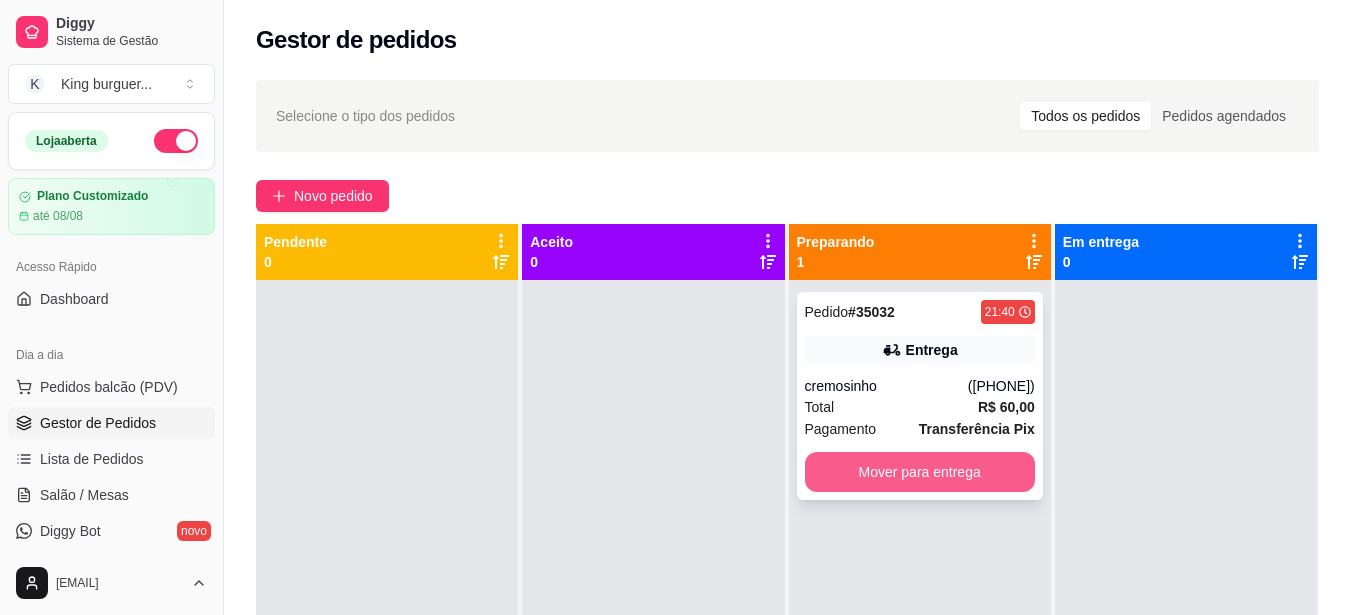 click on "Mover para entrega" at bounding box center [920, 472] 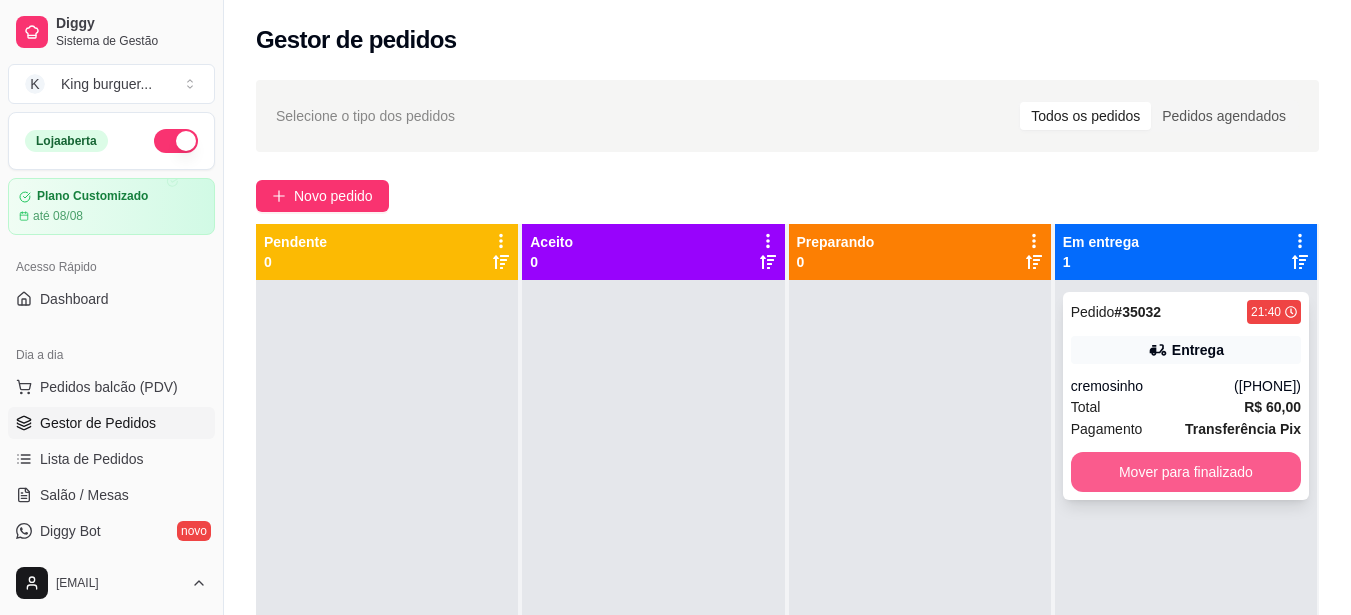 click on "Mover para finalizado" at bounding box center [1186, 472] 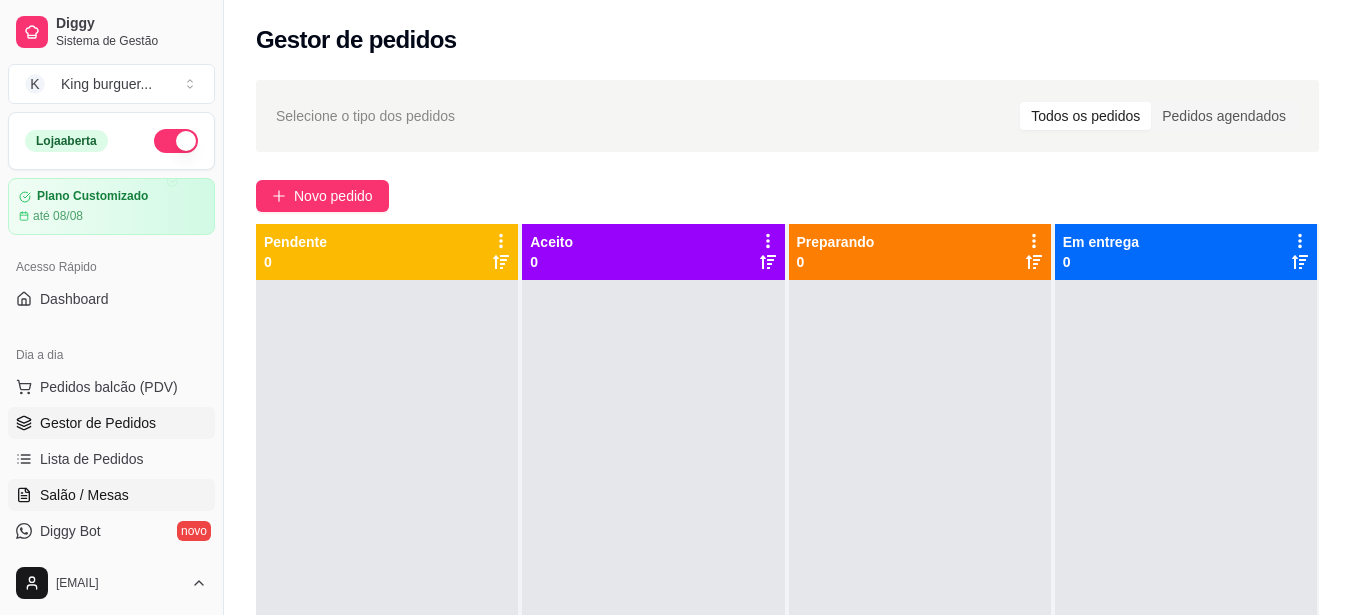click on "Salão / Mesas" at bounding box center (84, 495) 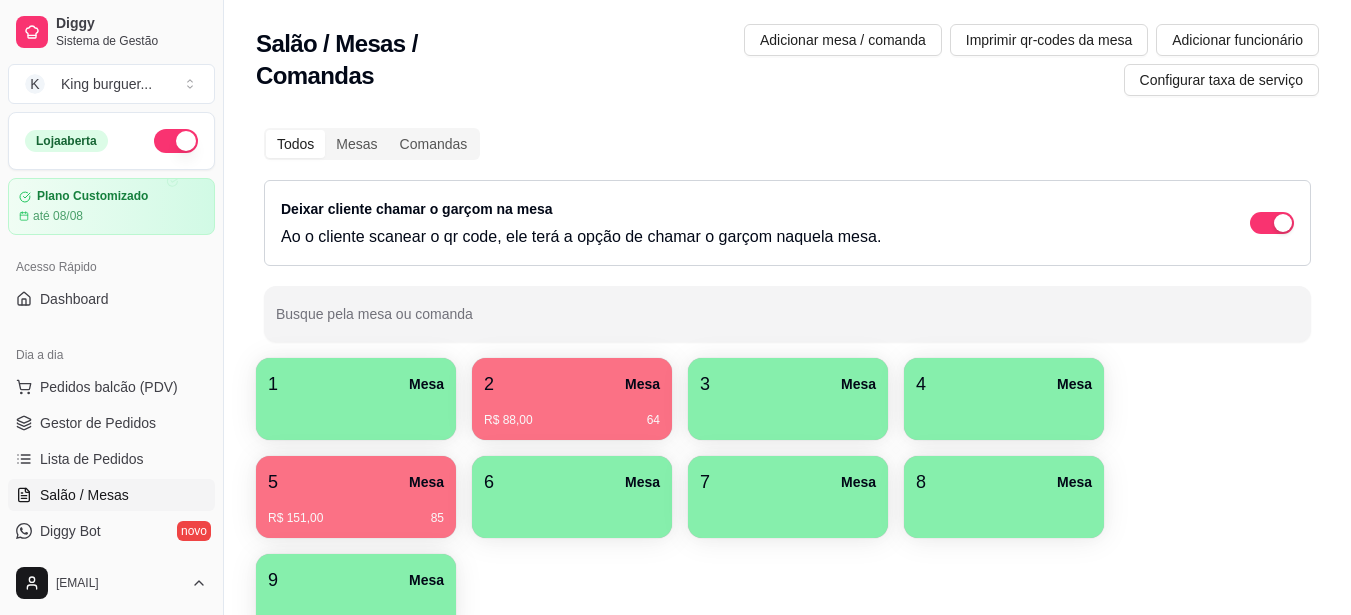 click on "5 Mesa" at bounding box center [356, 482] 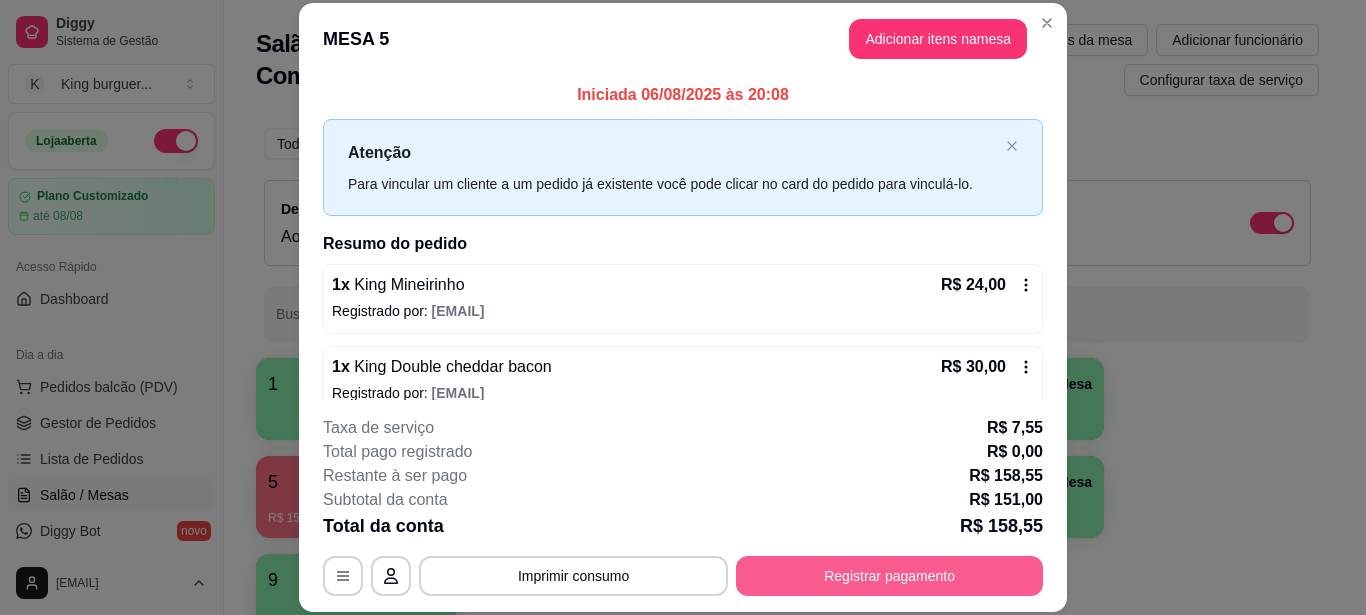 click on "Registrar pagamento" at bounding box center (889, 576) 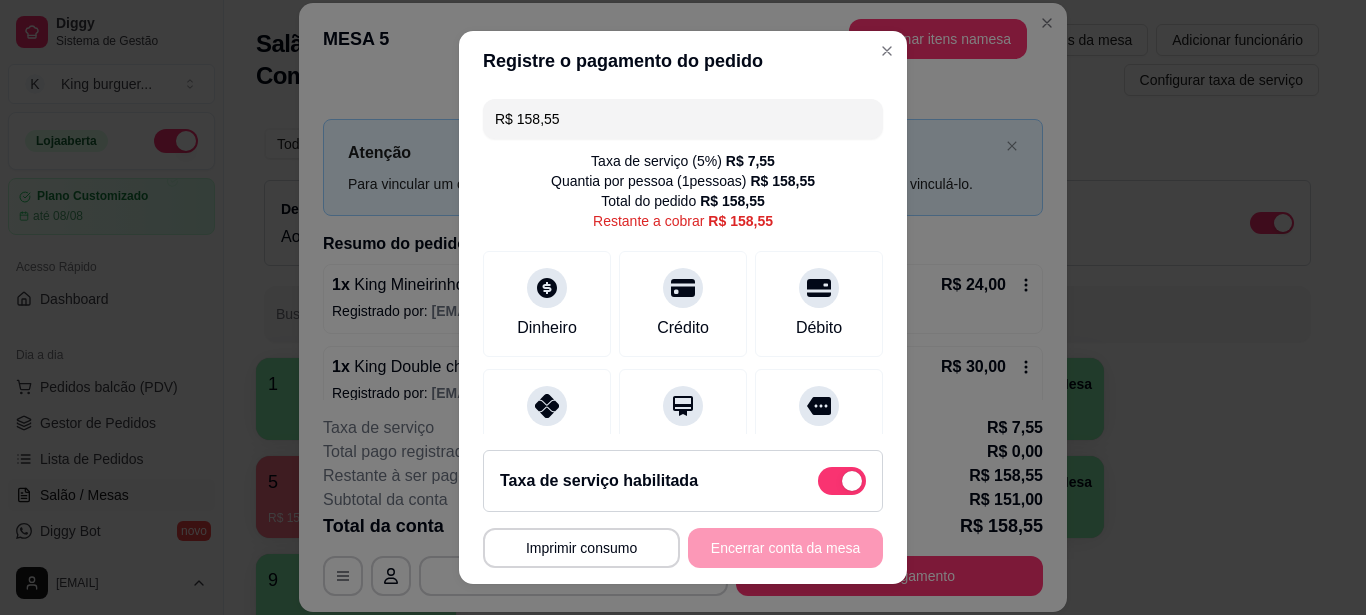 drag, startPoint x: 566, startPoint y: 119, endPoint x: 259, endPoint y: 17, distance: 323.50116 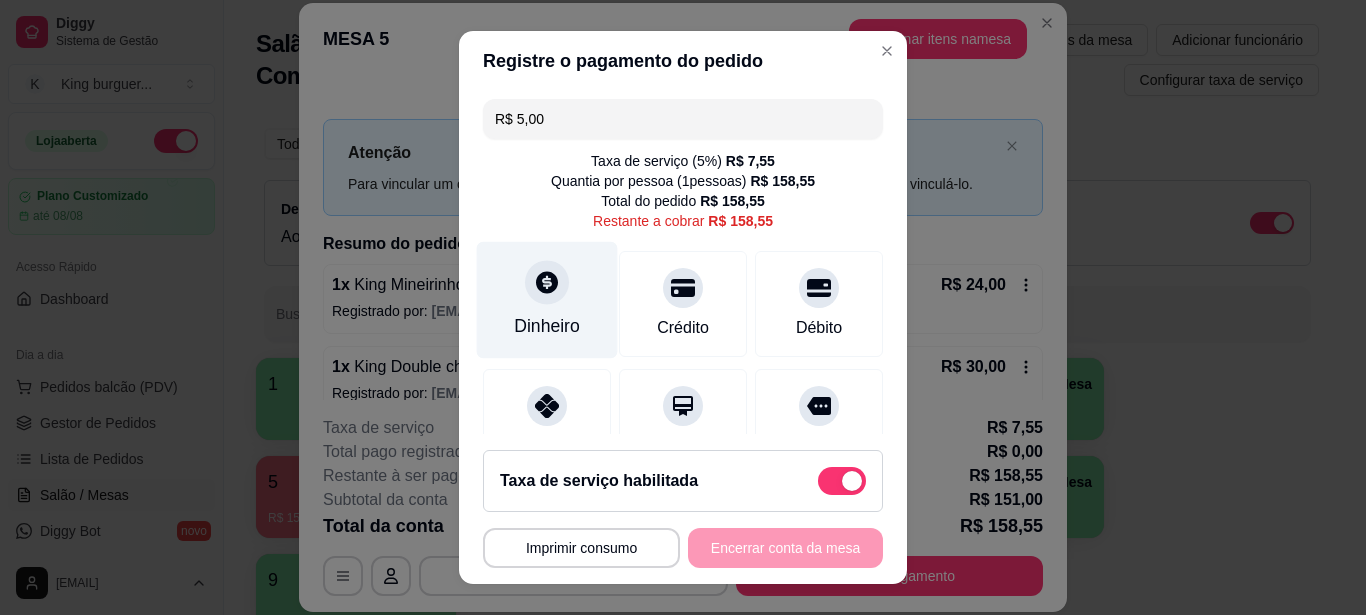 click 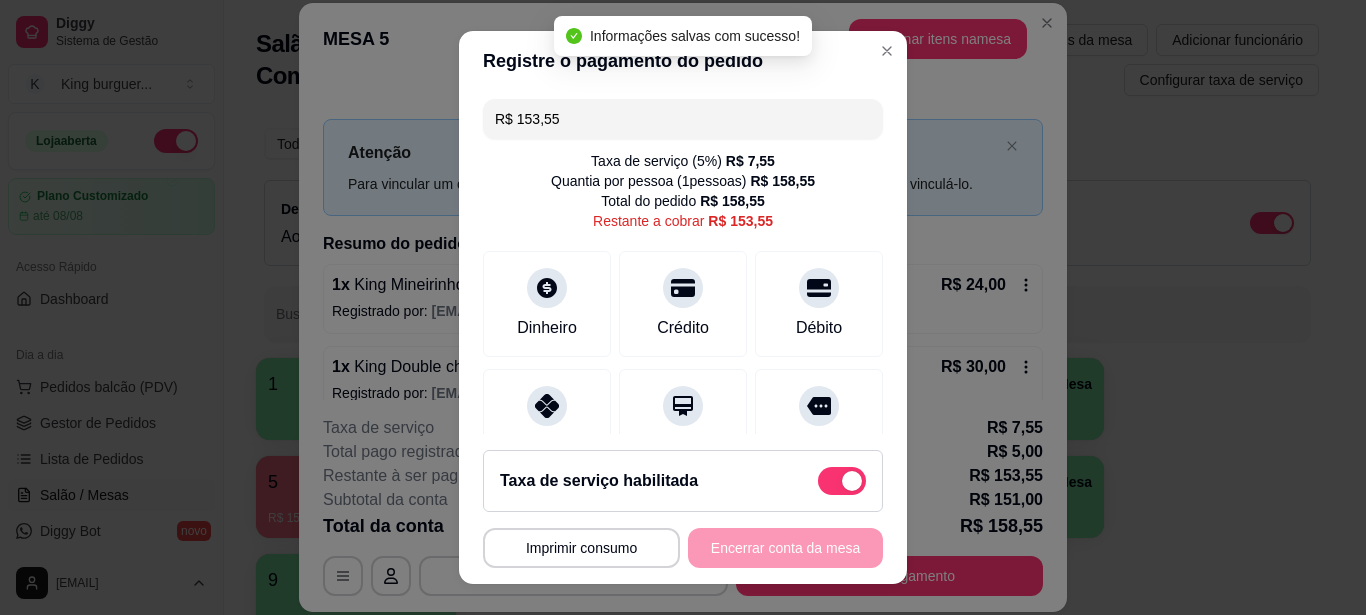 drag, startPoint x: 595, startPoint y: 113, endPoint x: 383, endPoint y: 15, distance: 233.55513 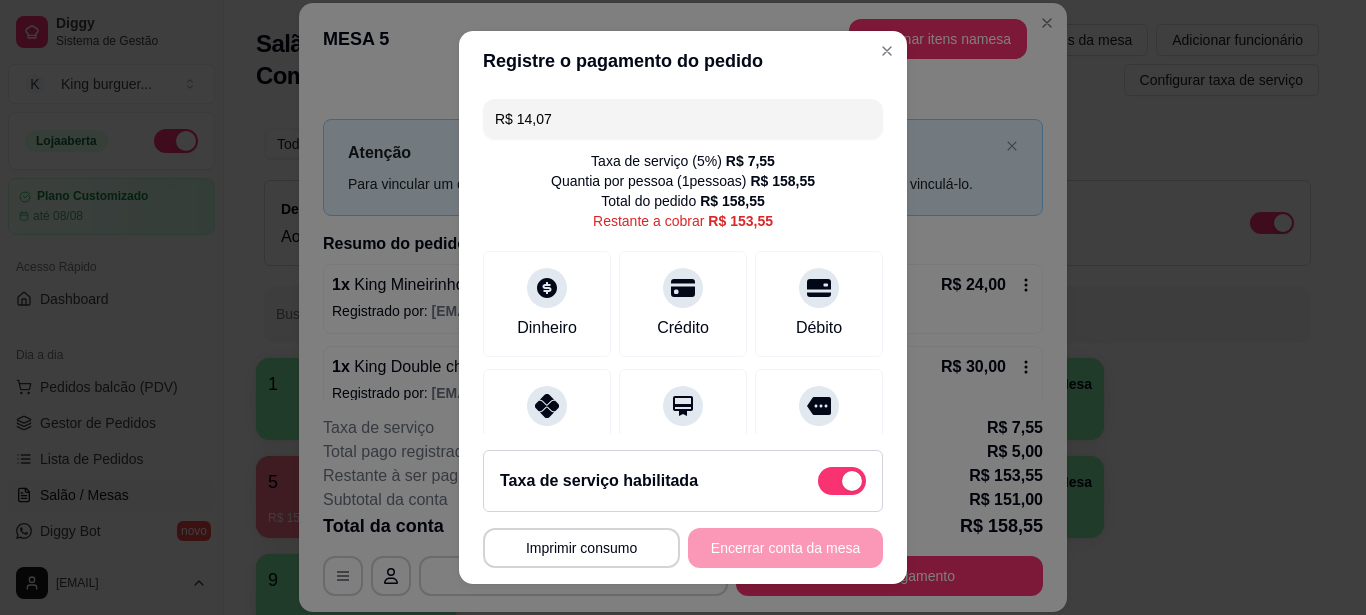 click on "R$ 14,07 Taxa de serviço ( 5 %)   R$ 7,55 Quantia por pessoa ( 1  pessoas)   R$ 158,55 Total do pedido   R$ 158,55 Restante a cobrar   R$ 153,55 Dinheiro Crédito Débito Pix Voucher Outro Desconto Dividir conta Pagamento registrados Dinheiro R$ 5,00" at bounding box center (683, 263) 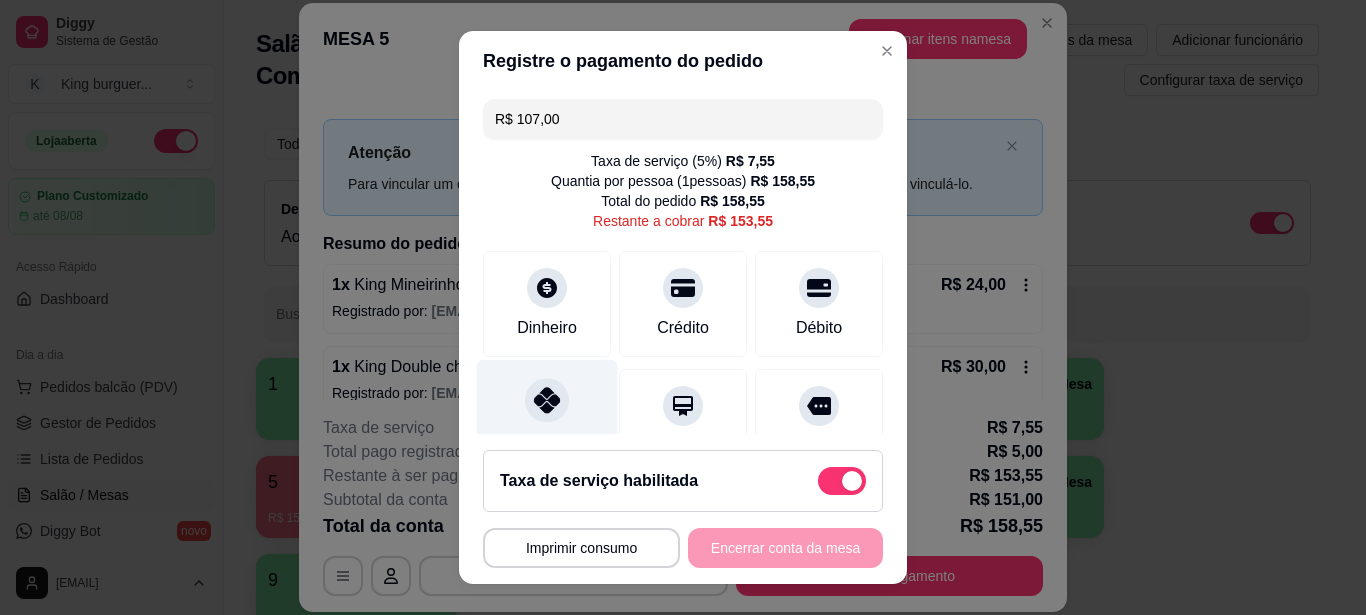 click at bounding box center (547, 400) 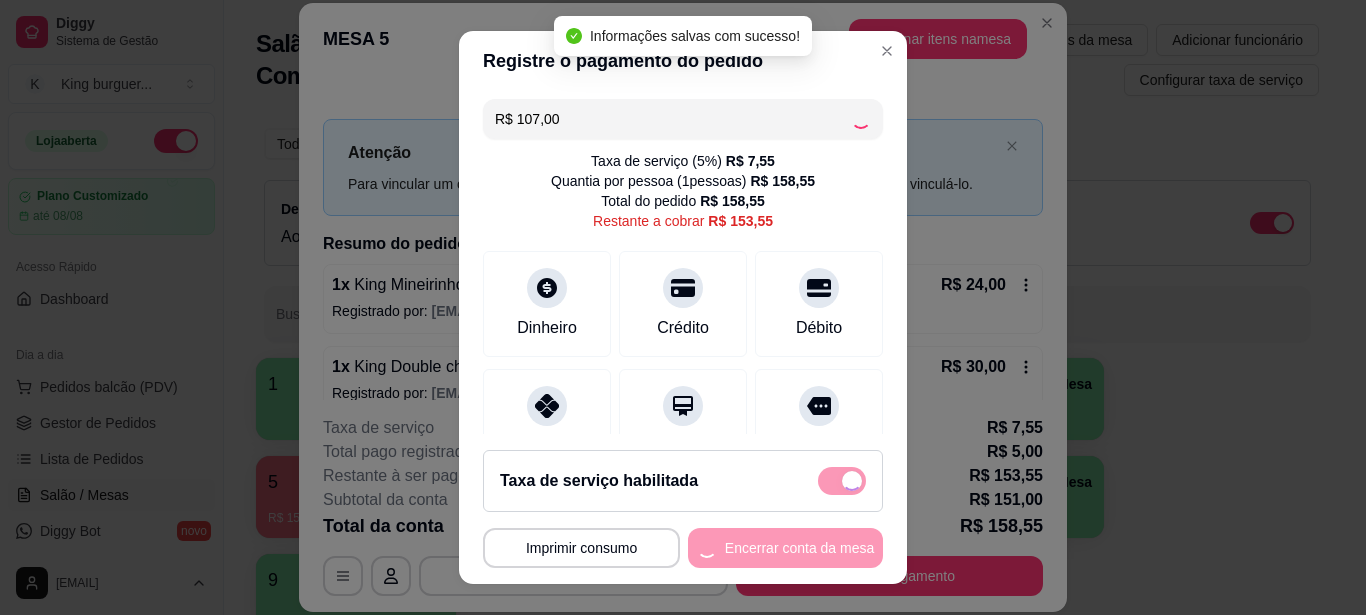 type on "R$ 46,55" 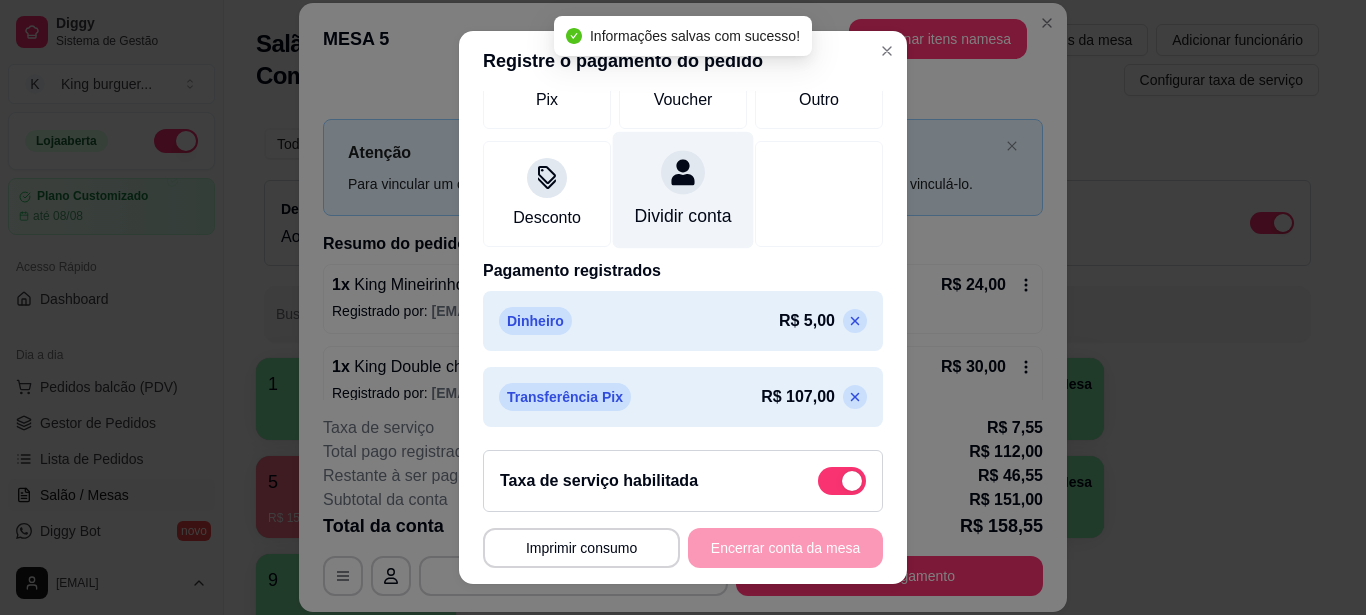 scroll, scrollTop: 370, scrollLeft: 0, axis: vertical 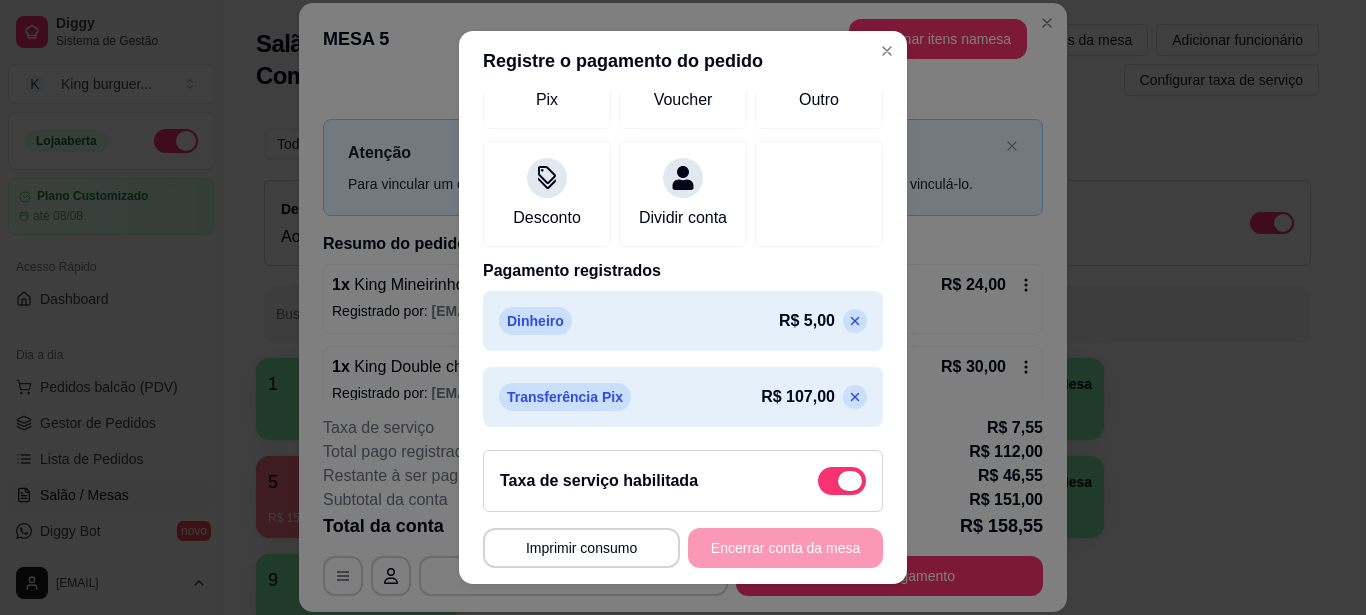 click at bounding box center [842, 481] 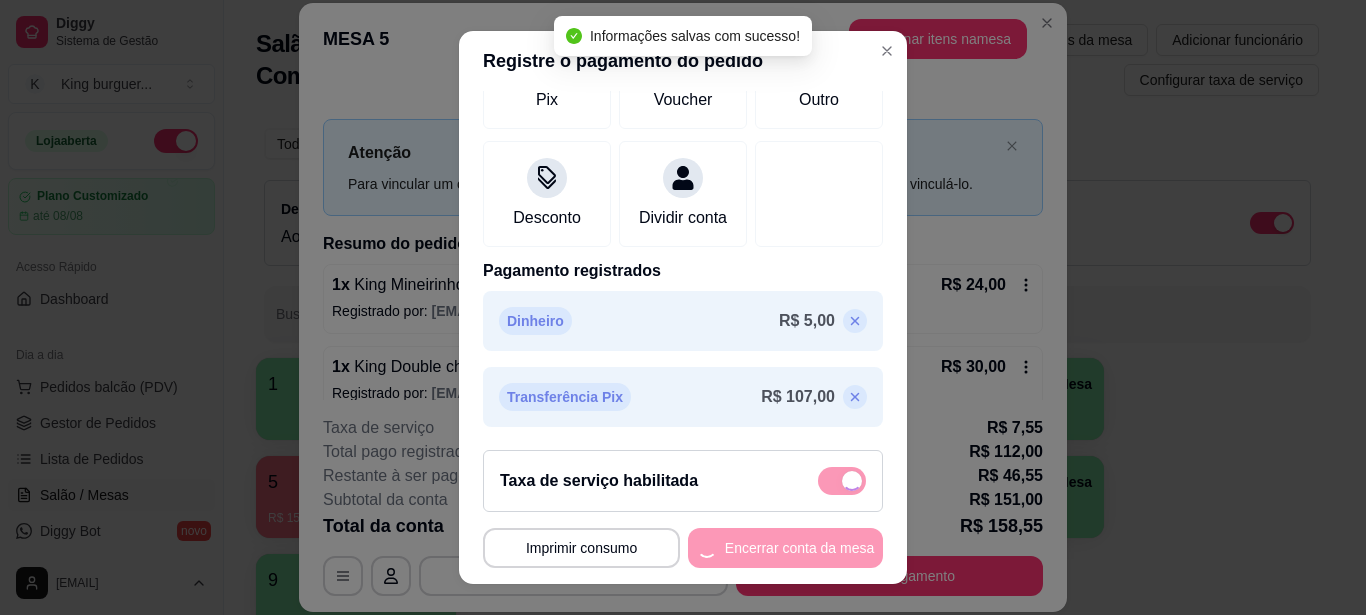 checkbox on "false" 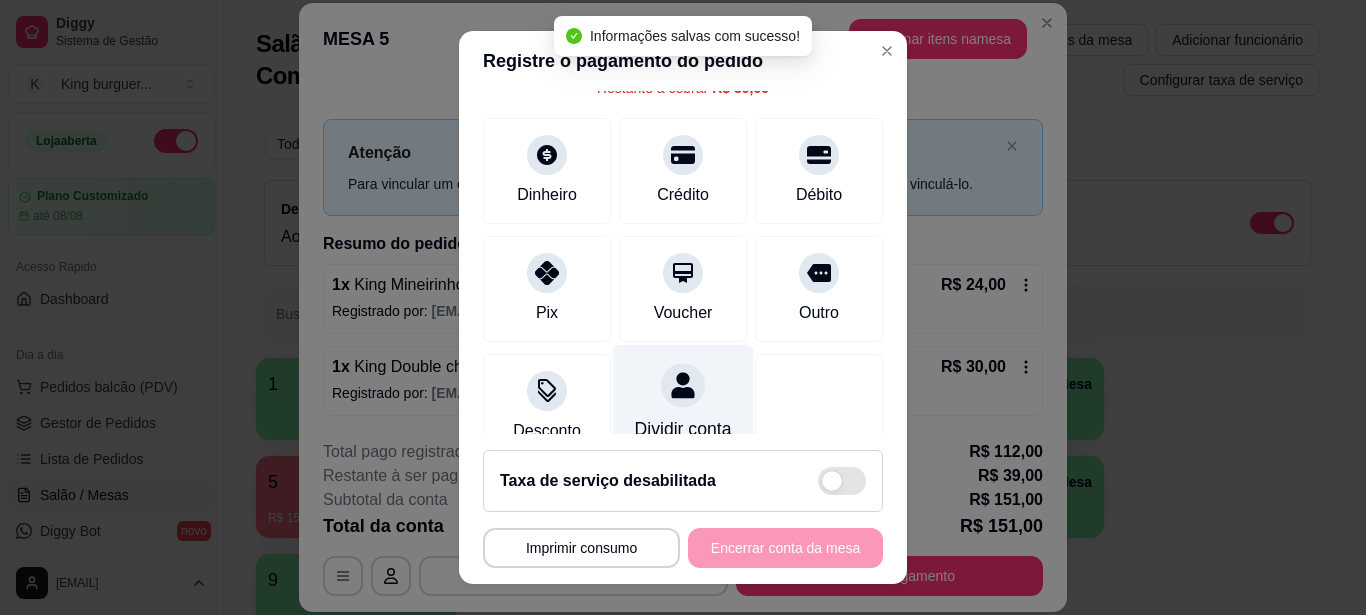 scroll, scrollTop: 0, scrollLeft: 0, axis: both 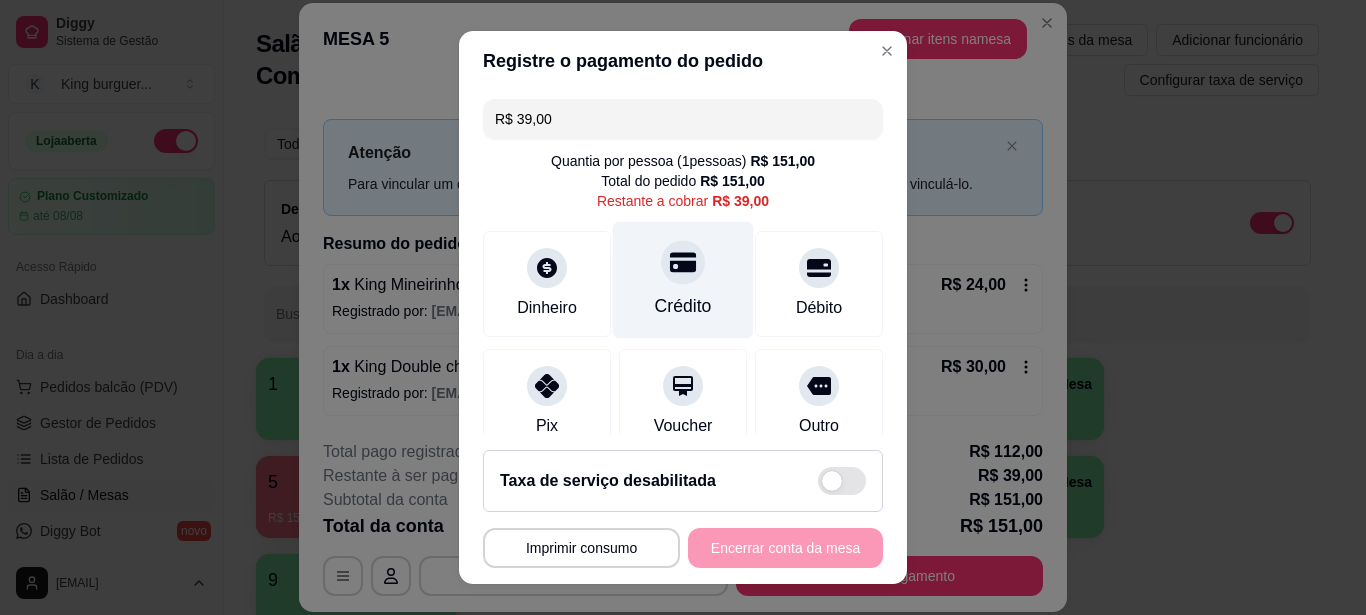 click 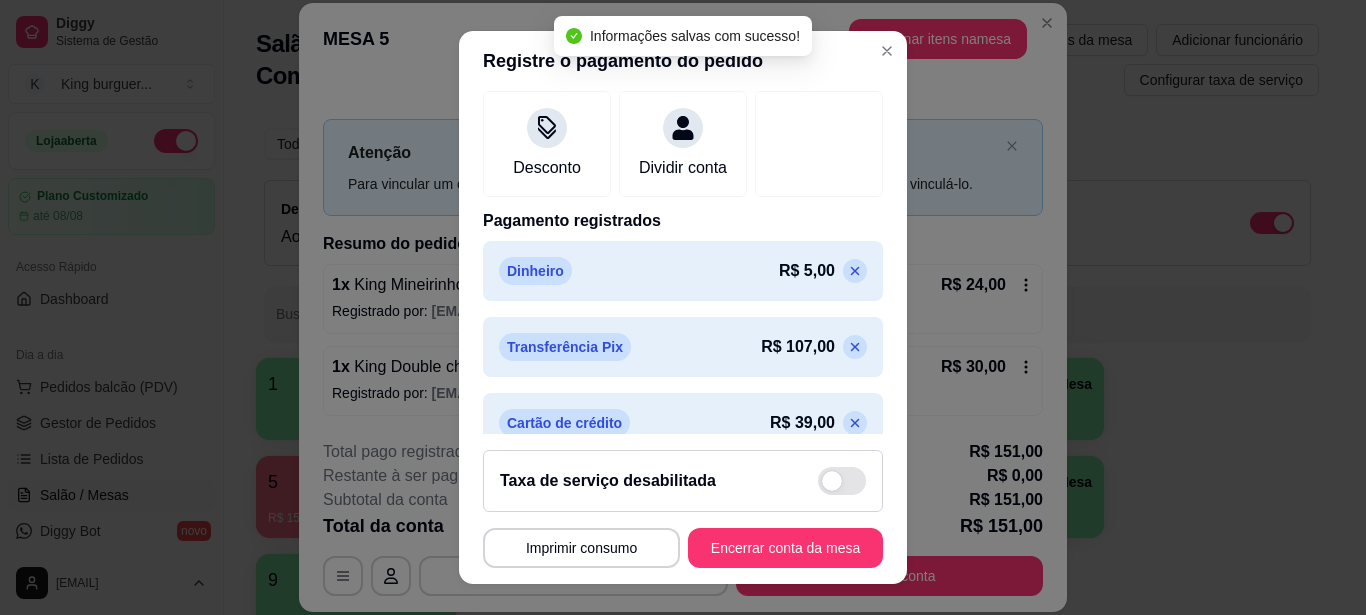 scroll, scrollTop: 406, scrollLeft: 0, axis: vertical 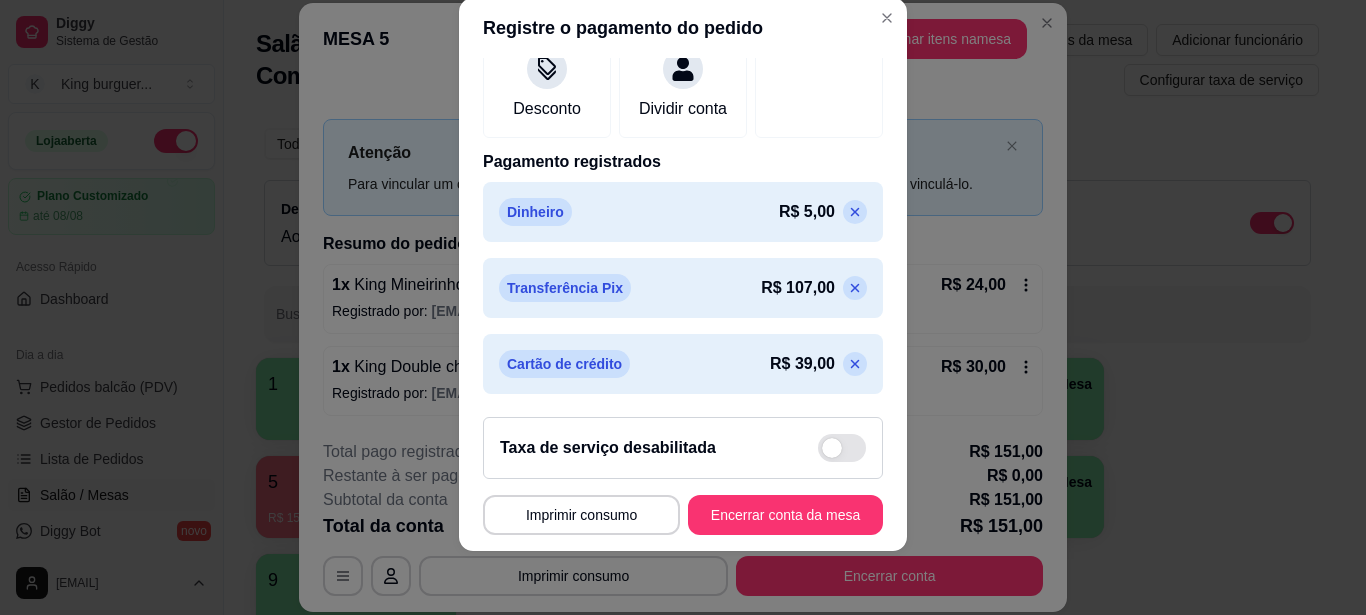 click 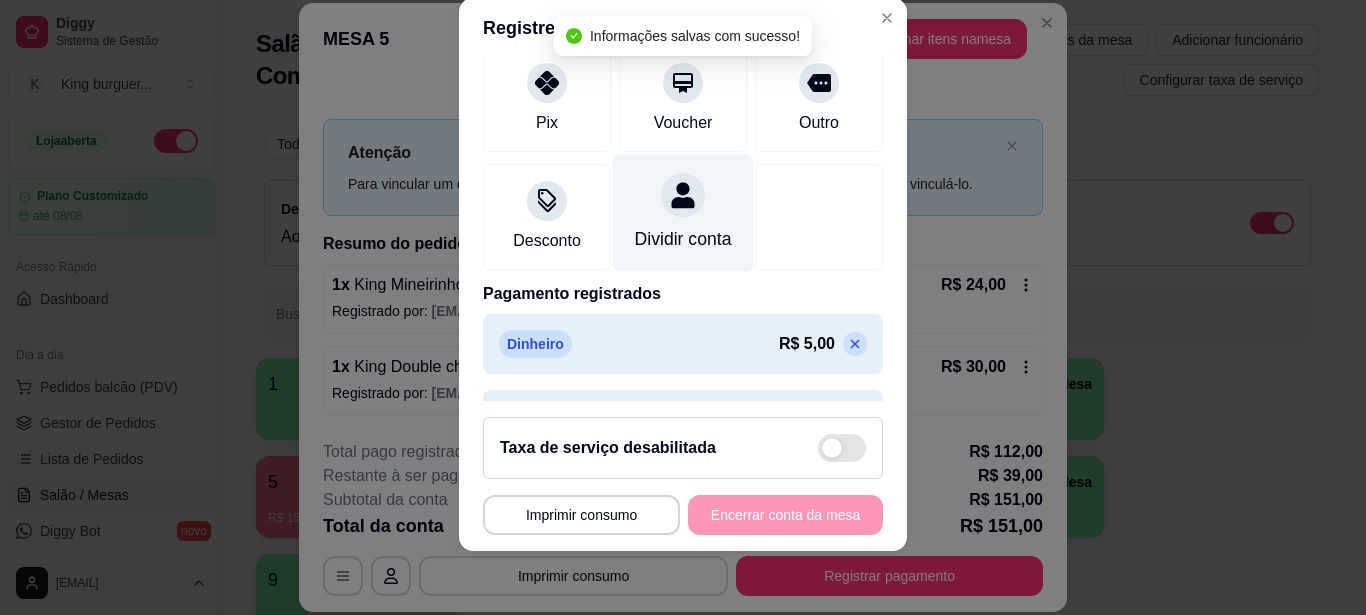 scroll, scrollTop: 50, scrollLeft: 0, axis: vertical 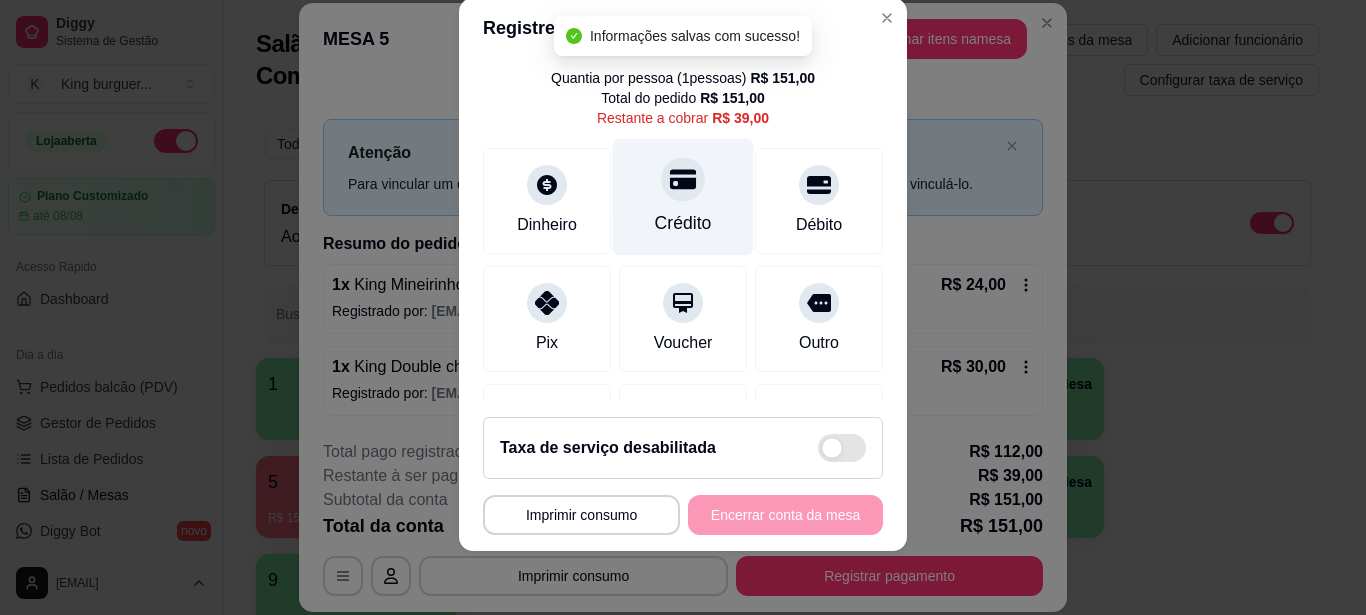 click 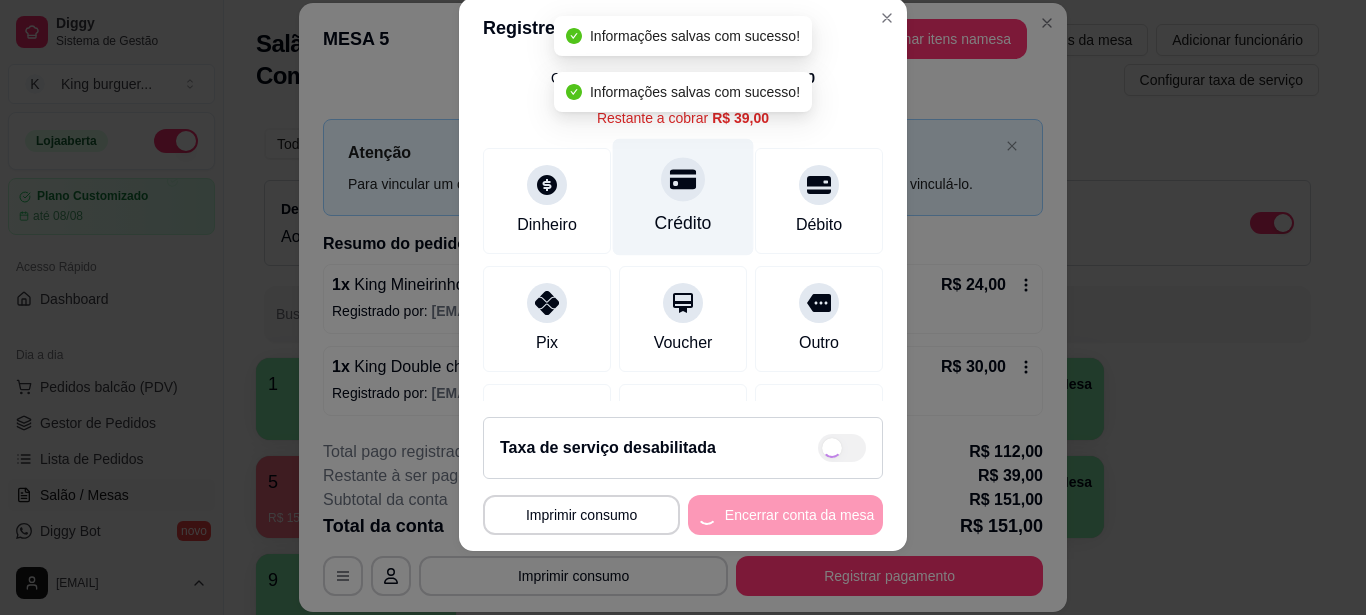 type on "R$ 0,00" 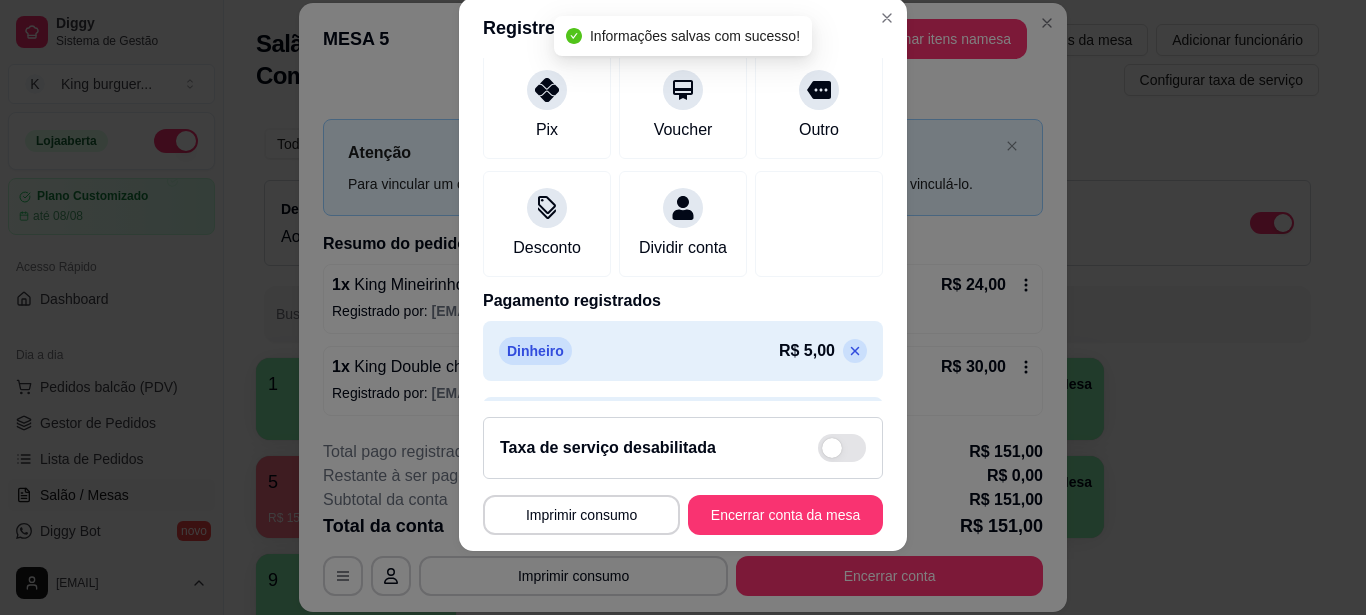 scroll, scrollTop: 406, scrollLeft: 0, axis: vertical 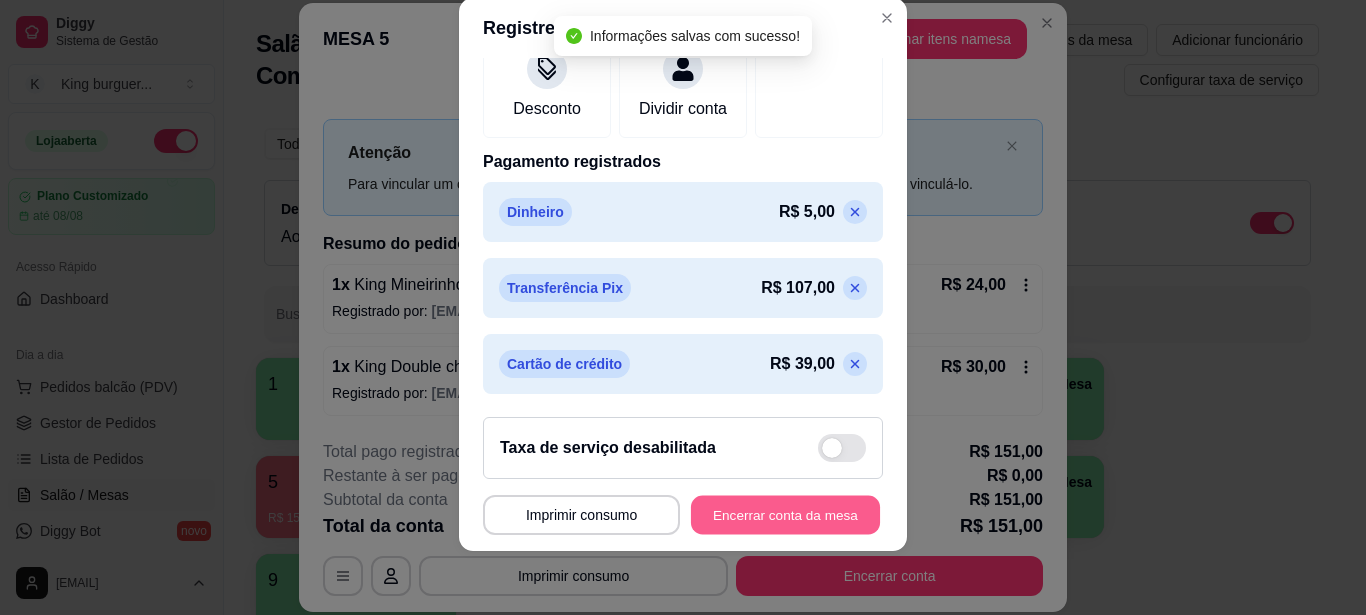 click on "Encerrar conta da mesa" at bounding box center [785, 515] 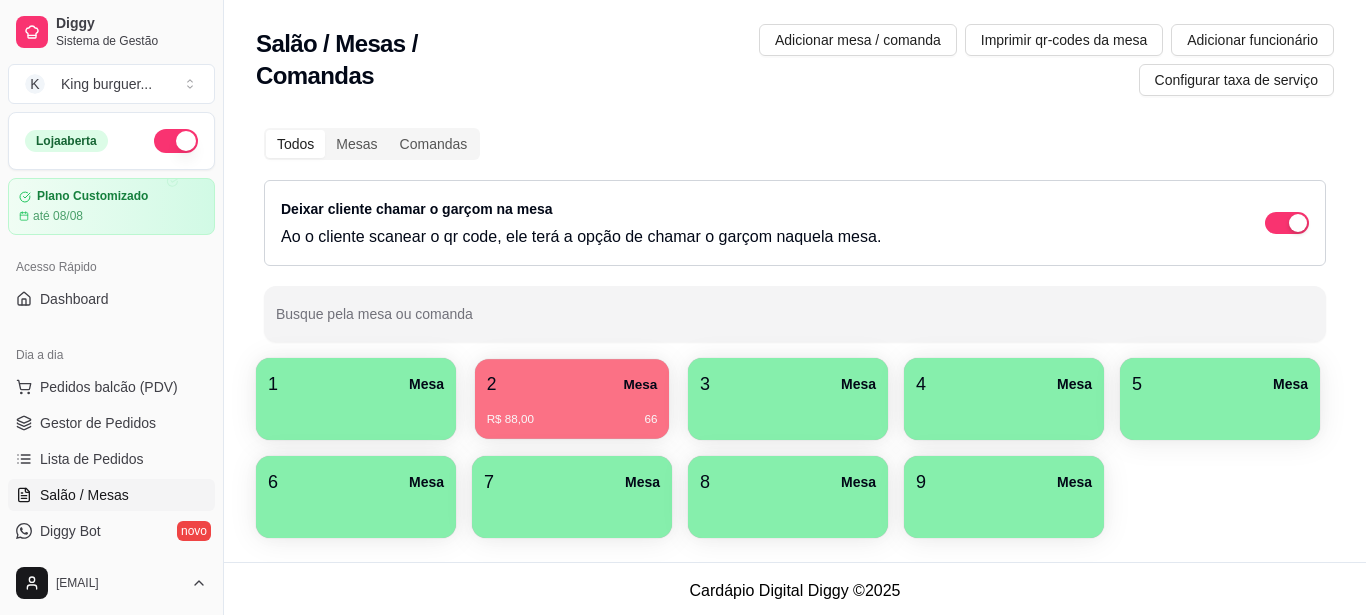 click on "R$ 88,00 66" at bounding box center (572, 412) 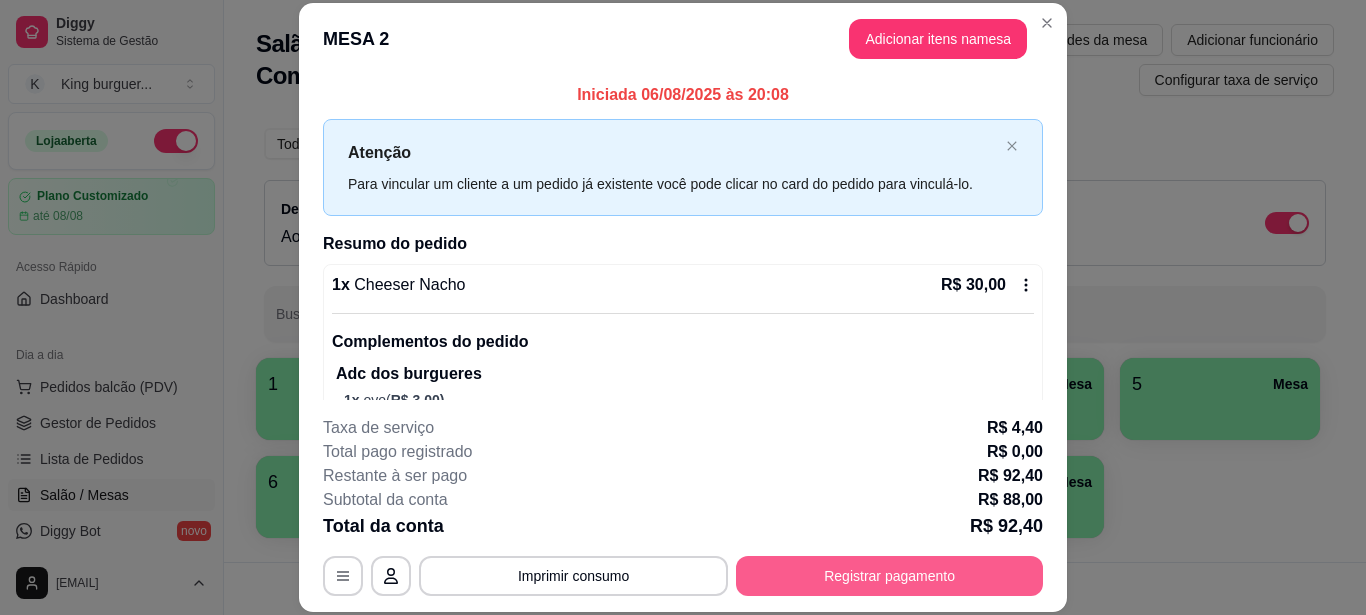 click on "Registrar pagamento" at bounding box center [889, 576] 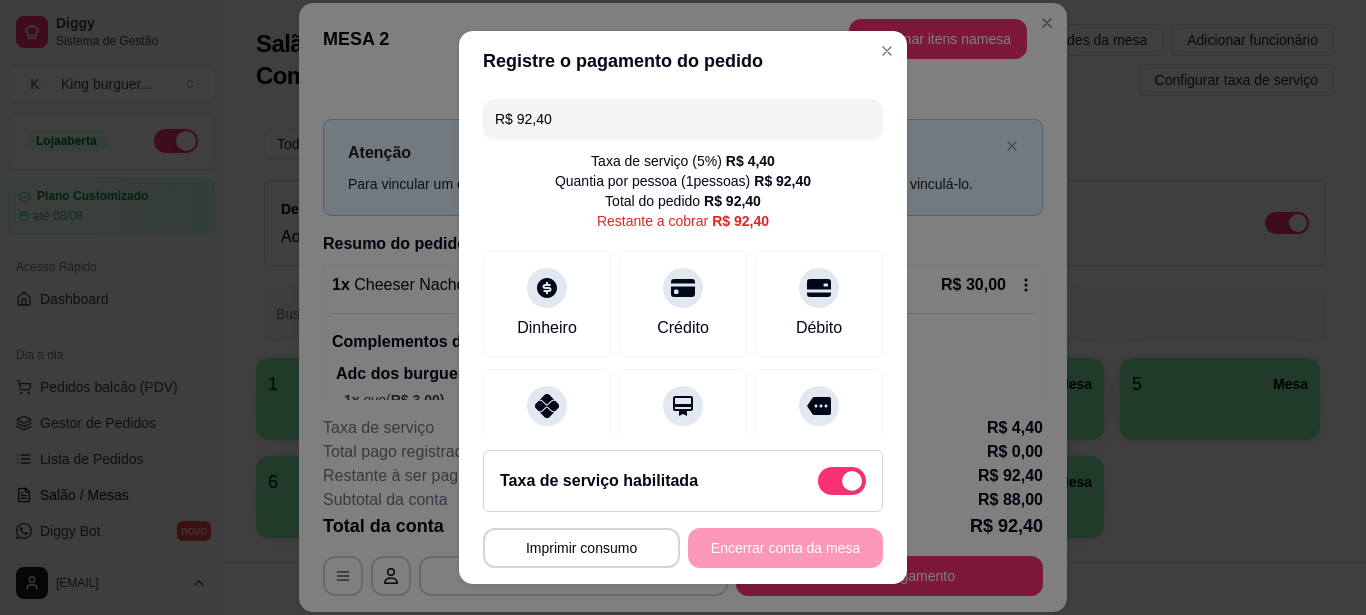 click at bounding box center [842, 481] 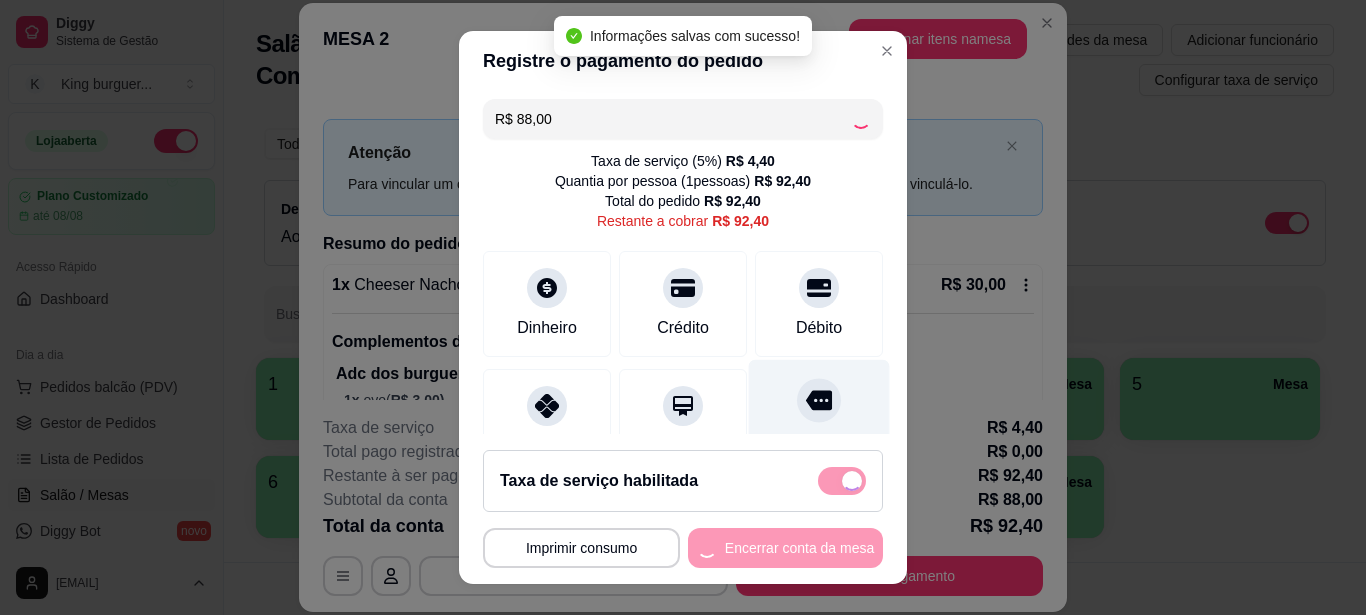 checkbox on "false" 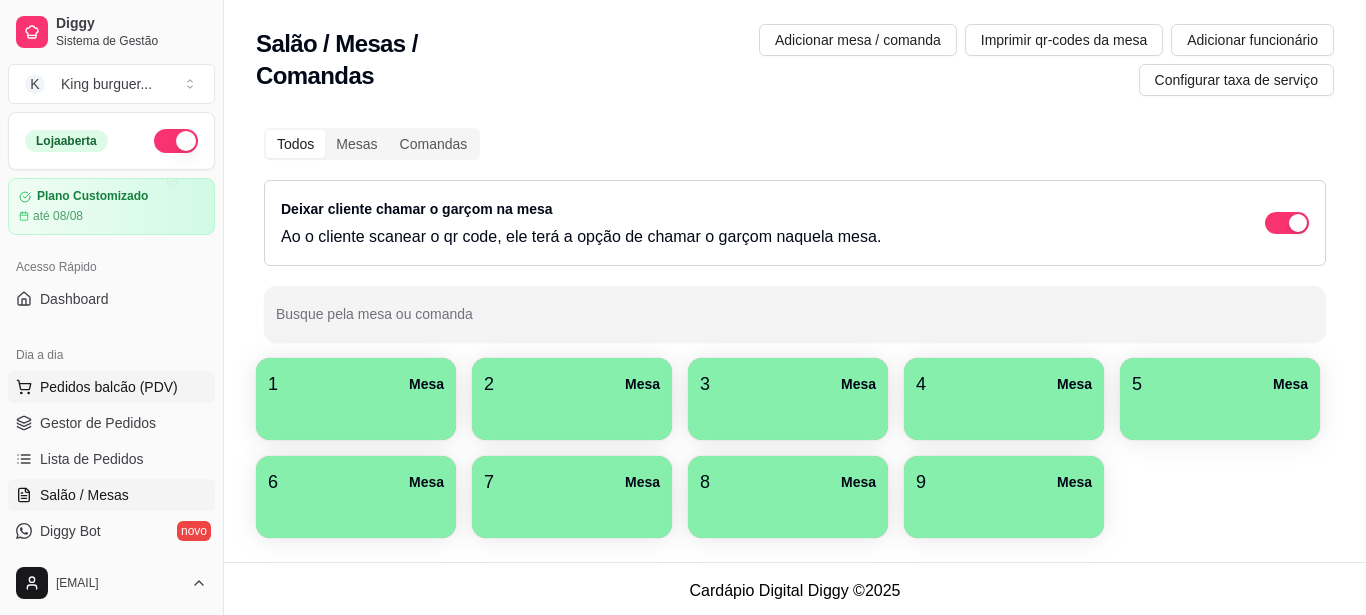 click on "Pedidos balcão (PDV)" at bounding box center (109, 387) 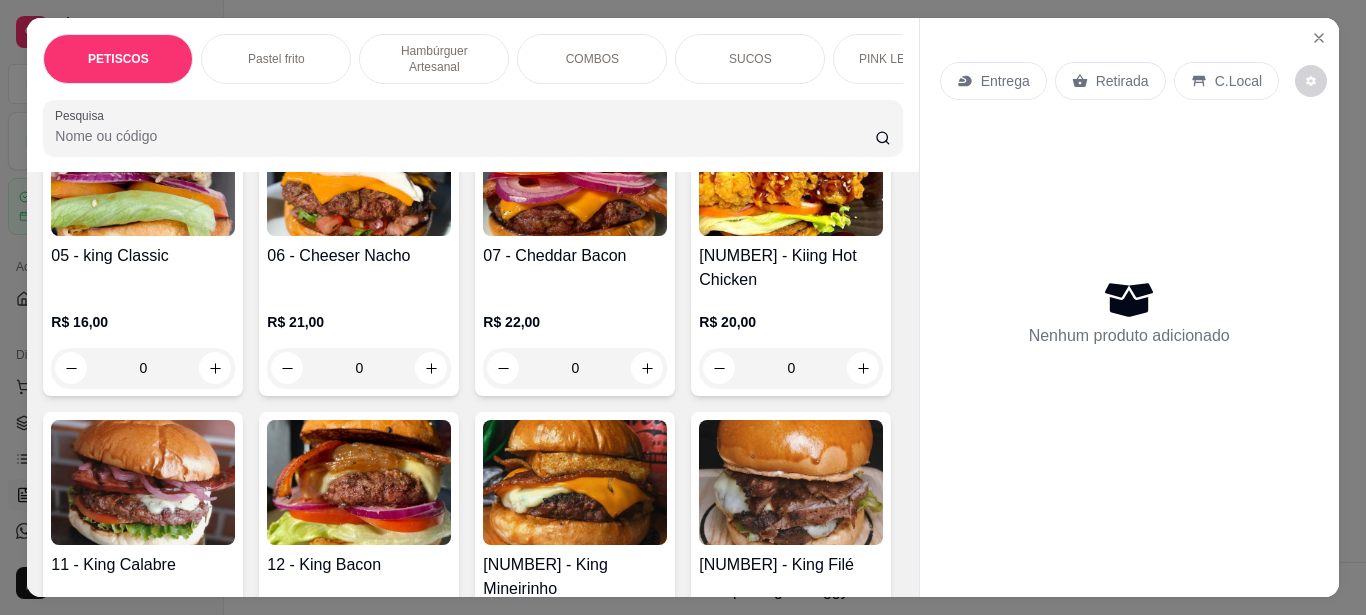 scroll, scrollTop: 1900, scrollLeft: 0, axis: vertical 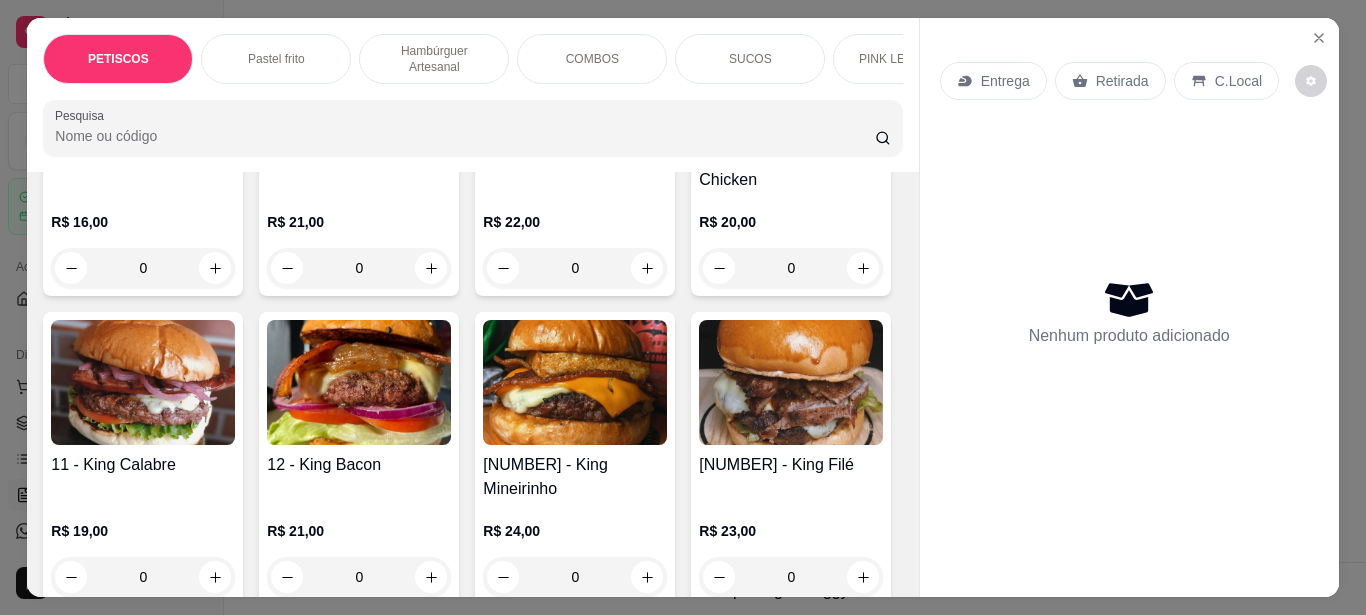 click at bounding box center [791, 73] 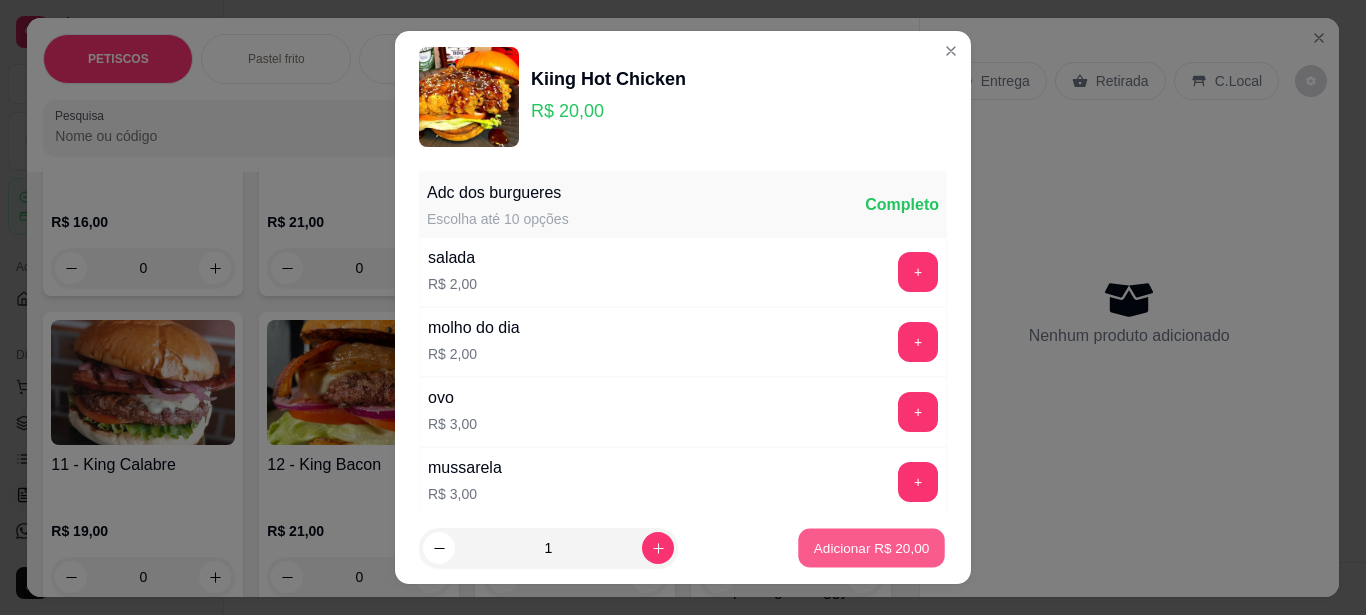 click on "Adicionar   R$ 20,00" at bounding box center (872, 548) 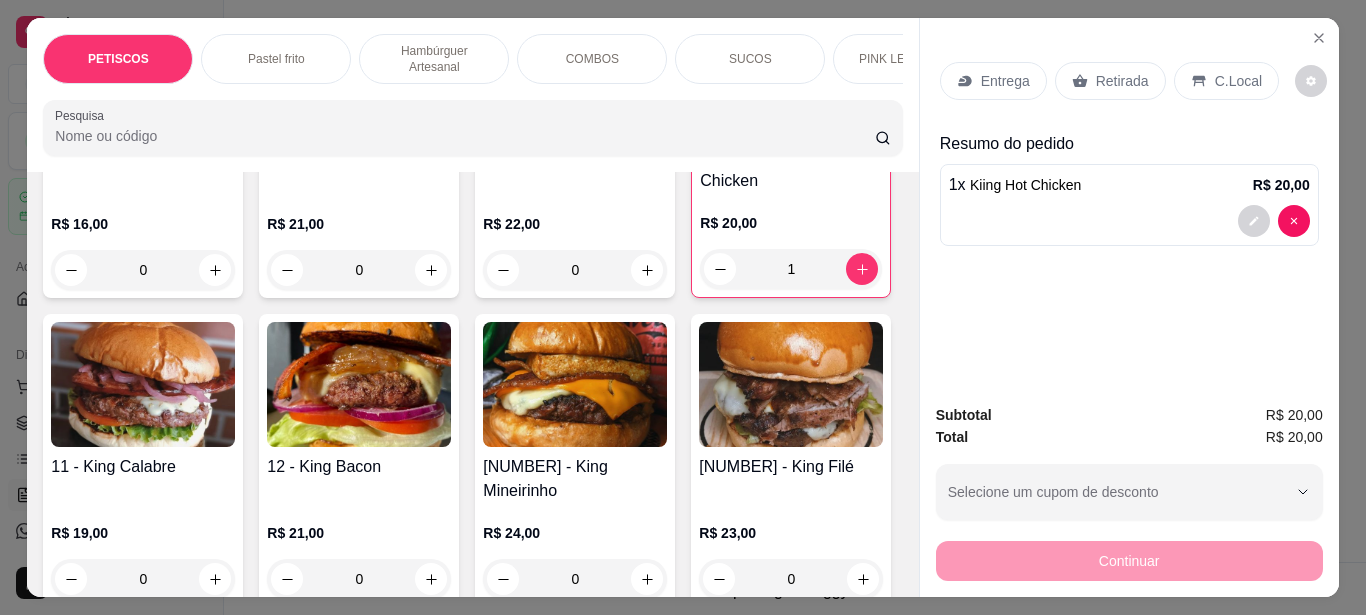 click on "Entrega" at bounding box center (1005, 81) 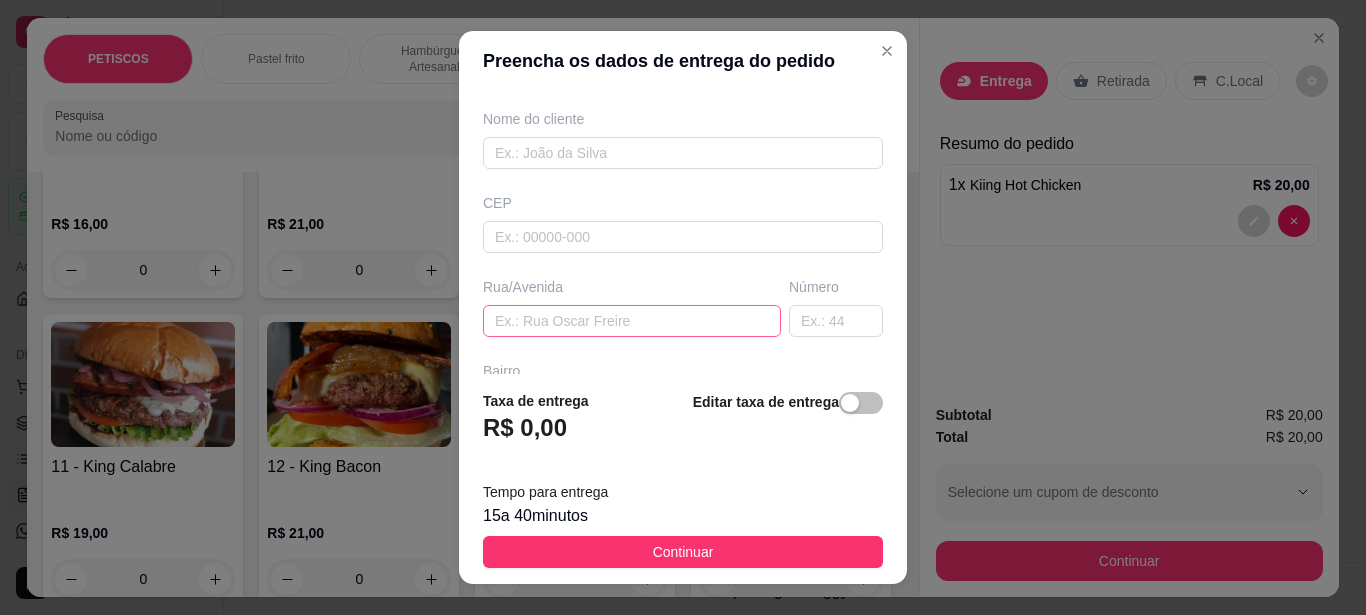 scroll, scrollTop: 200, scrollLeft: 0, axis: vertical 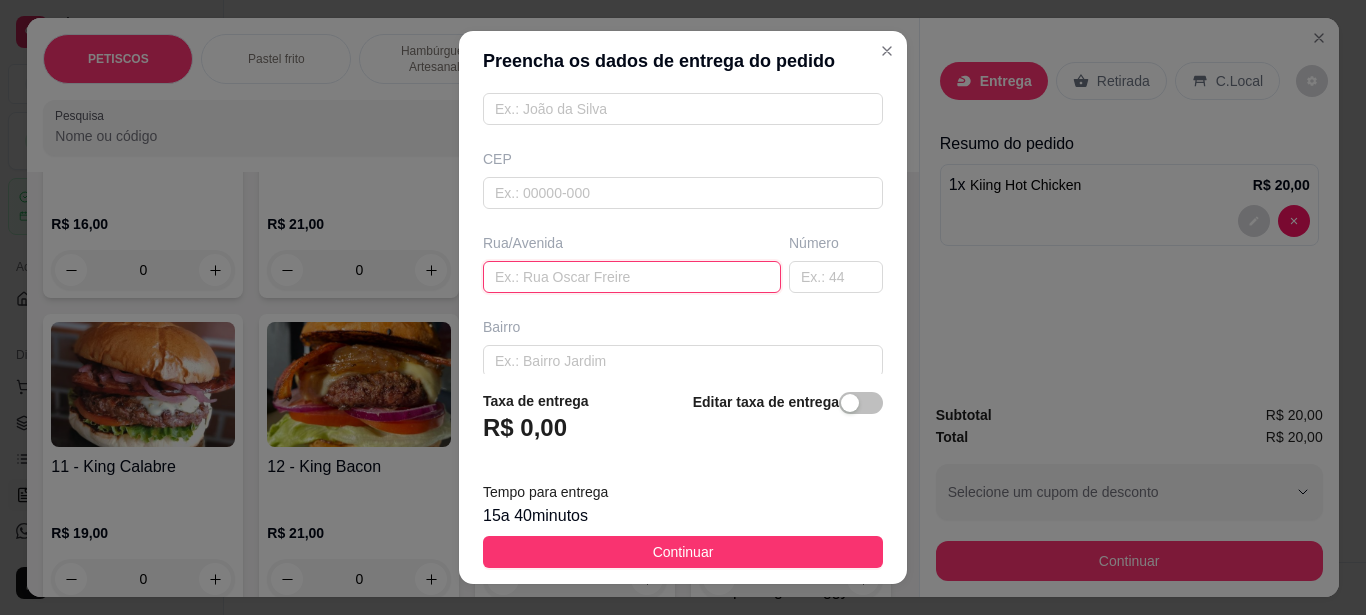 click at bounding box center [632, 277] 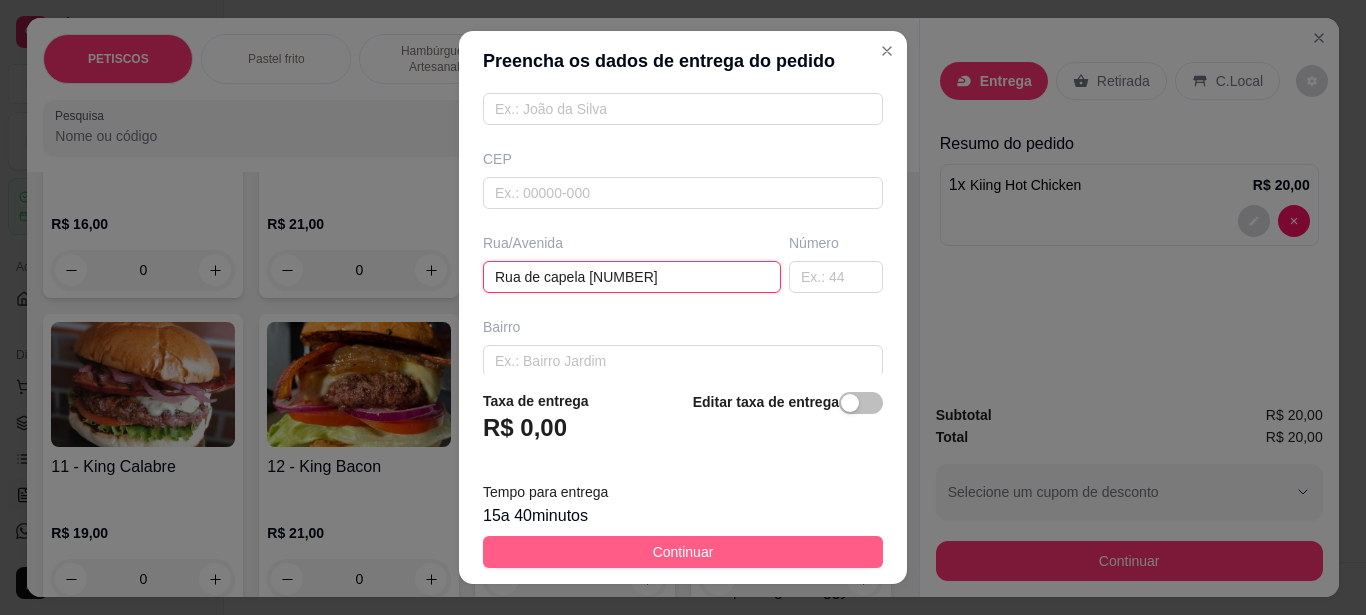 type on "Rua de capela [NUMBER]" 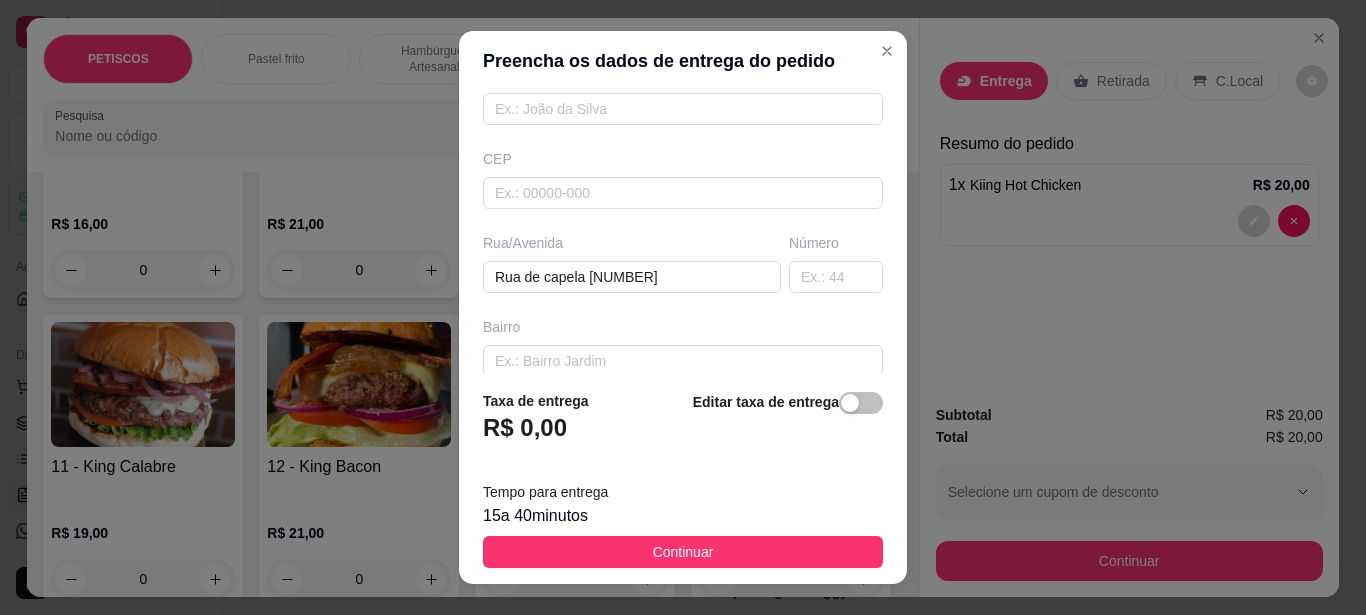 click on "Continuar" at bounding box center (683, 552) 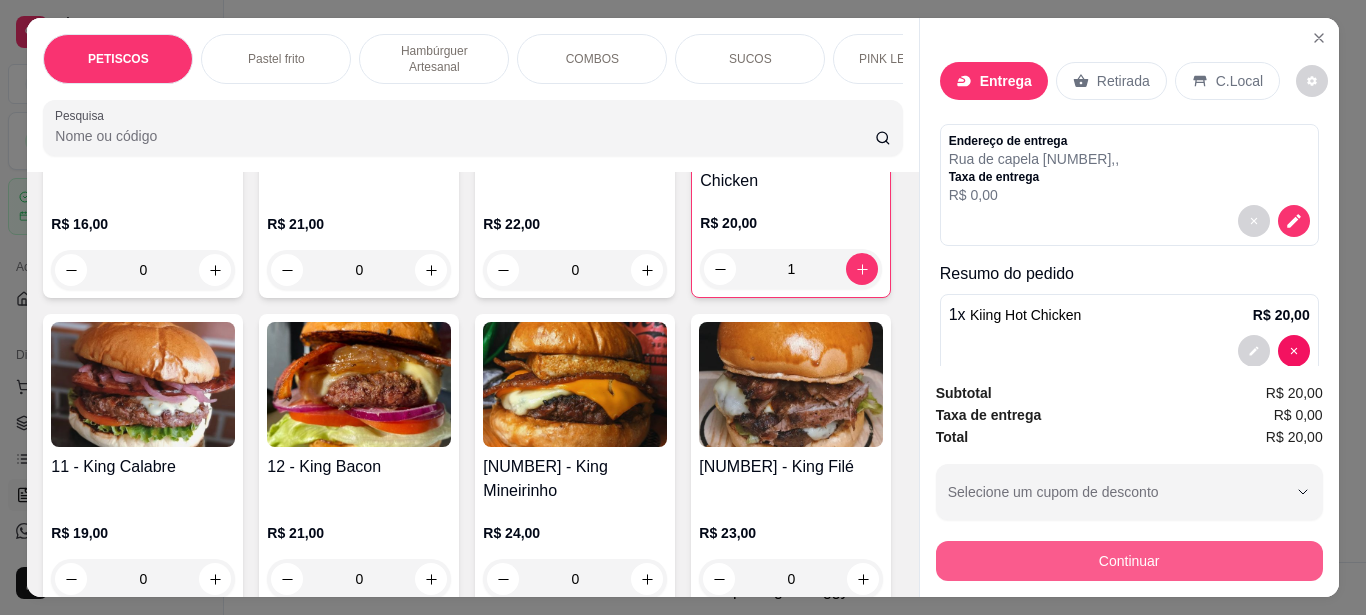 click on "Continuar" at bounding box center [1129, 561] 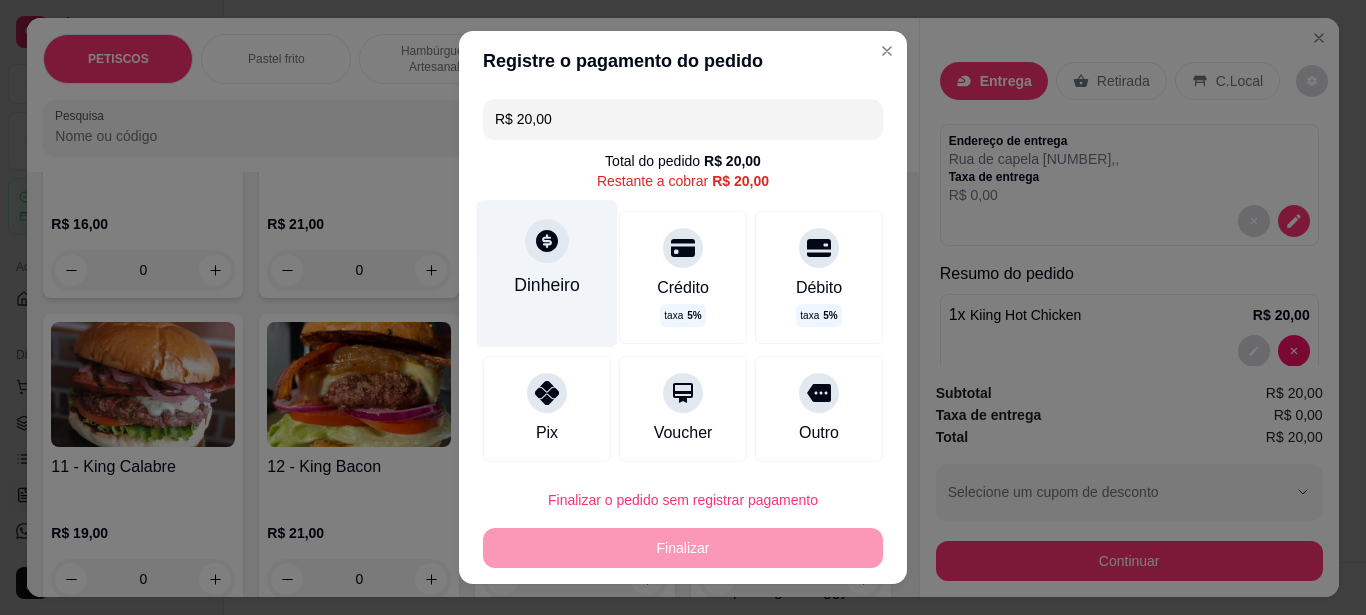 click on "Dinheiro" at bounding box center [547, 285] 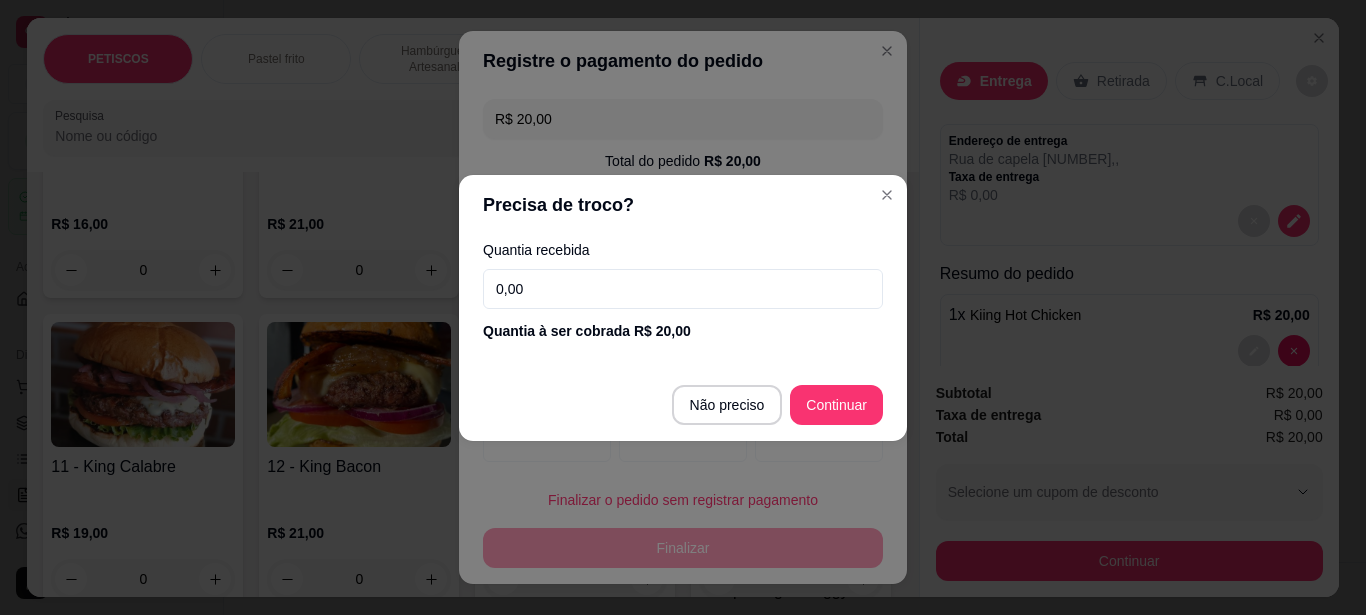drag, startPoint x: 427, startPoint y: 288, endPoint x: 436, endPoint y: 308, distance: 21.931713 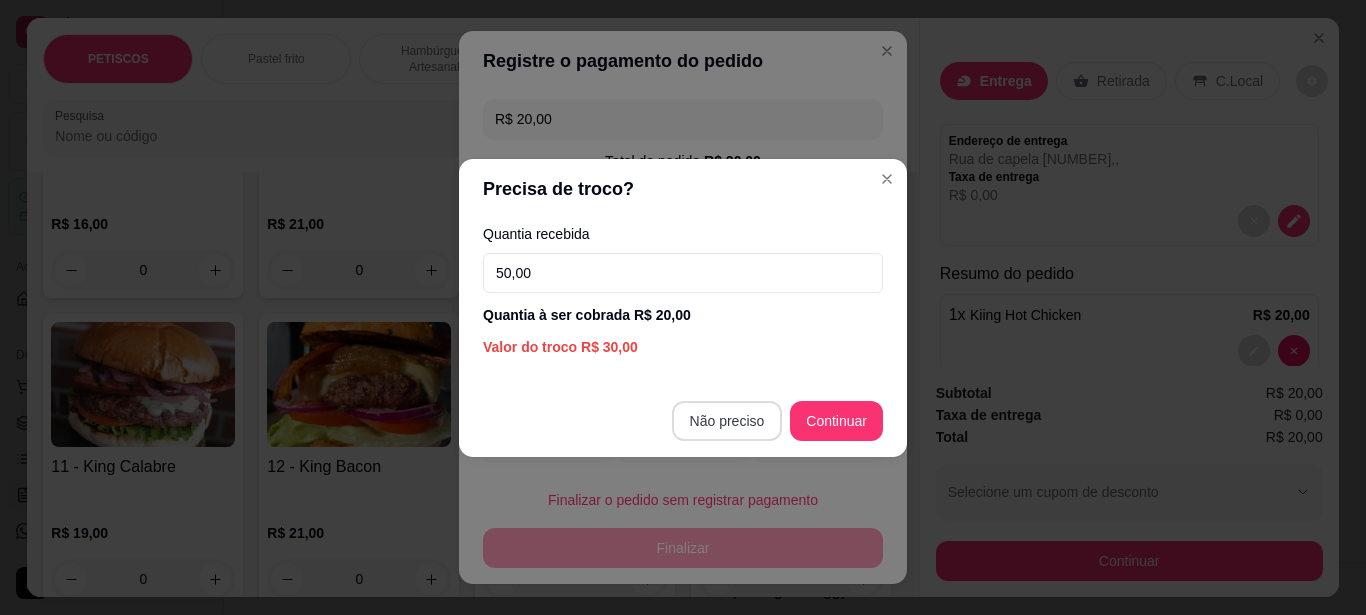 type on "50,00" 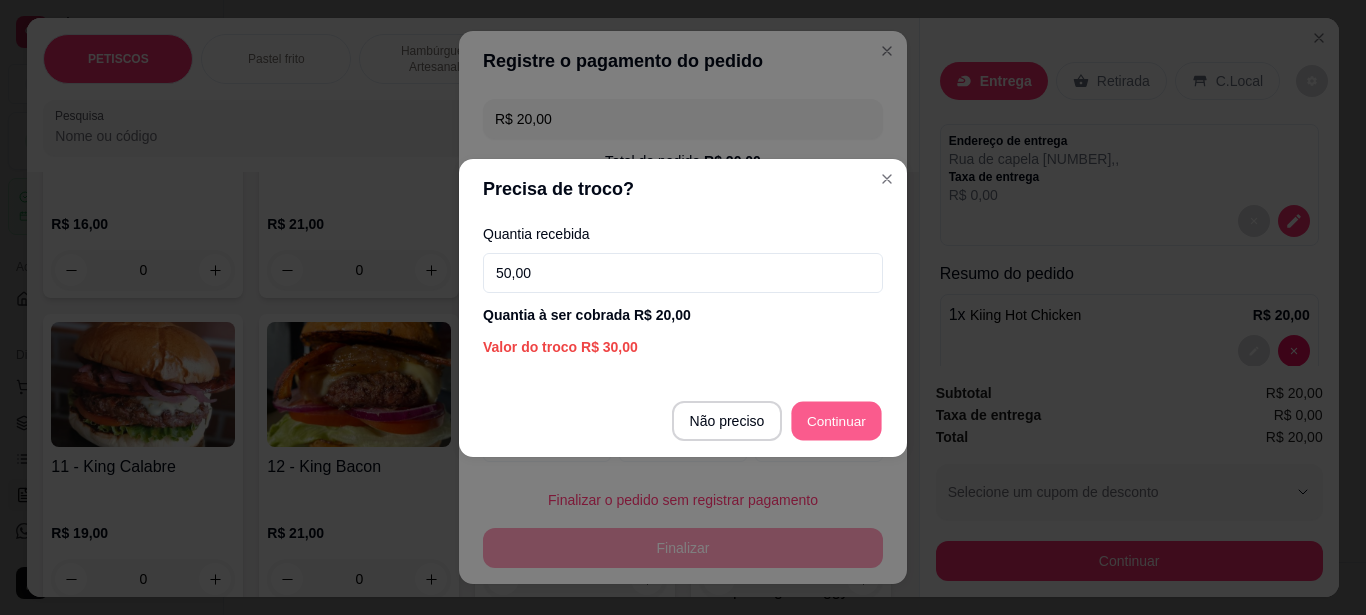 type on "R$ 0,00" 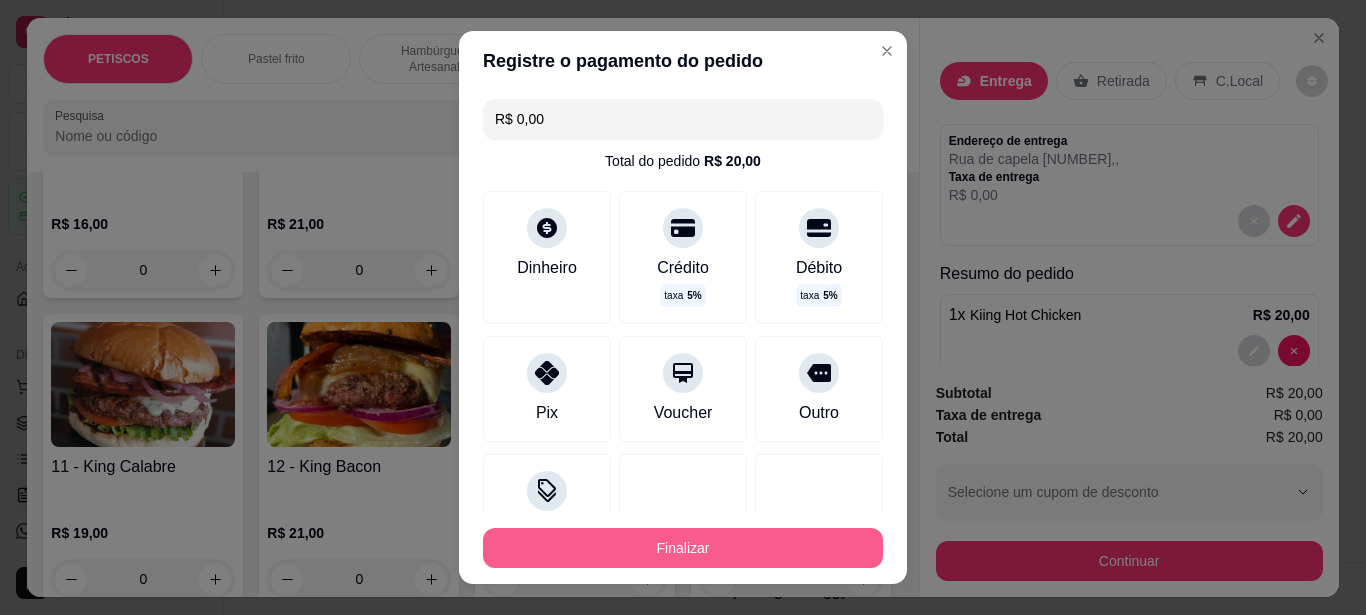 click on "Finalizar" at bounding box center (683, 548) 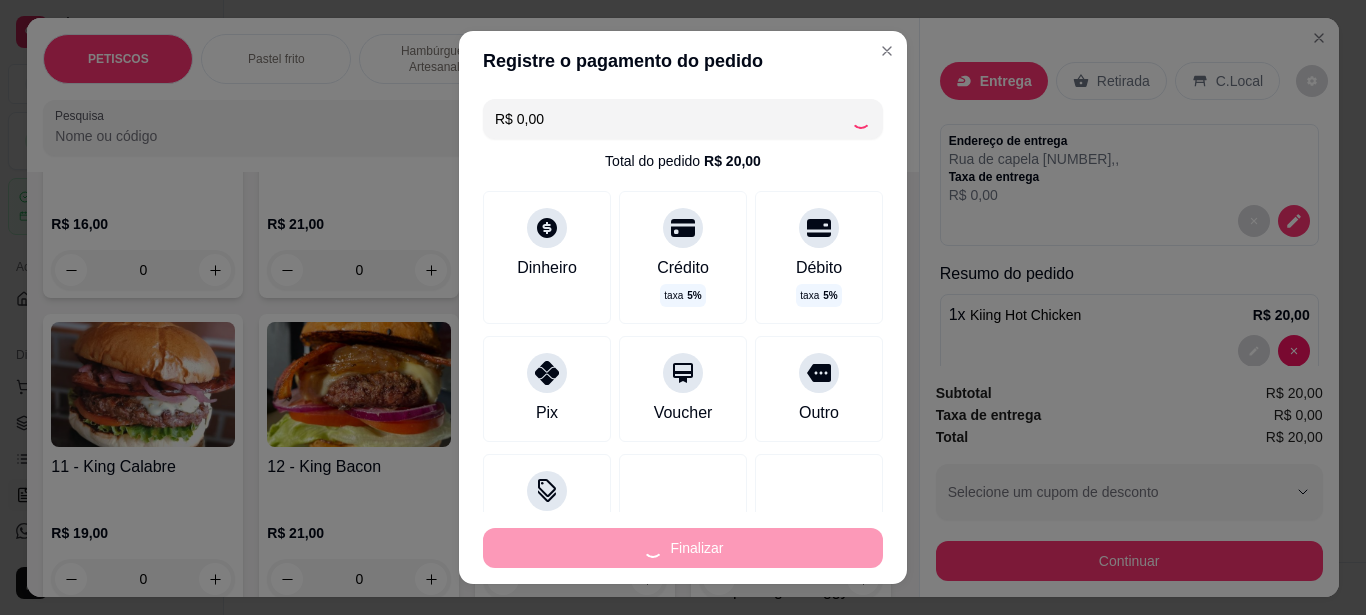 type on "0" 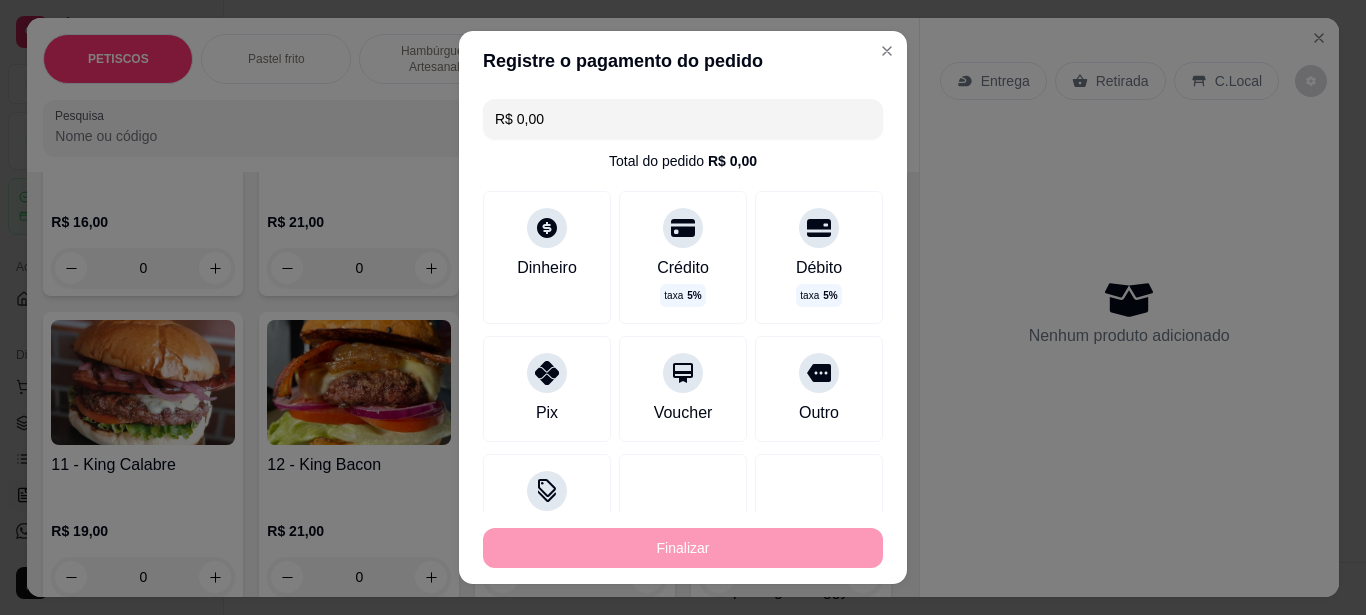 type on "-R$ 20,00" 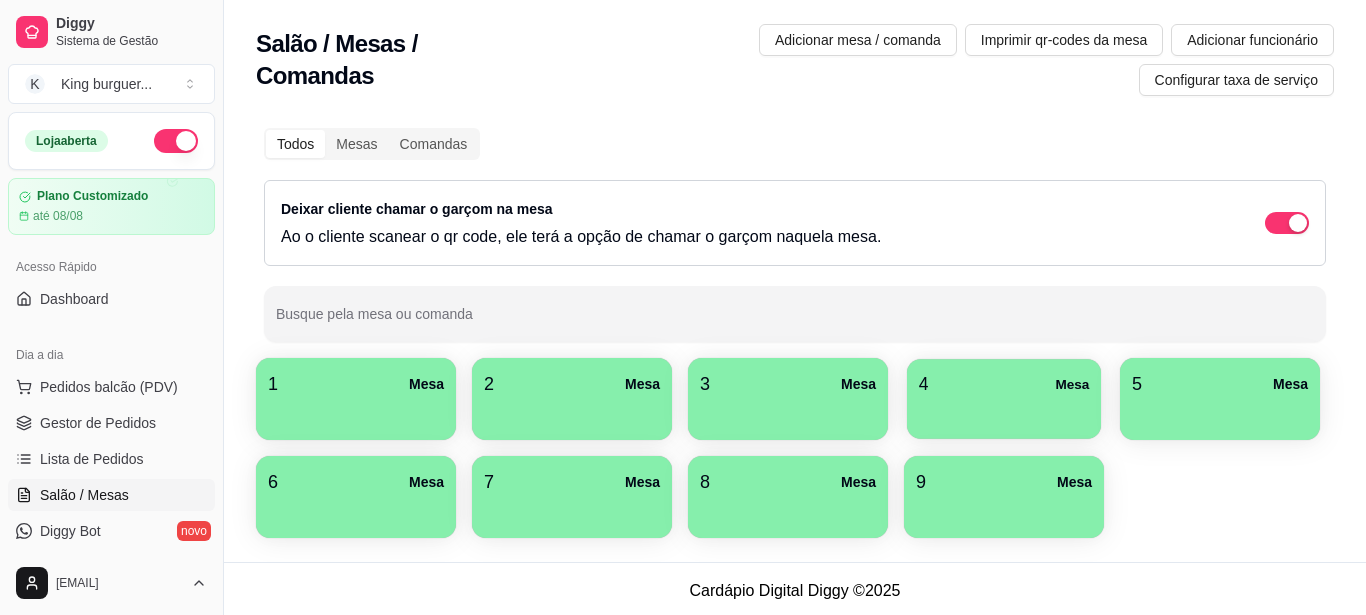 click on "4 Mesa" at bounding box center (1004, 384) 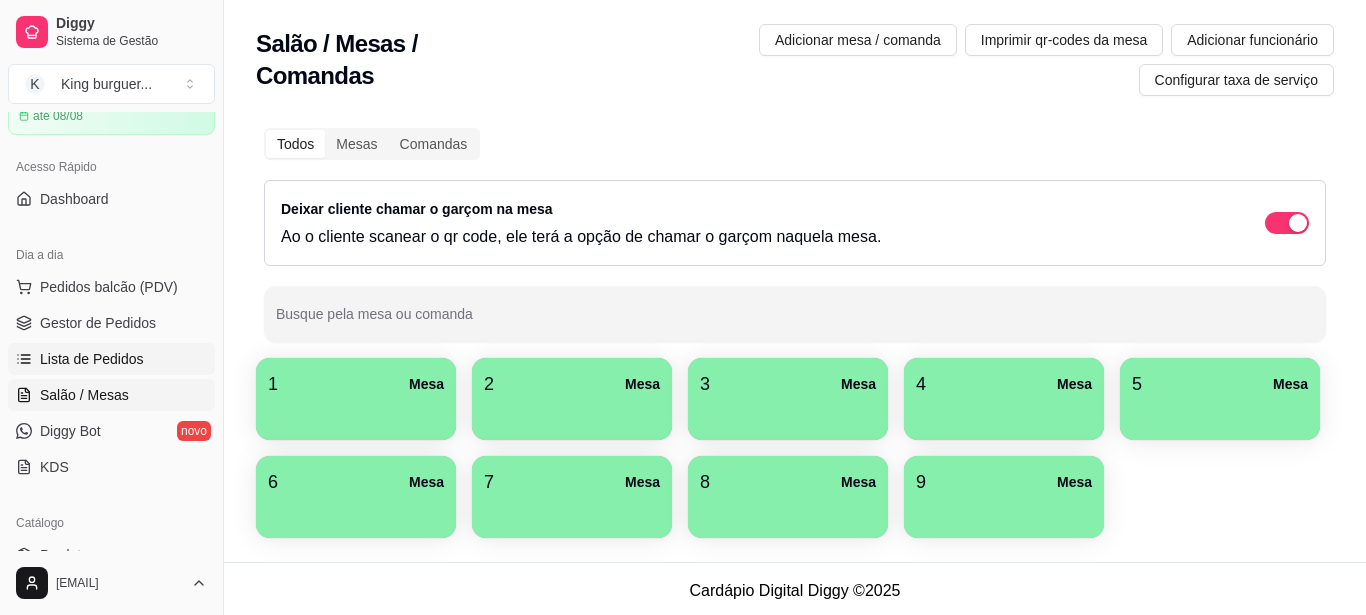 scroll, scrollTop: 0, scrollLeft: 0, axis: both 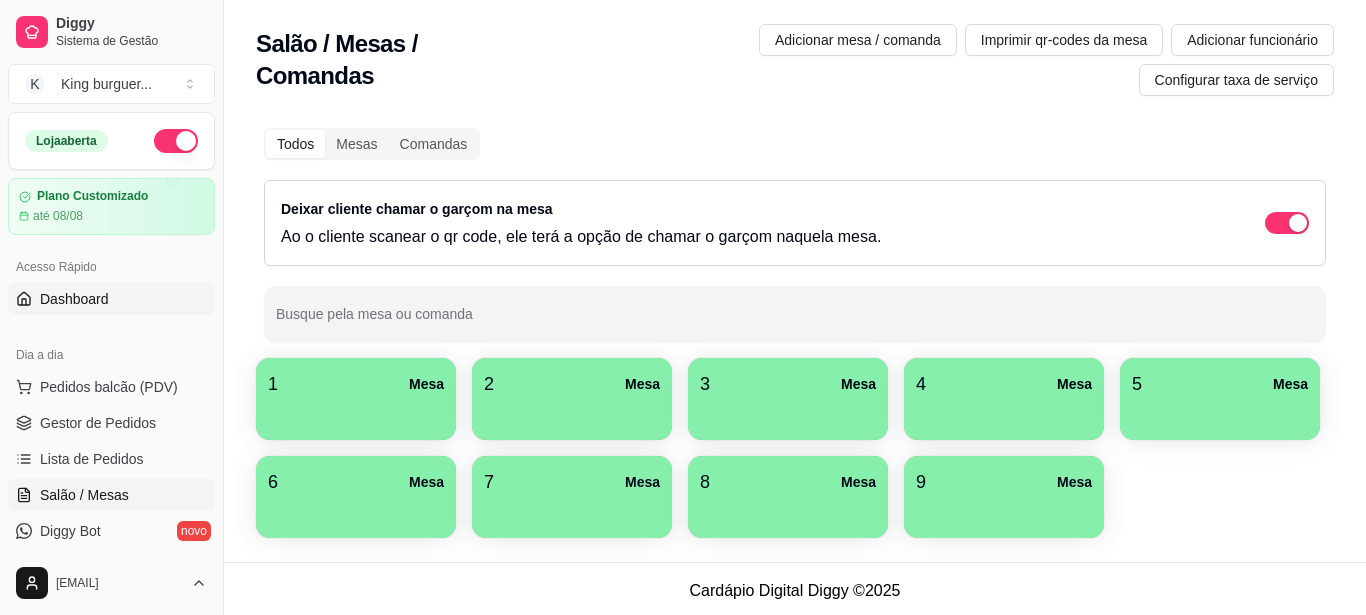 click on "Dashboard" at bounding box center [111, 299] 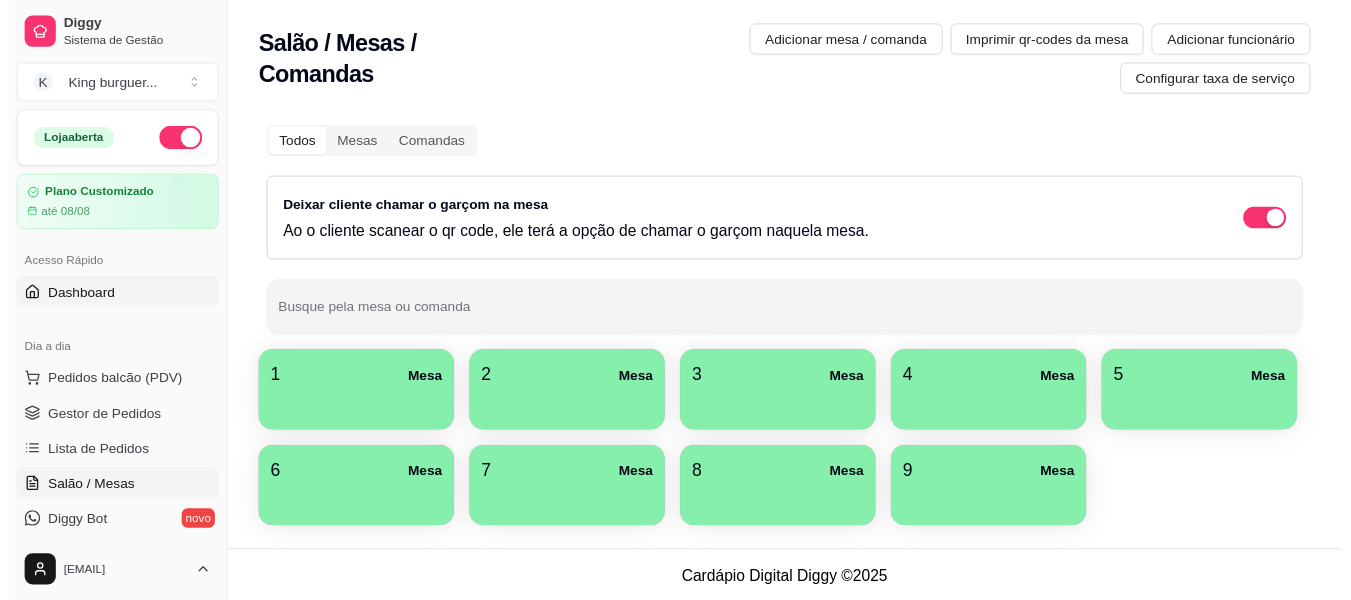 scroll, scrollTop: 811, scrollLeft: 0, axis: vertical 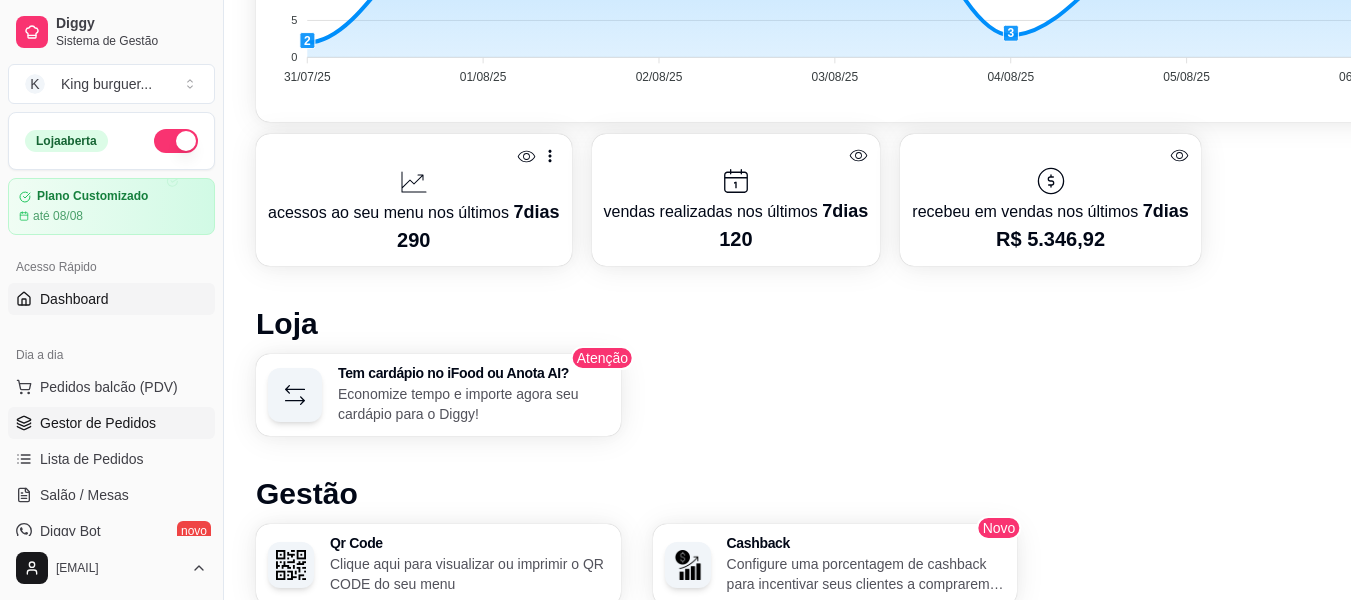 click on "Gestor de Pedidos" at bounding box center (98, 423) 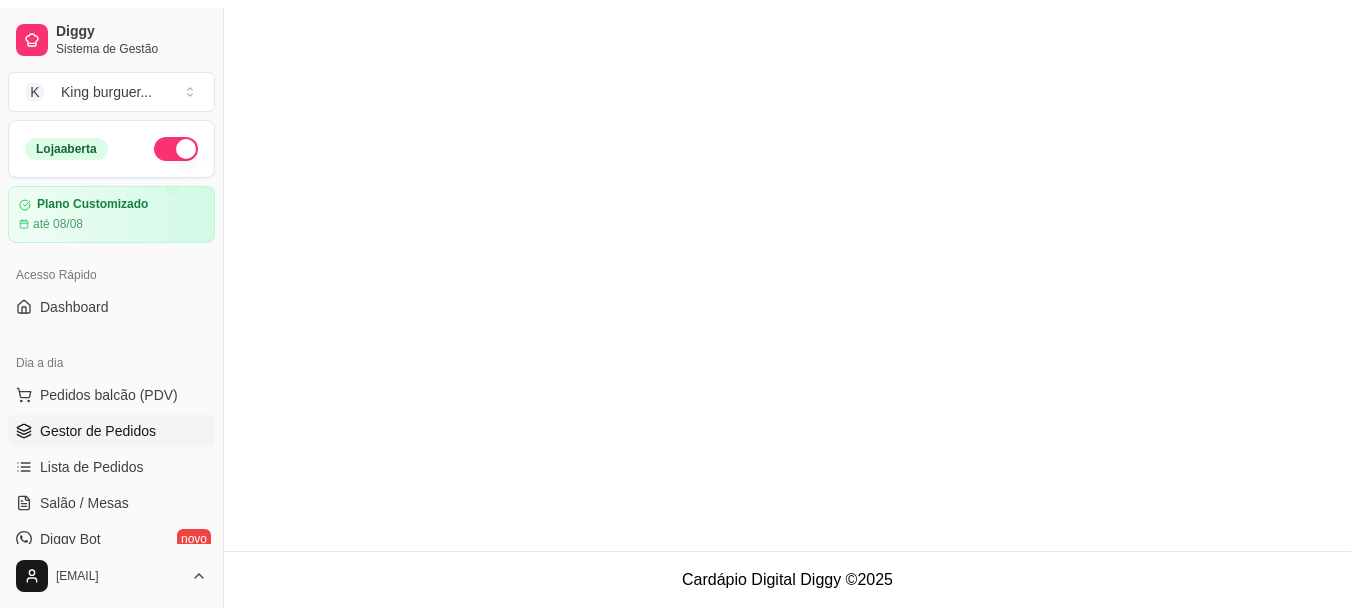 scroll, scrollTop: 0, scrollLeft: 0, axis: both 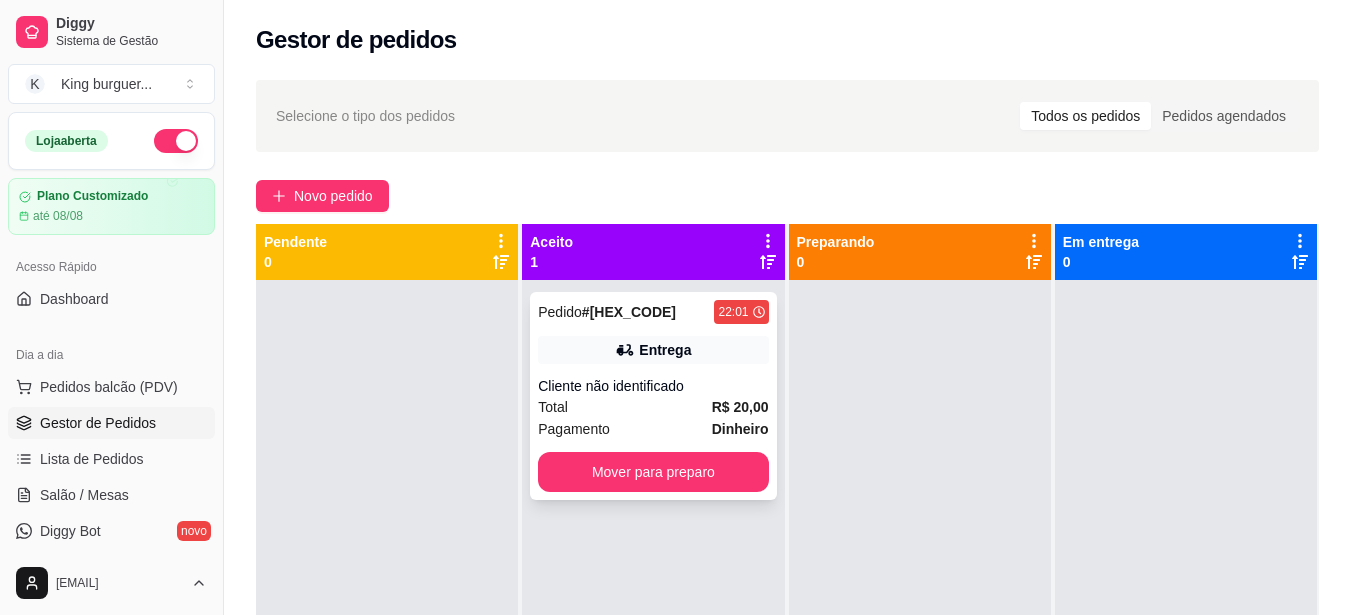 click on "Dinheiro" at bounding box center (740, 429) 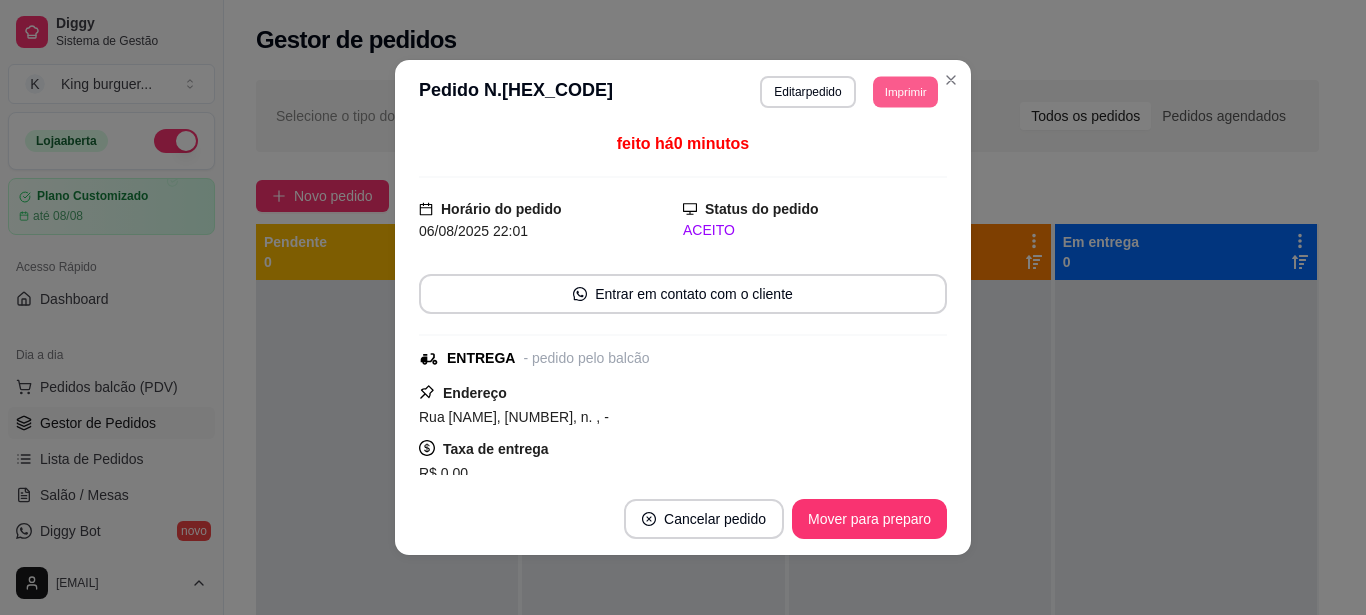 click on "Imprimir" at bounding box center (905, 91) 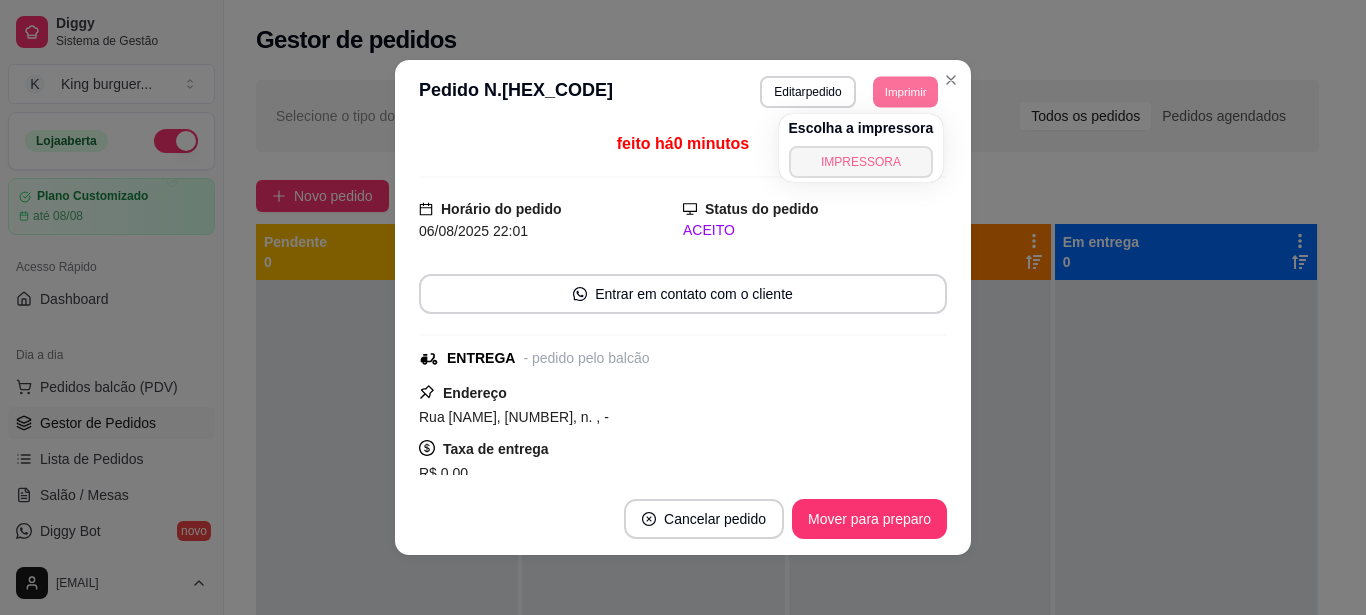 click on "IMPRESSORA" at bounding box center (861, 162) 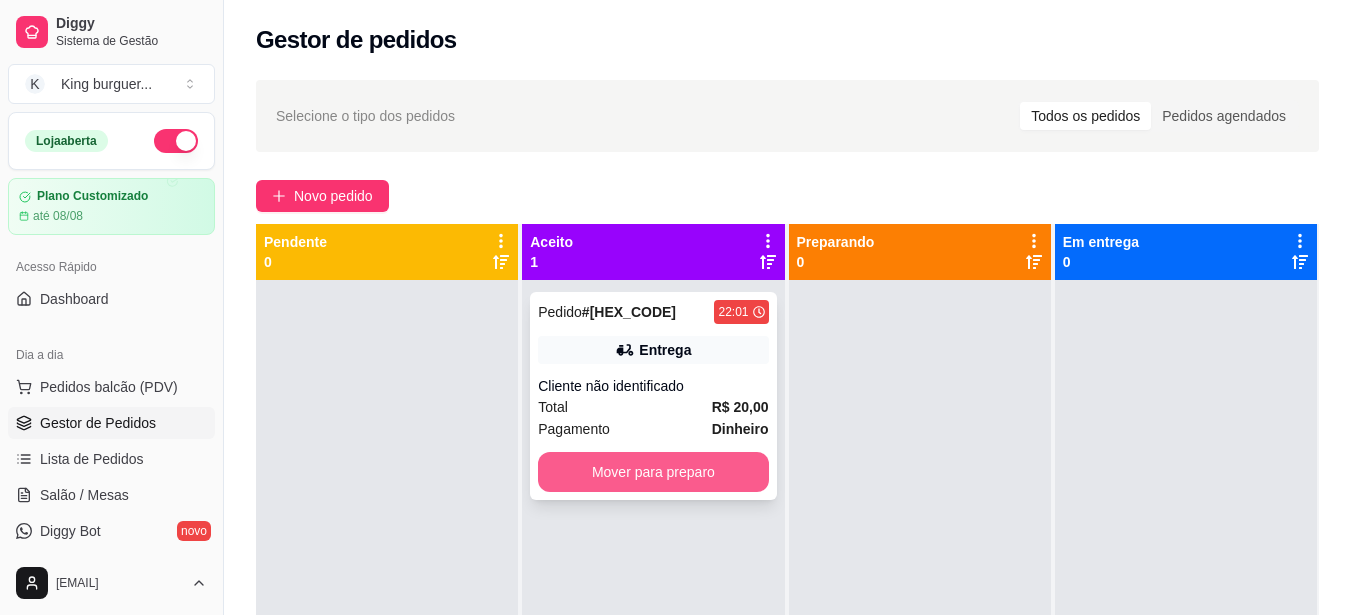 click on "Mover para preparo" at bounding box center (653, 472) 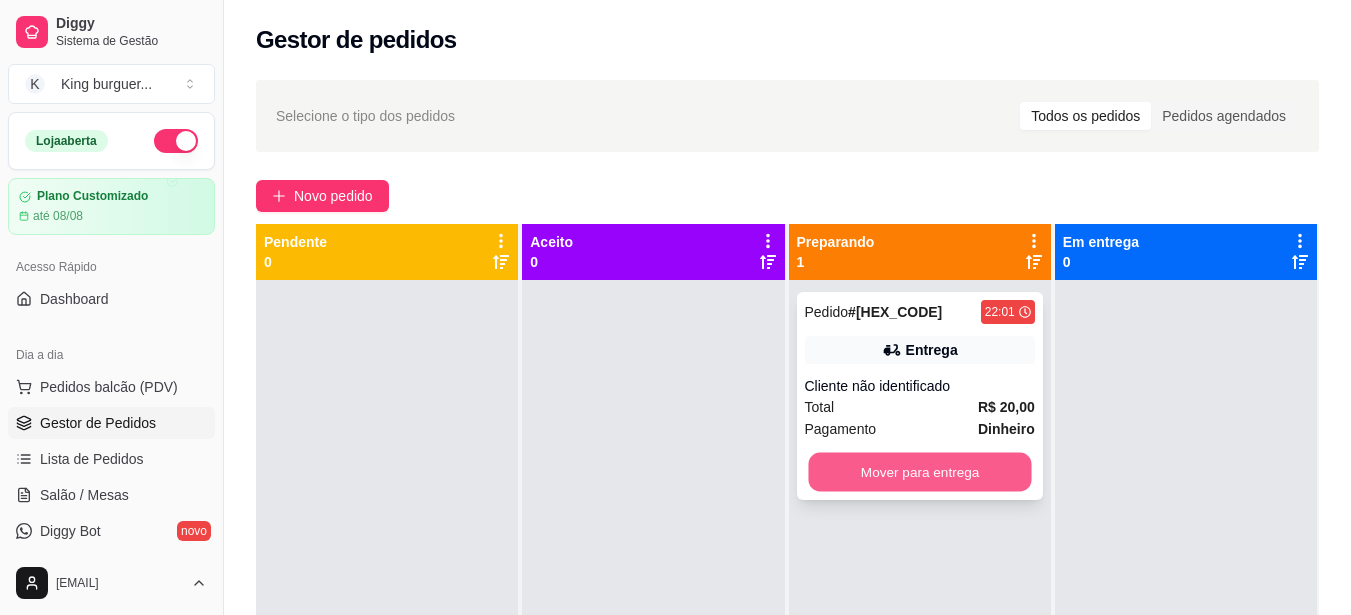 click on "Mover para entrega" at bounding box center (919, 472) 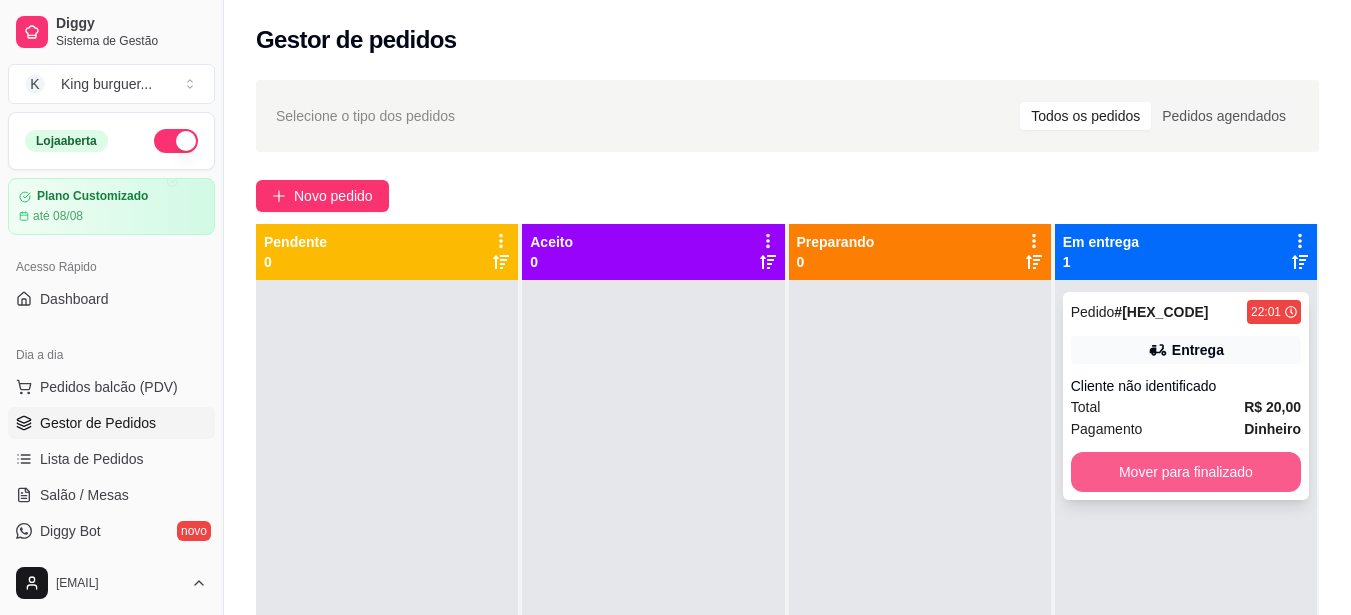 click on "Mover para finalizado" at bounding box center [1186, 472] 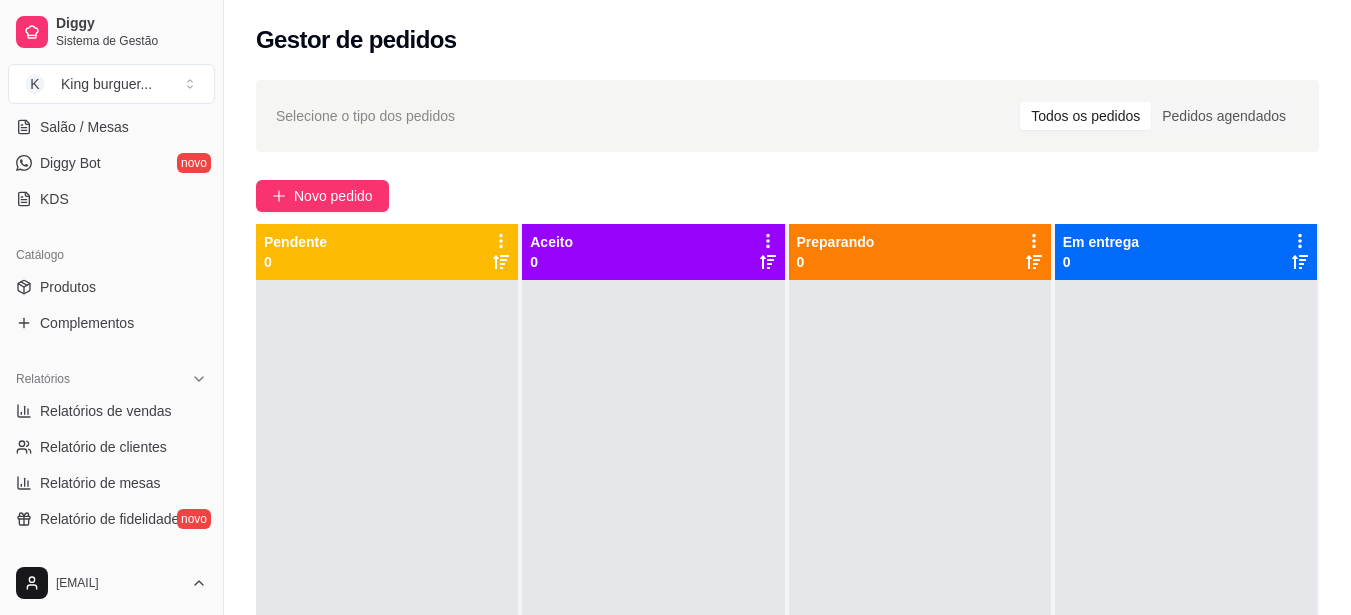 scroll, scrollTop: 400, scrollLeft: 0, axis: vertical 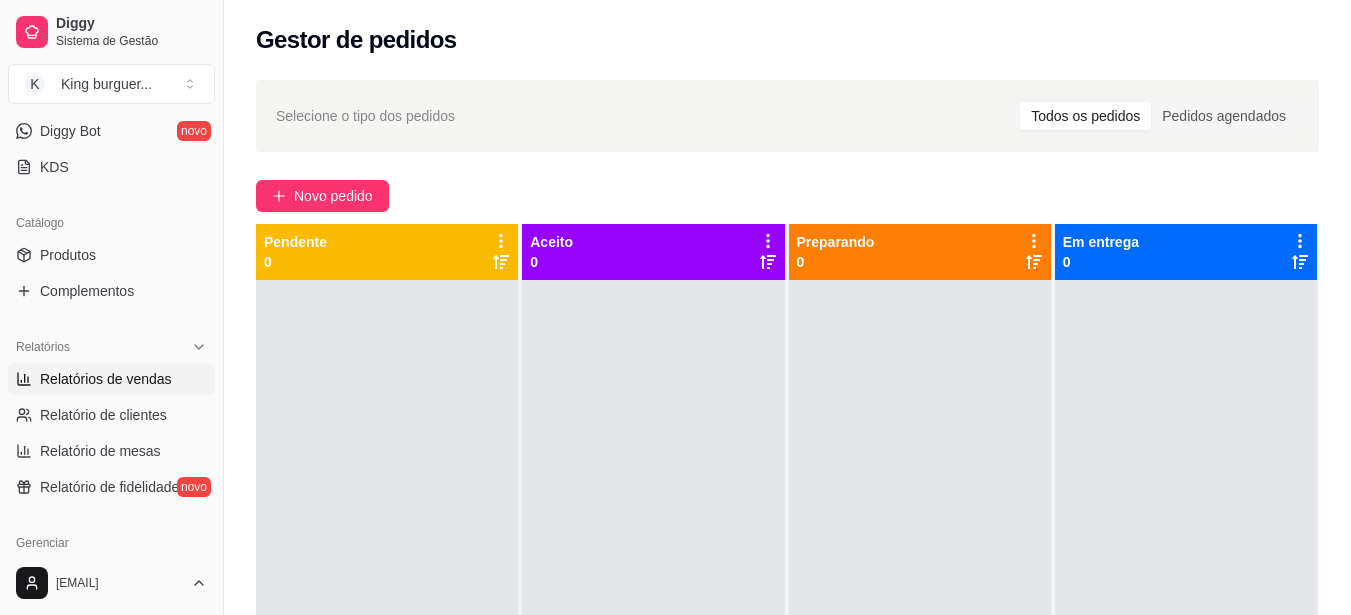 click on "Relatórios de vendas" at bounding box center (106, 379) 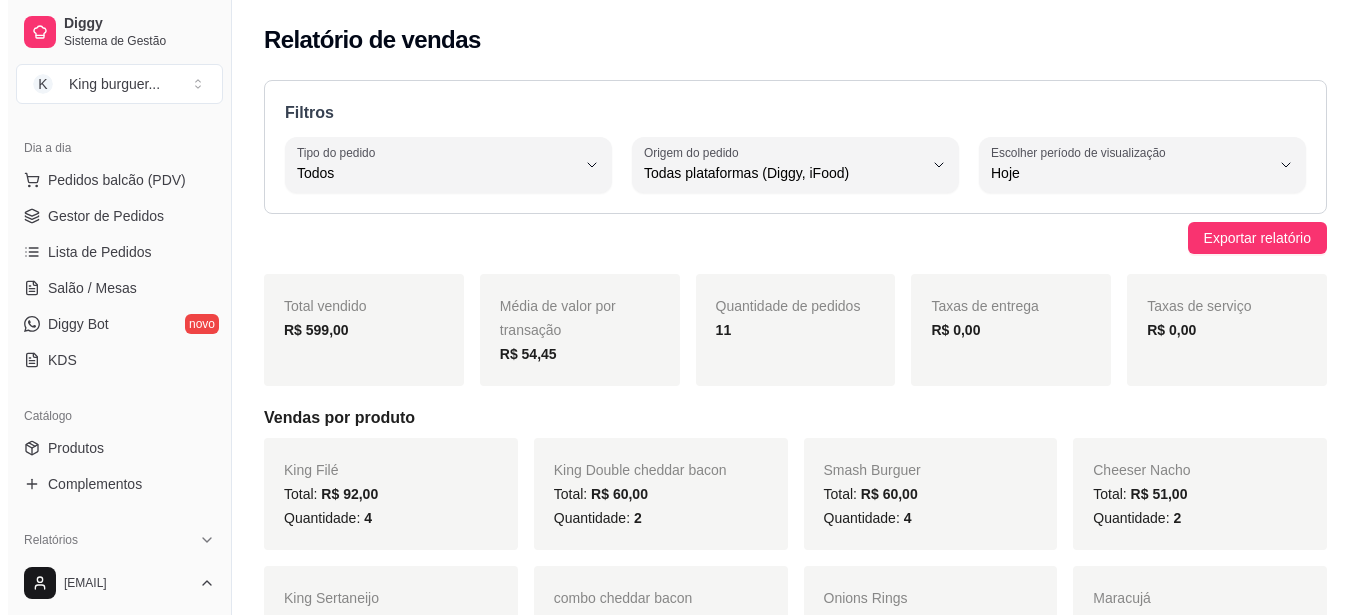 scroll, scrollTop: 0, scrollLeft: 0, axis: both 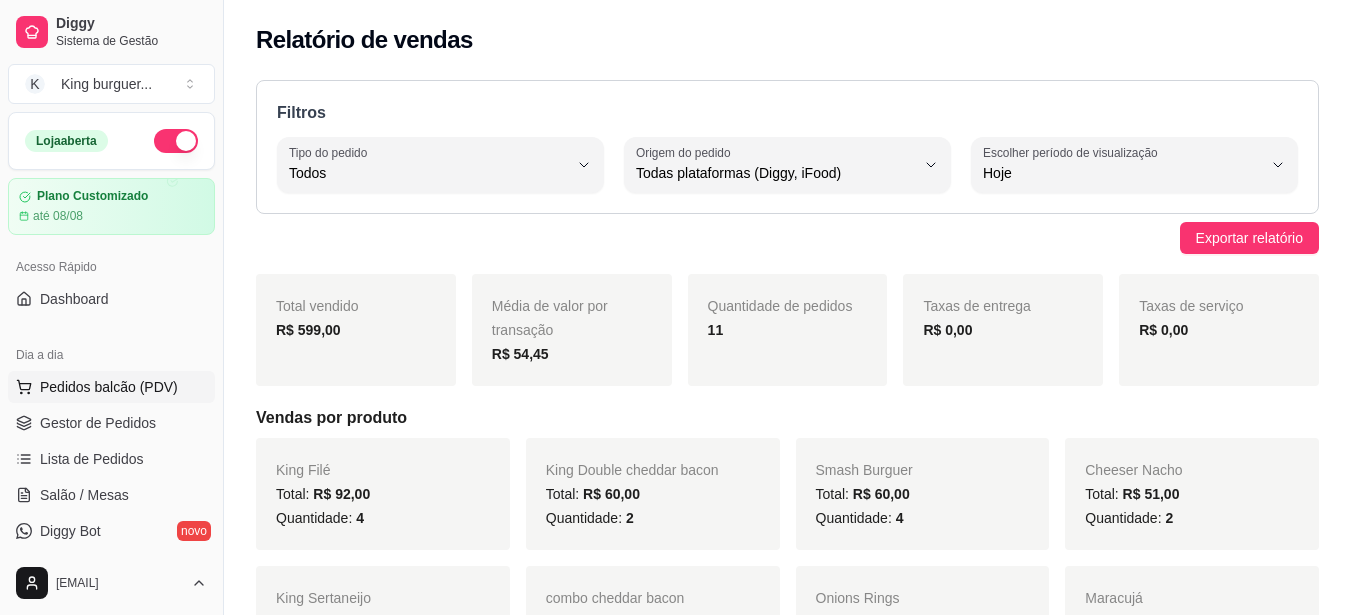 click on "Pedidos balcão (PDV)" at bounding box center (109, 387) 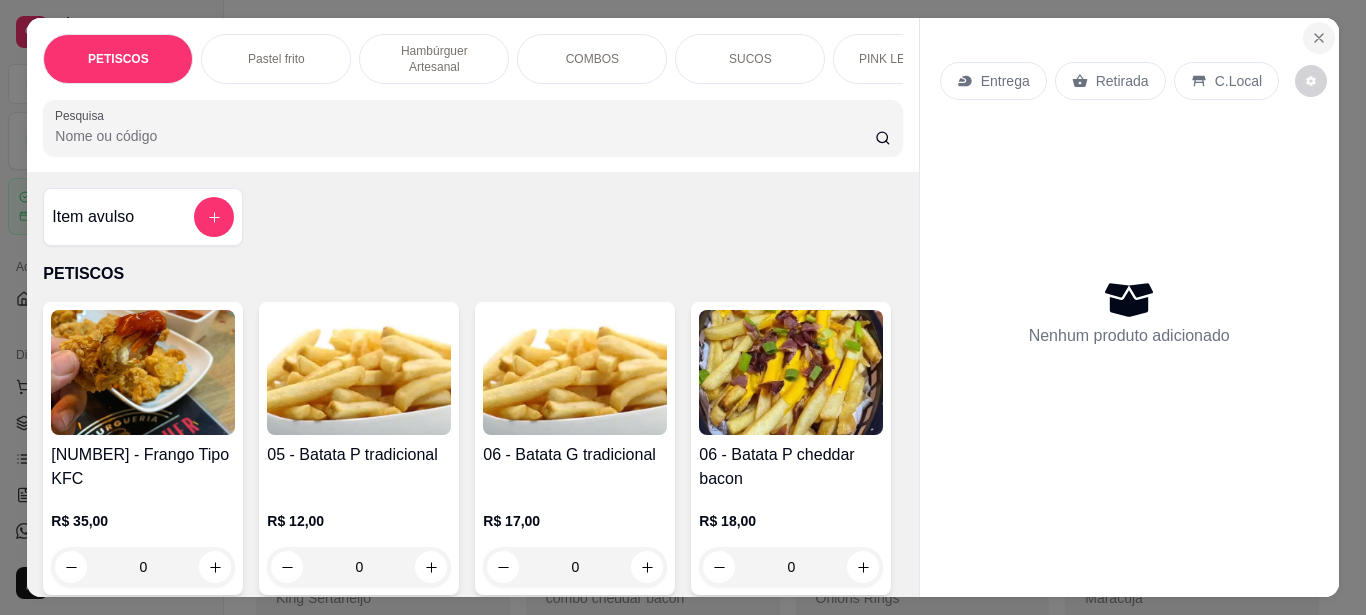 click 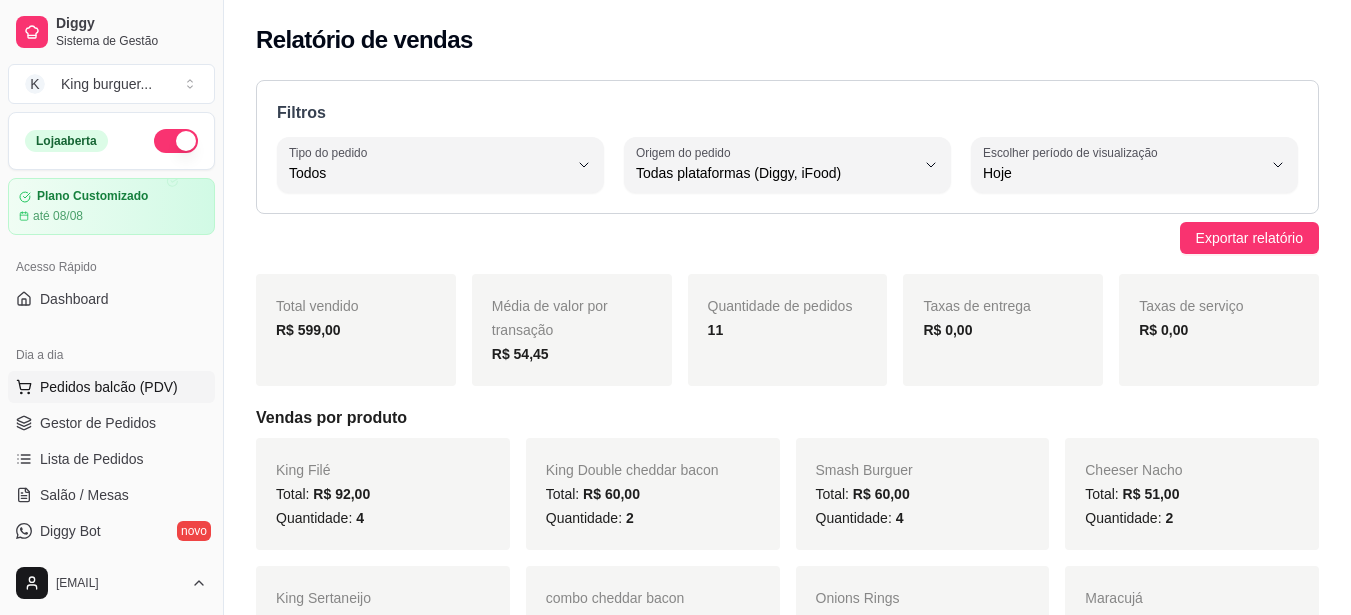 click on "Pedidos balcão (PDV)" at bounding box center (109, 387) 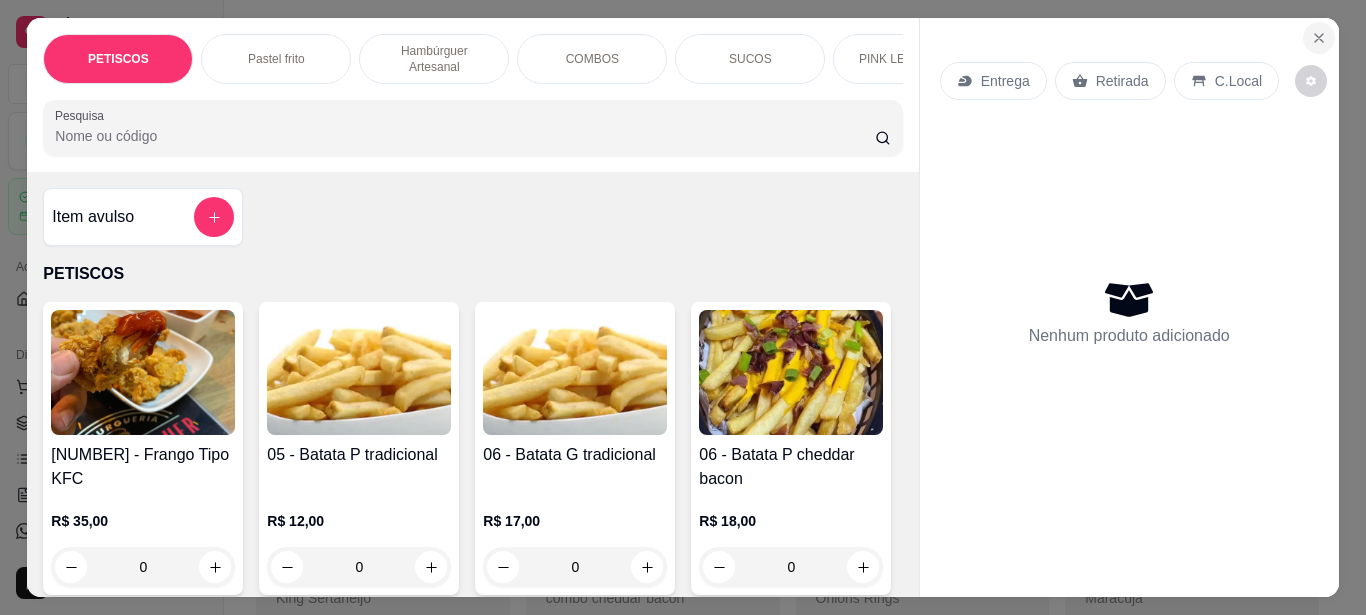 click 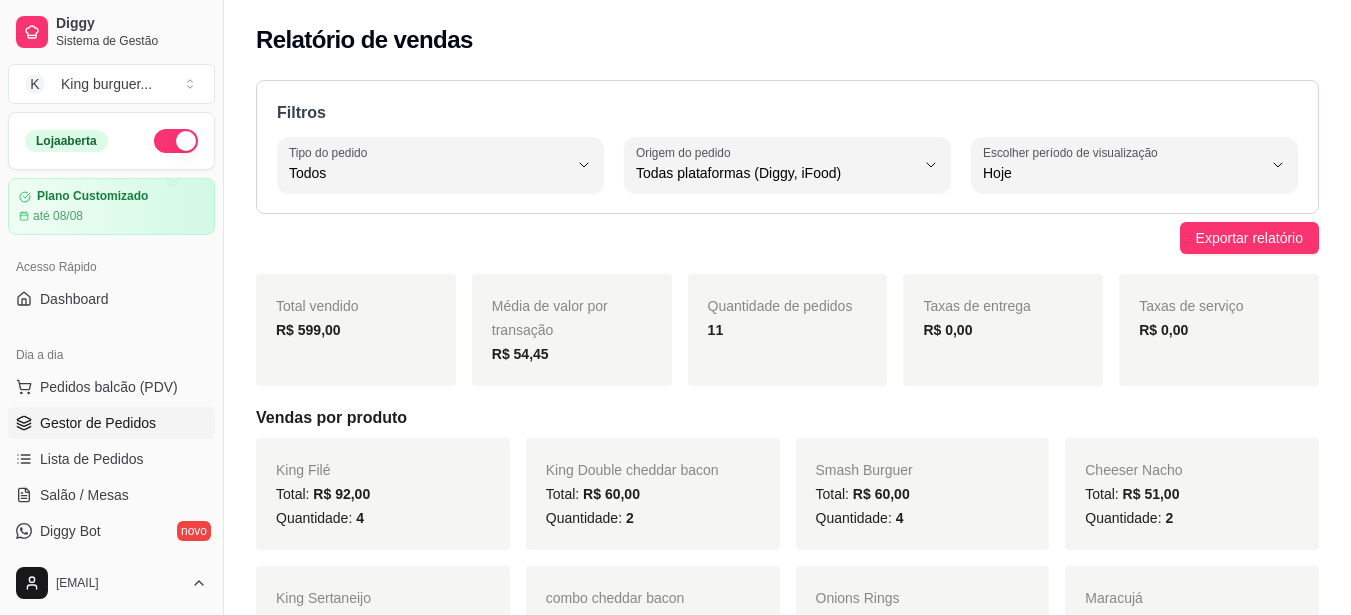 click on "Gestor de Pedidos" at bounding box center [98, 423] 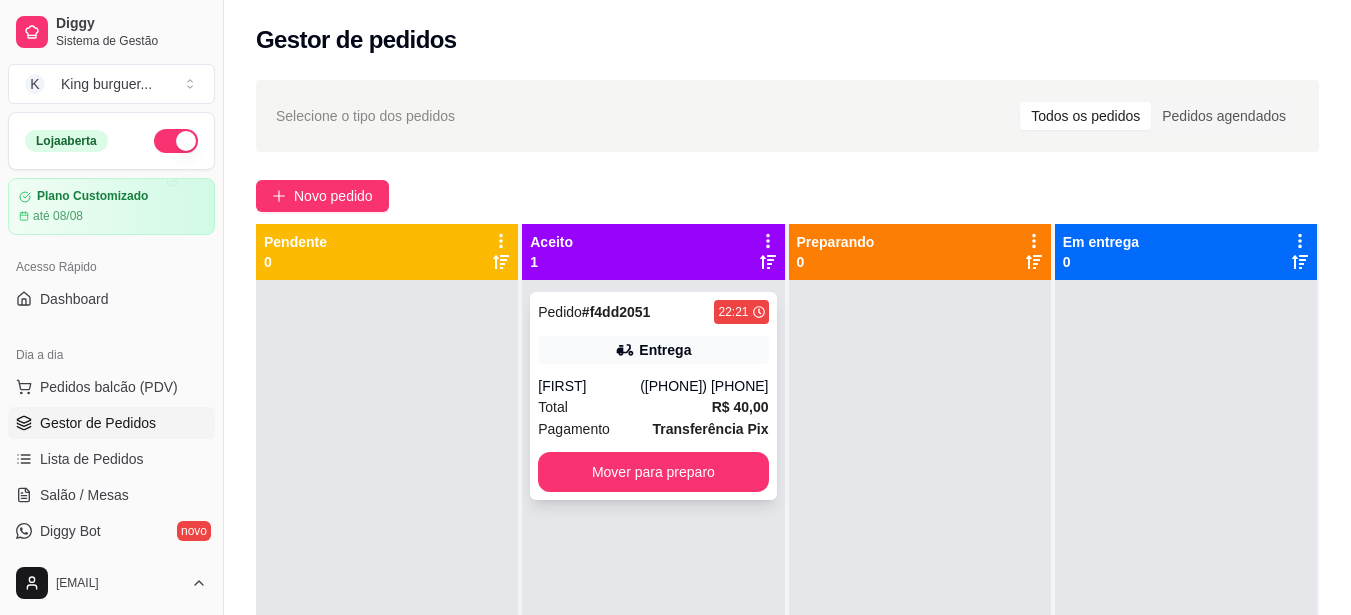 click on "([PHONE]) [PHONE]" at bounding box center [704, 386] 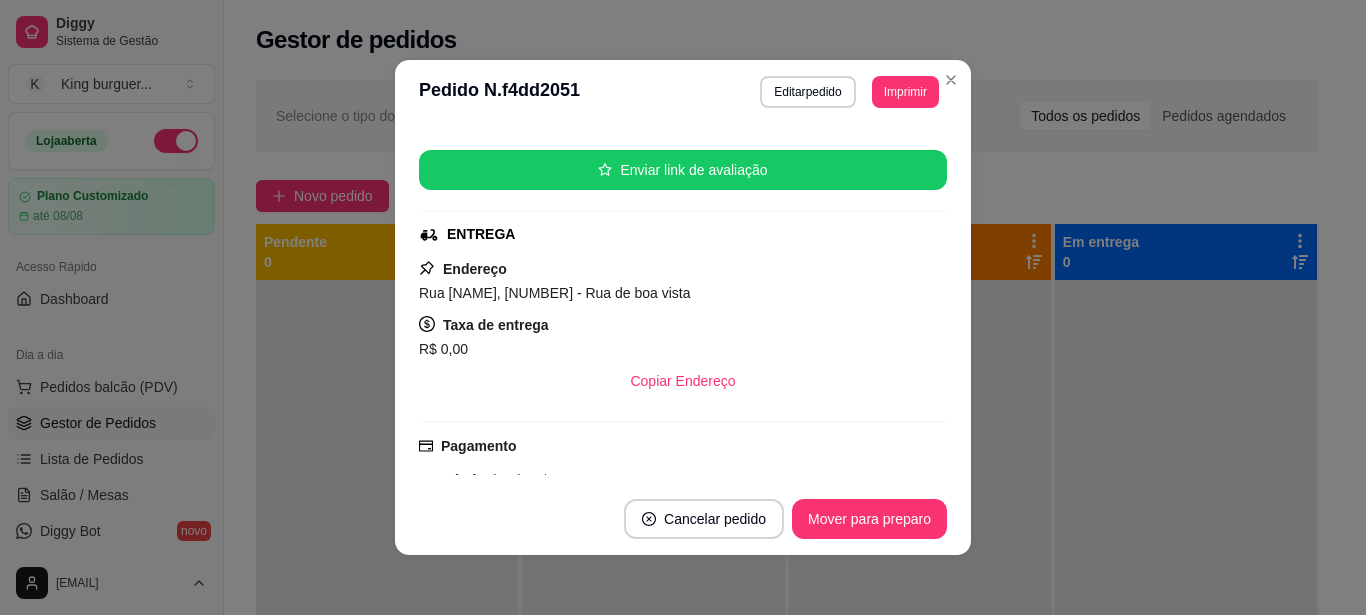 scroll, scrollTop: 496, scrollLeft: 0, axis: vertical 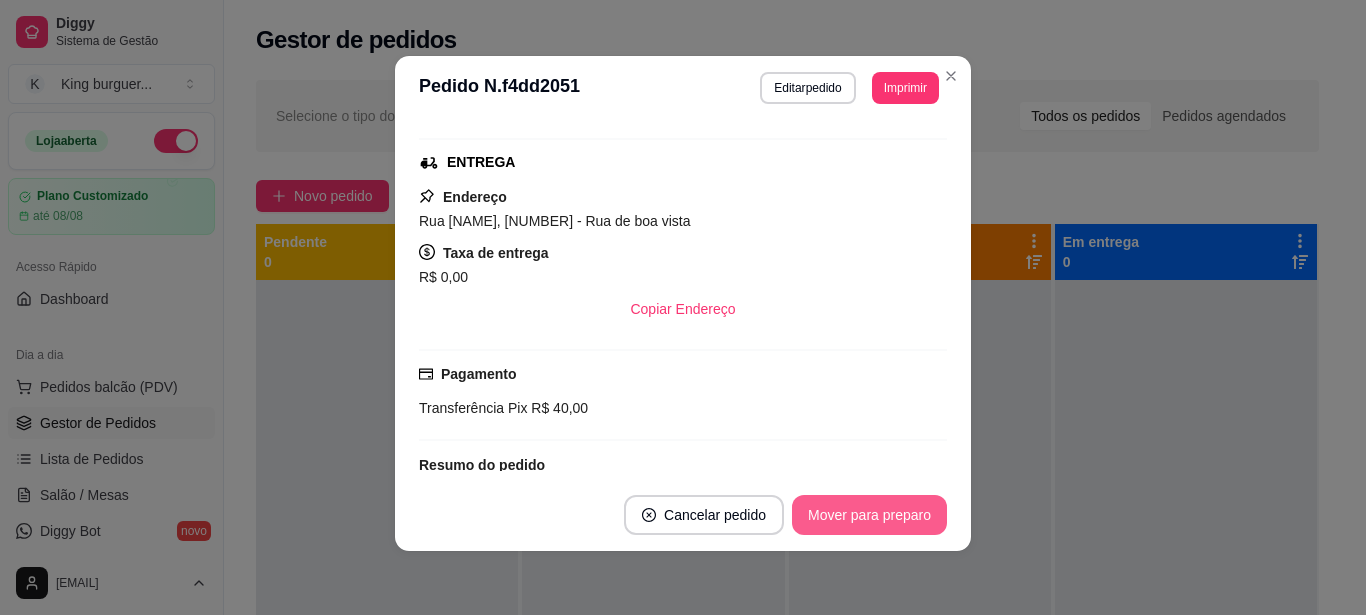 click on "Mover para preparo" at bounding box center [869, 515] 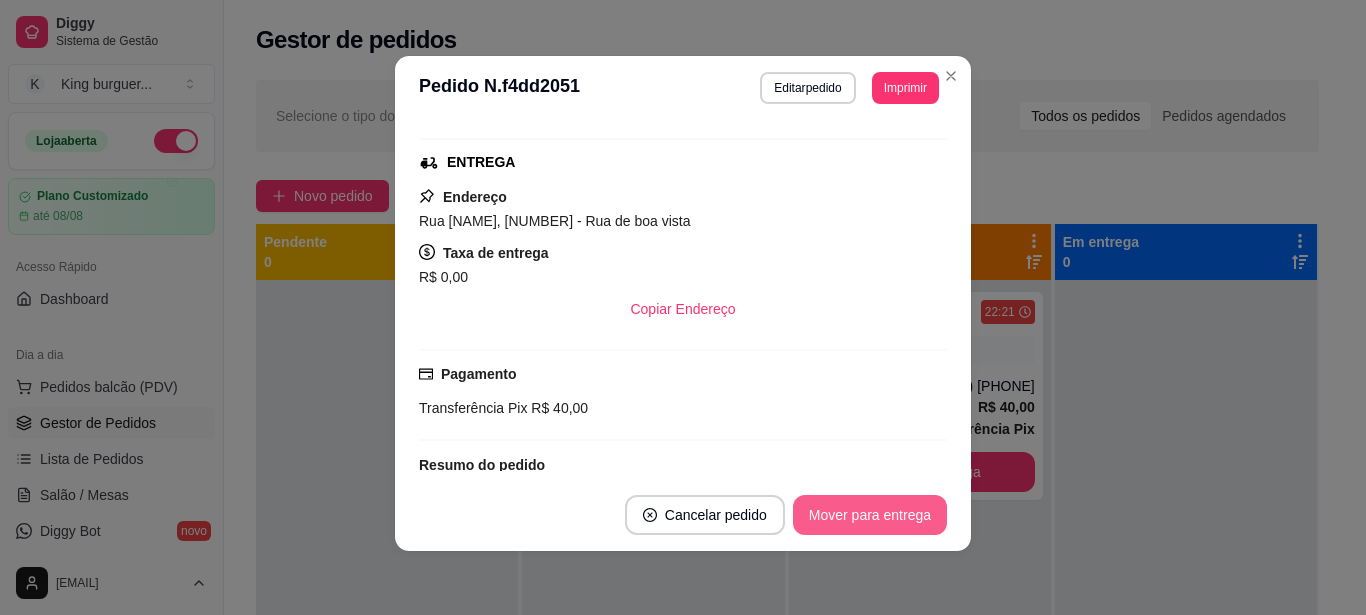 click on "Mover para entrega" at bounding box center [870, 515] 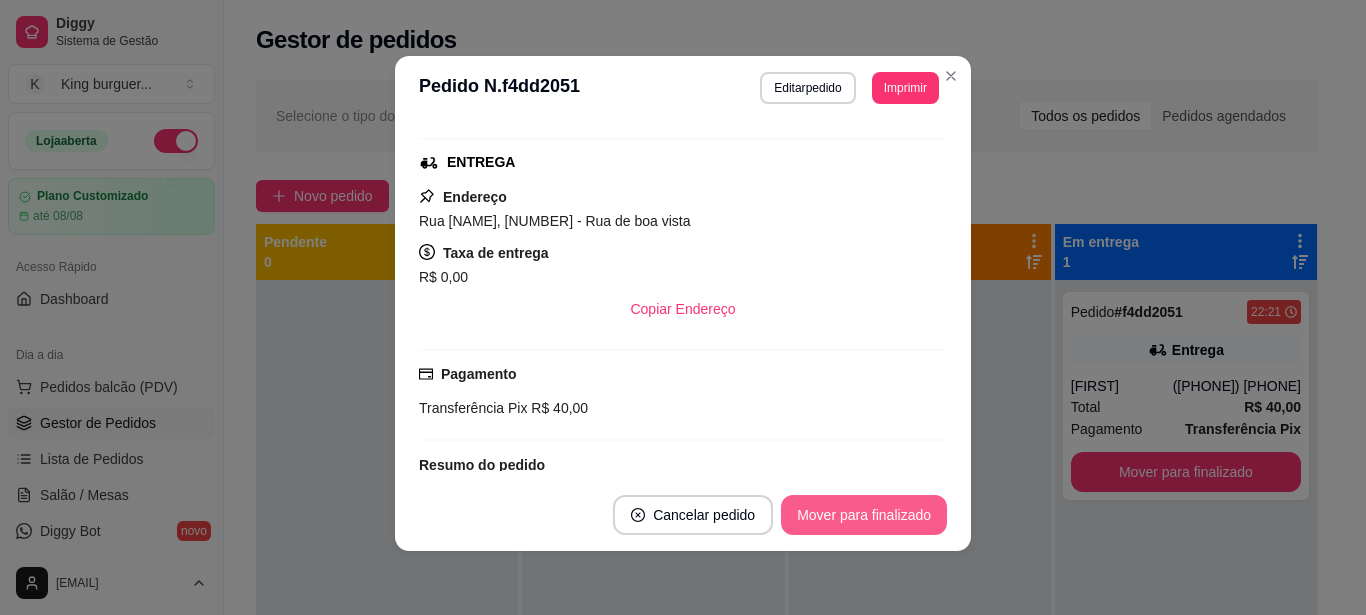 click on "Mover para finalizado" at bounding box center (864, 515) 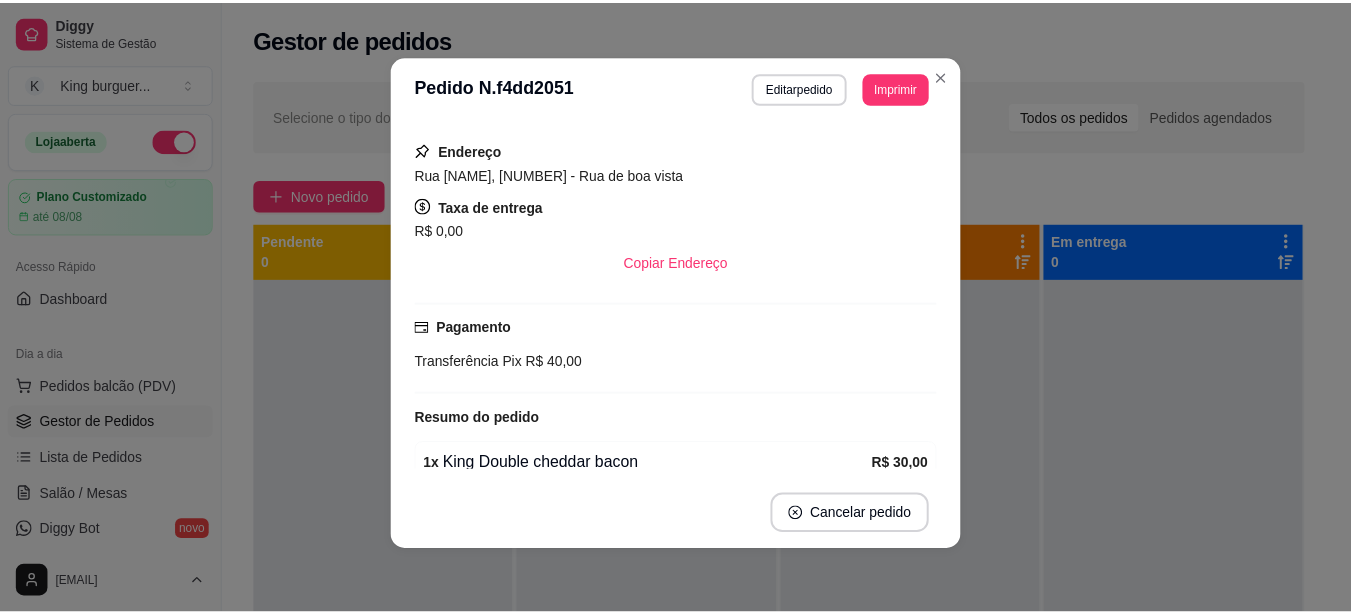 scroll, scrollTop: 250, scrollLeft: 0, axis: vertical 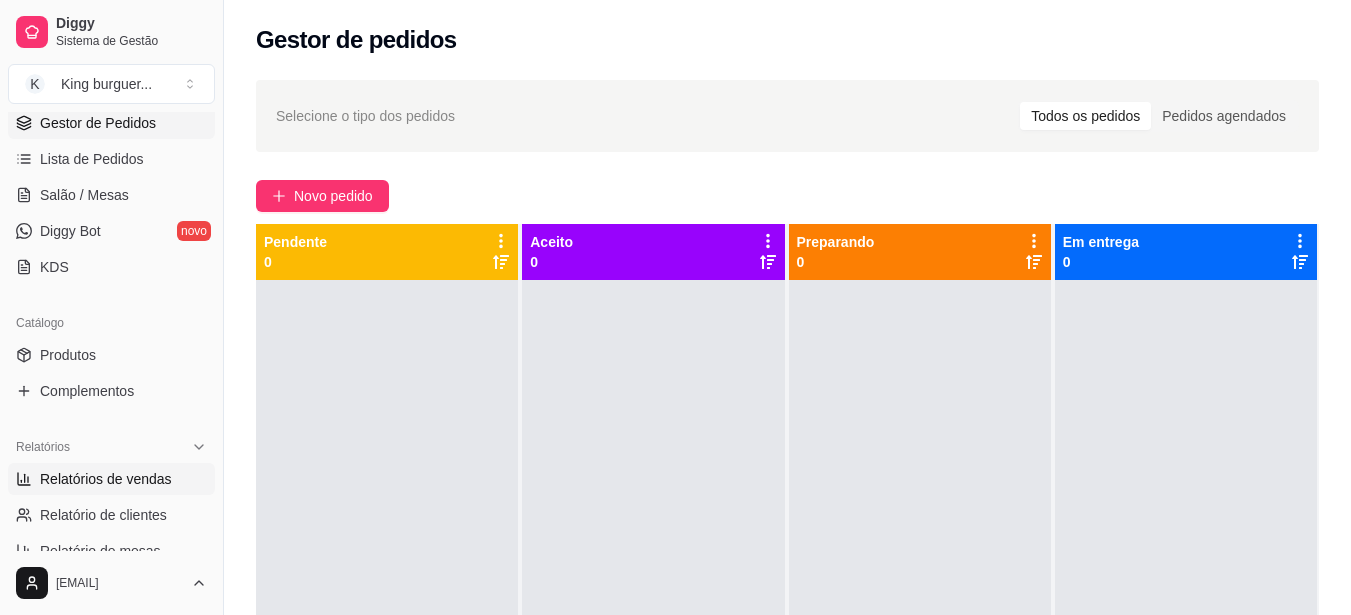click on "Relatórios de vendas" at bounding box center (106, 479) 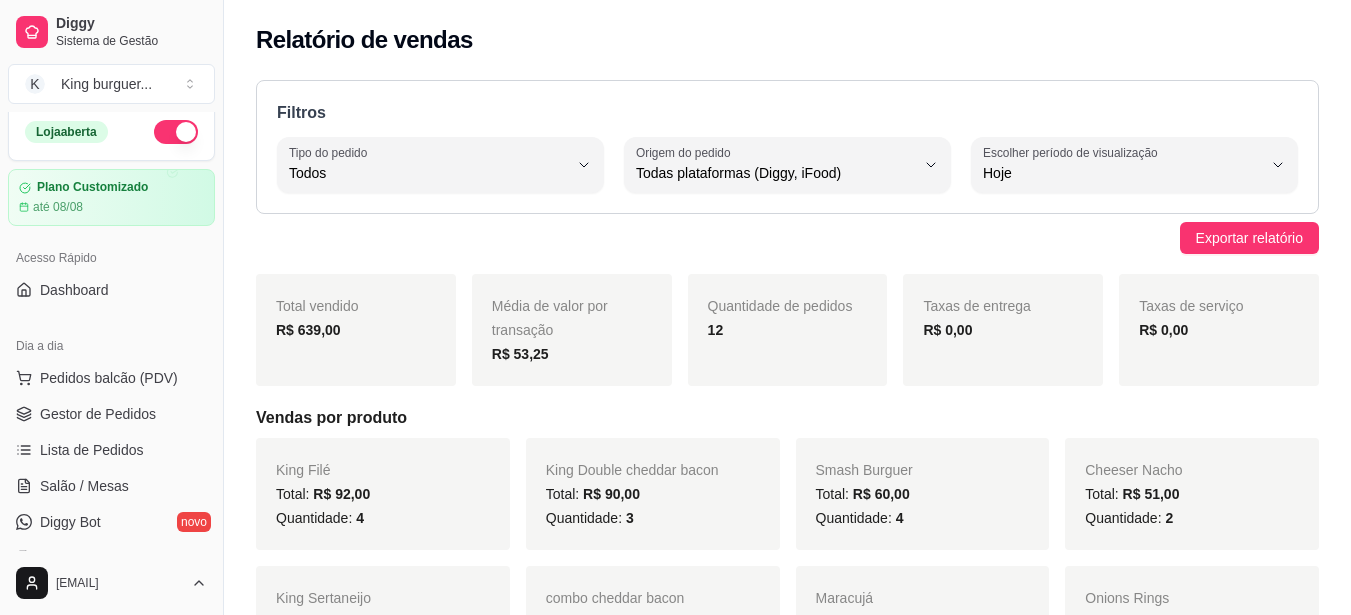 scroll, scrollTop: 0, scrollLeft: 0, axis: both 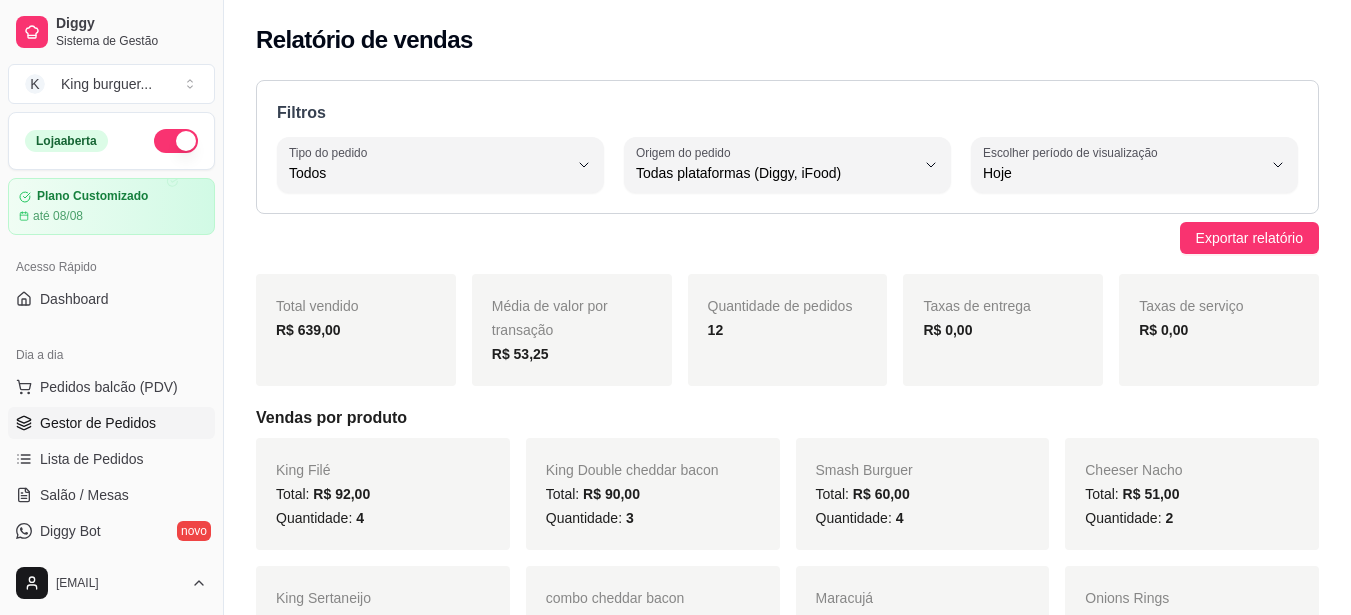 click on "Gestor de Pedidos" at bounding box center (111, 423) 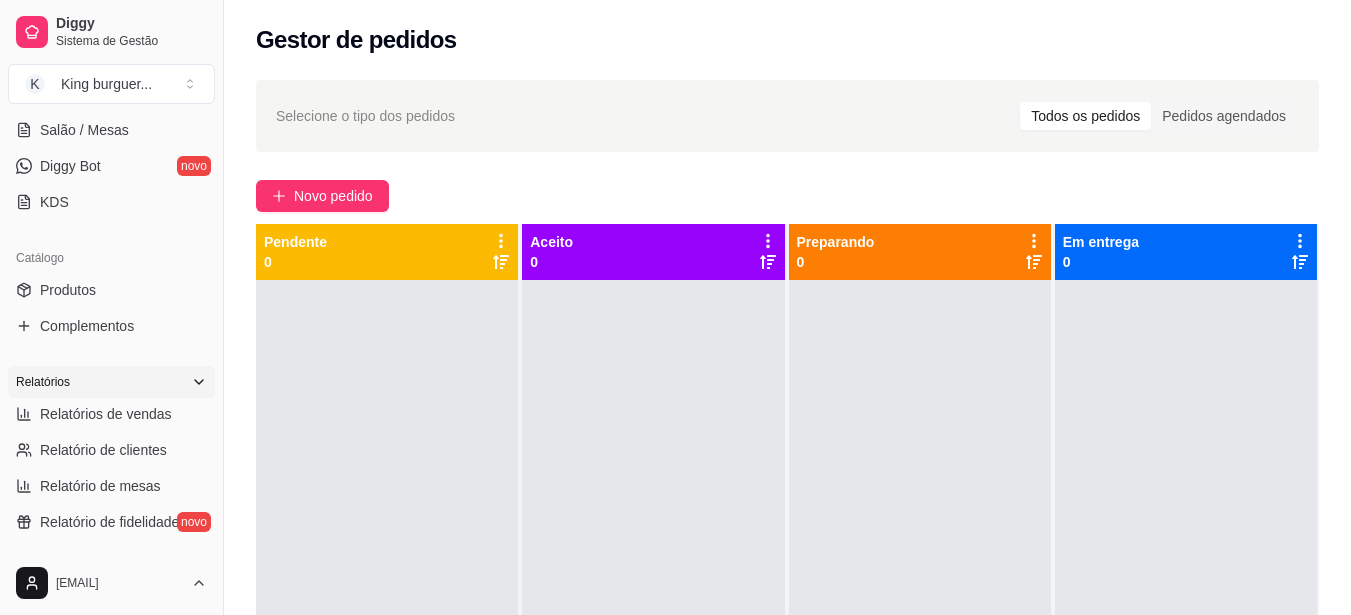 scroll, scrollTop: 400, scrollLeft: 0, axis: vertical 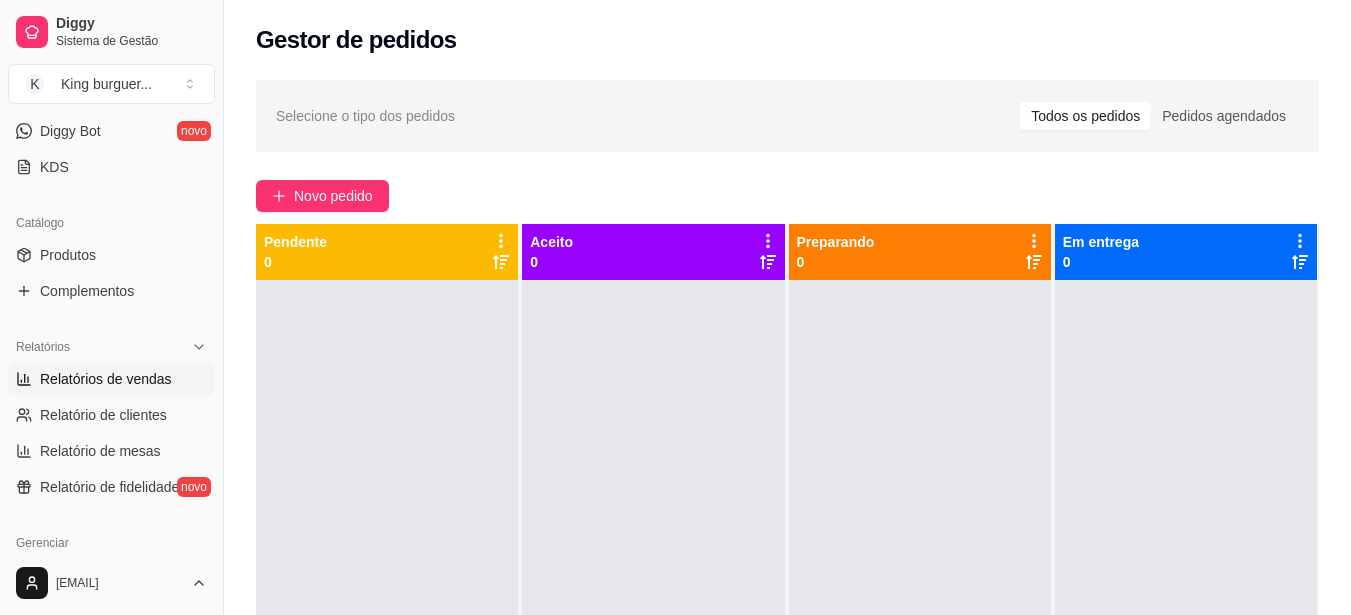 click on "Relatórios de vendas" at bounding box center [106, 379] 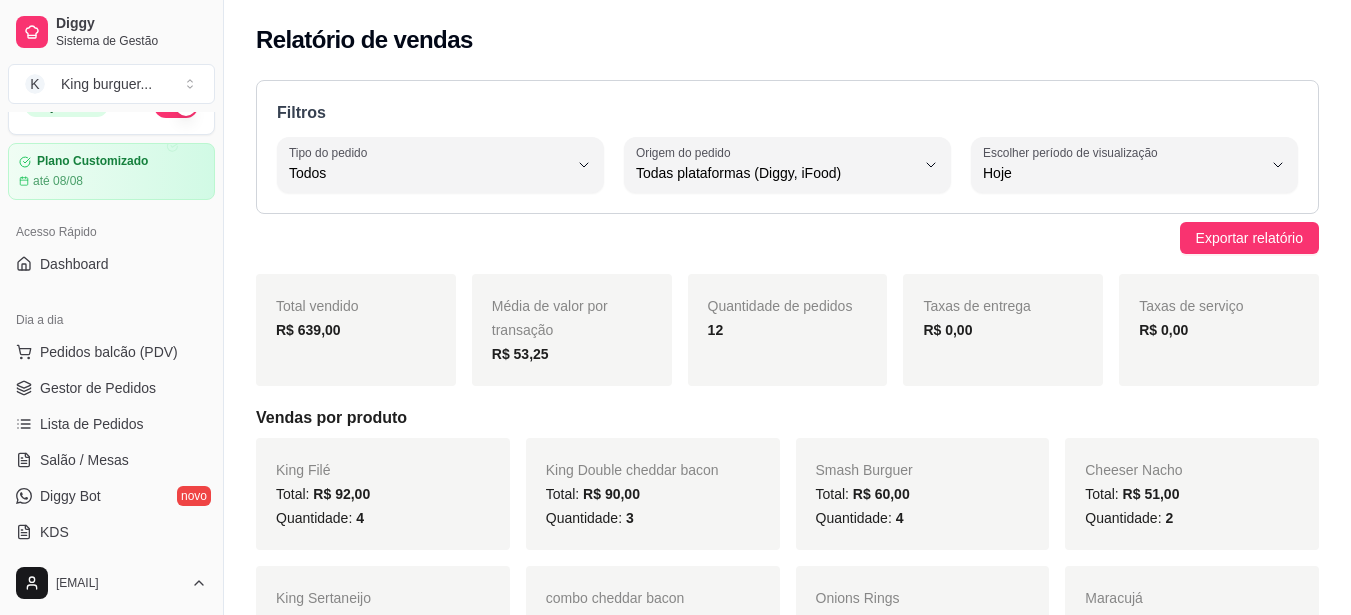 scroll, scrollTop: 0, scrollLeft: 0, axis: both 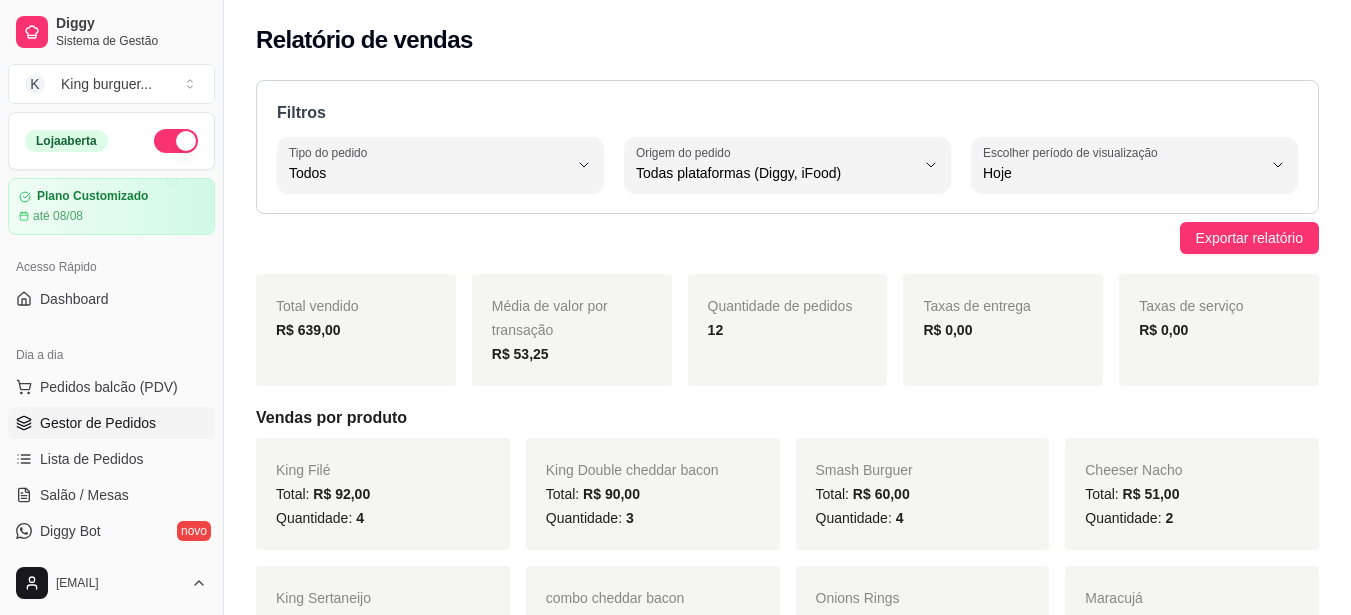 click on "Gestor de Pedidos" at bounding box center (98, 423) 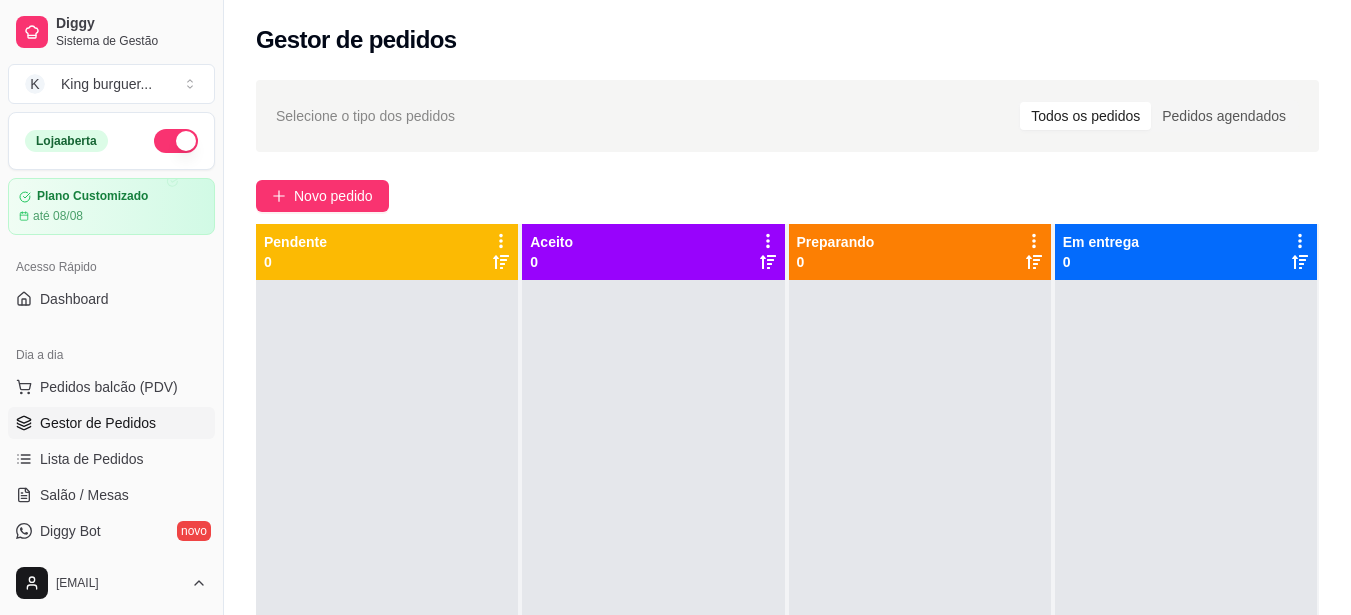 scroll, scrollTop: 384, scrollLeft: 0, axis: vertical 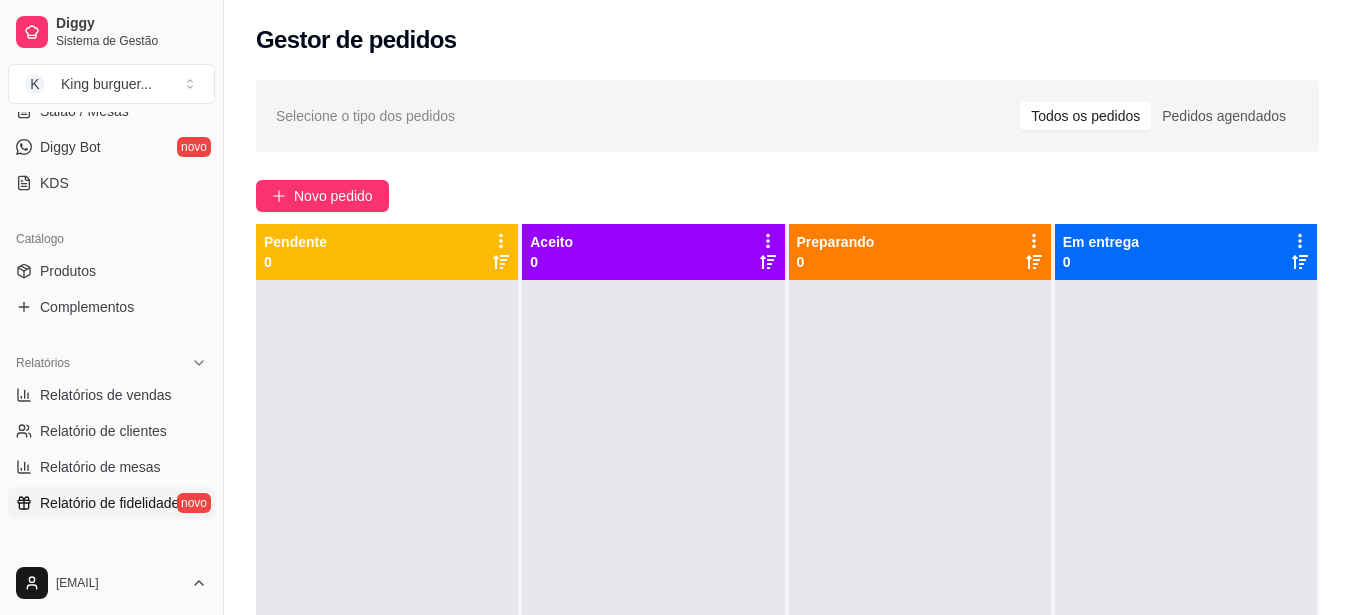 click on "Relatório de fidelidade" at bounding box center (109, 503) 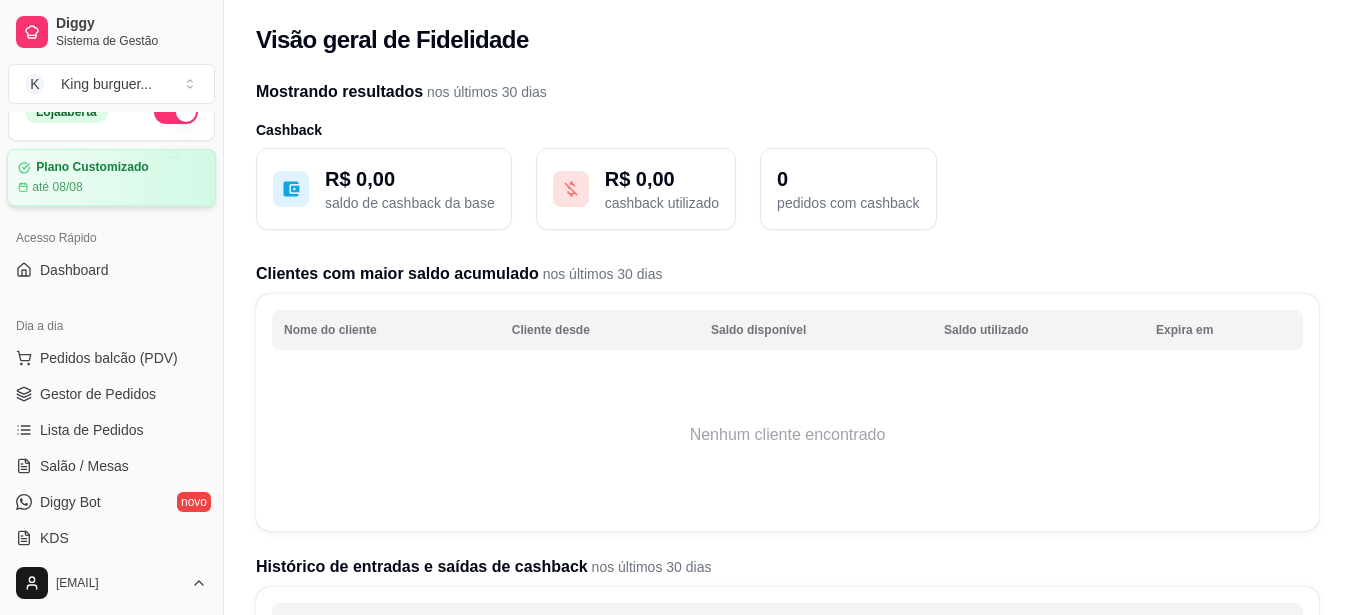 scroll, scrollTop: 0, scrollLeft: 0, axis: both 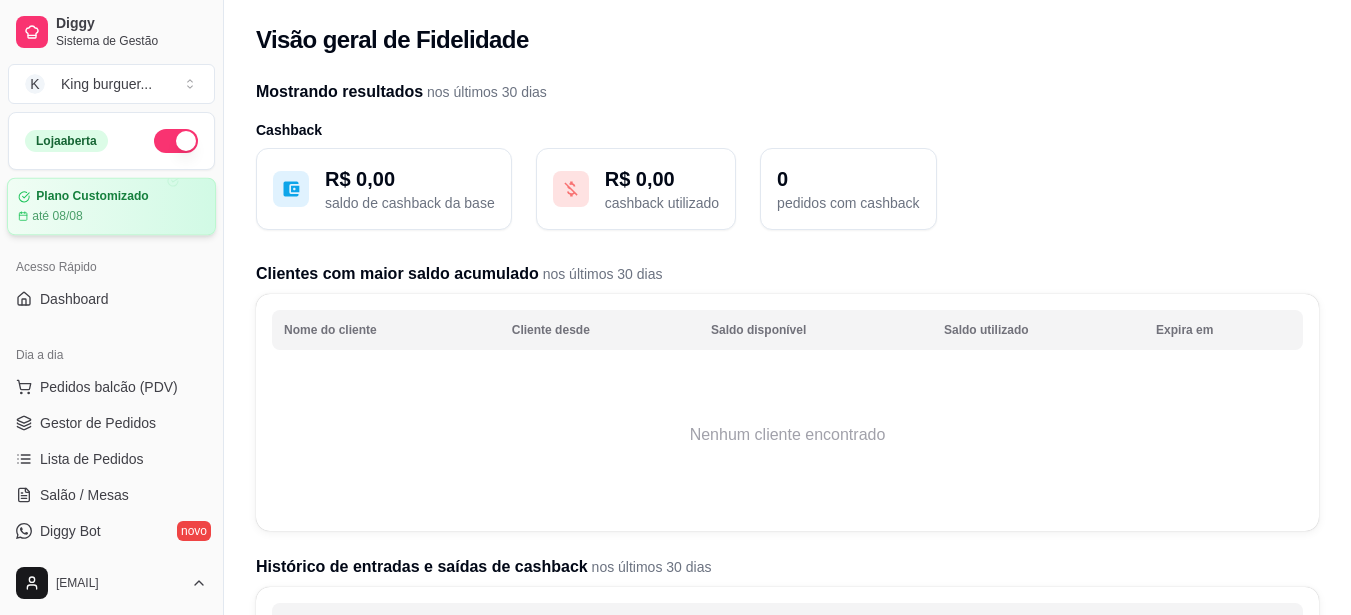 click on "Plano Customizado até 08/08" at bounding box center (111, 206) 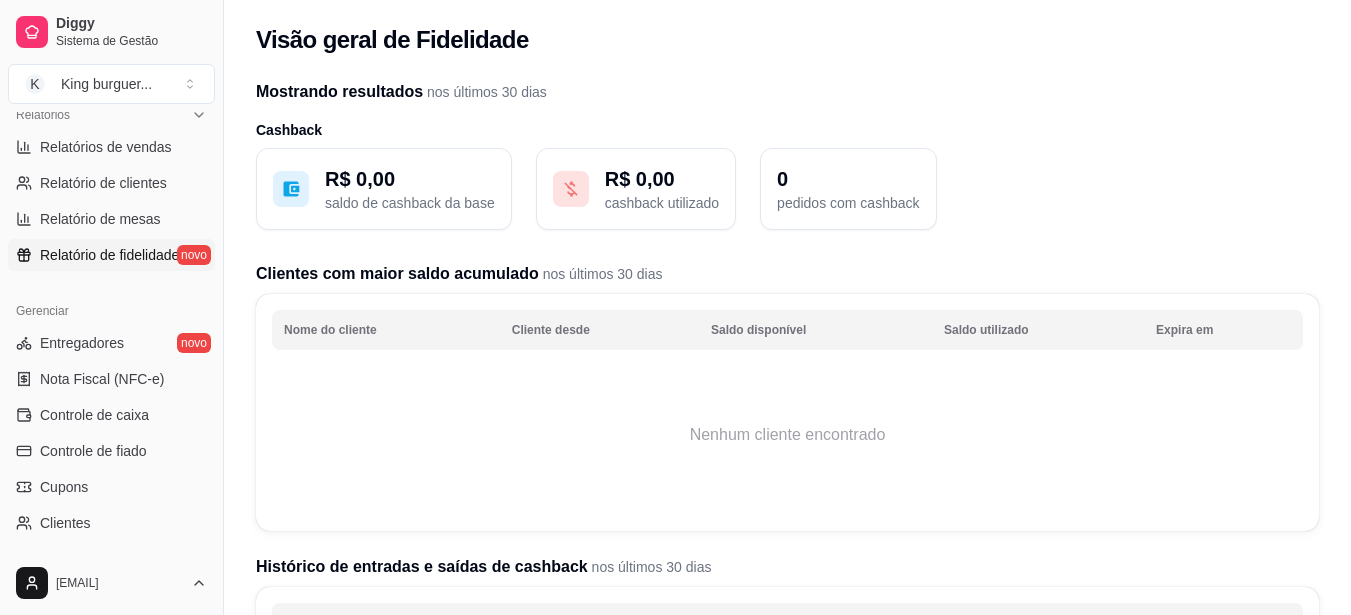 scroll, scrollTop: 824, scrollLeft: 0, axis: vertical 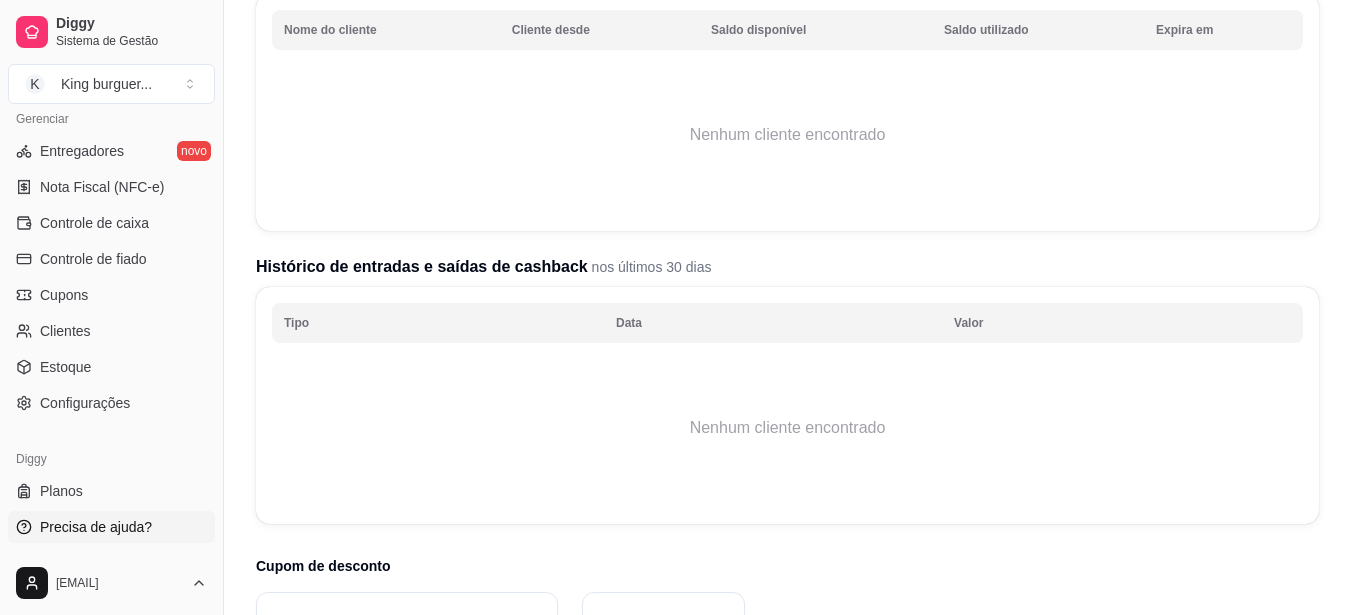 click on "Precisa de ajuda?" at bounding box center [96, 527] 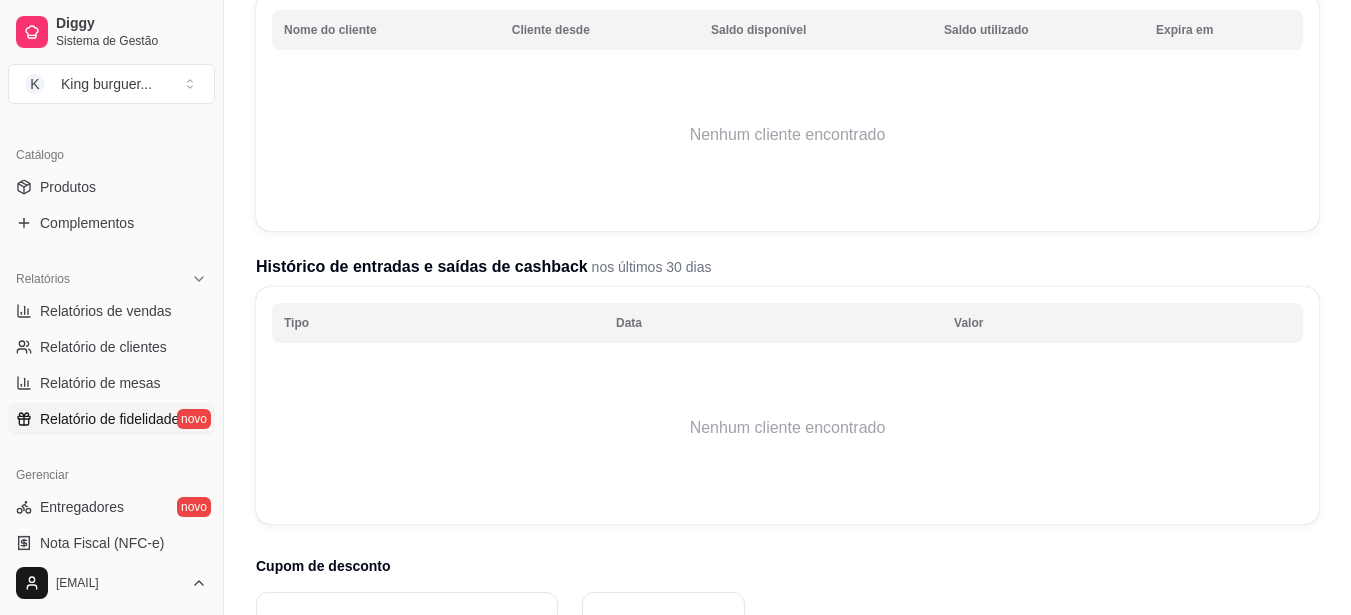scroll, scrollTop: 424, scrollLeft: 0, axis: vertical 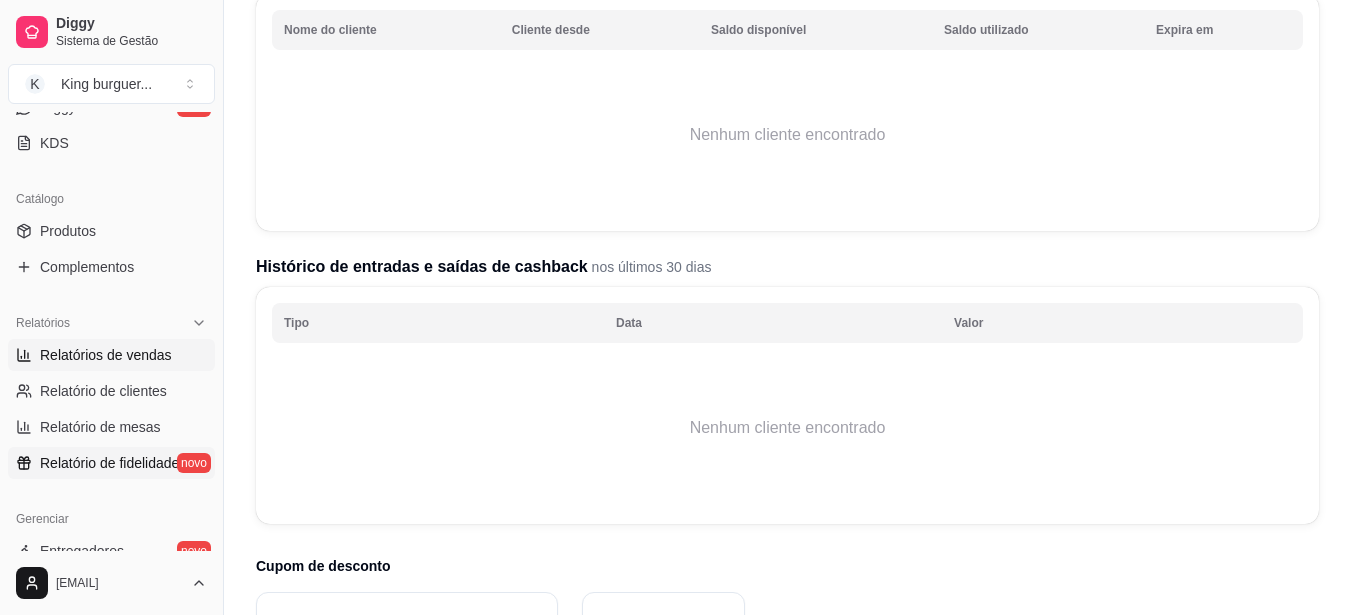 click on "Relatórios de vendas" at bounding box center (106, 355) 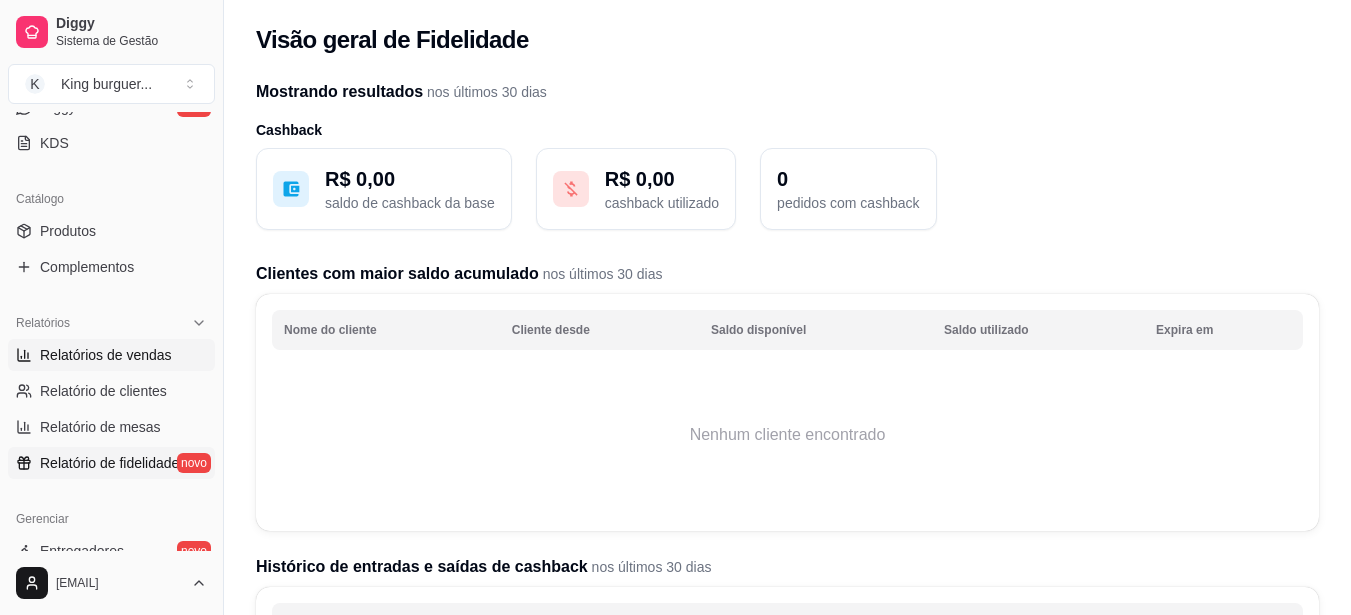 select on "ALL" 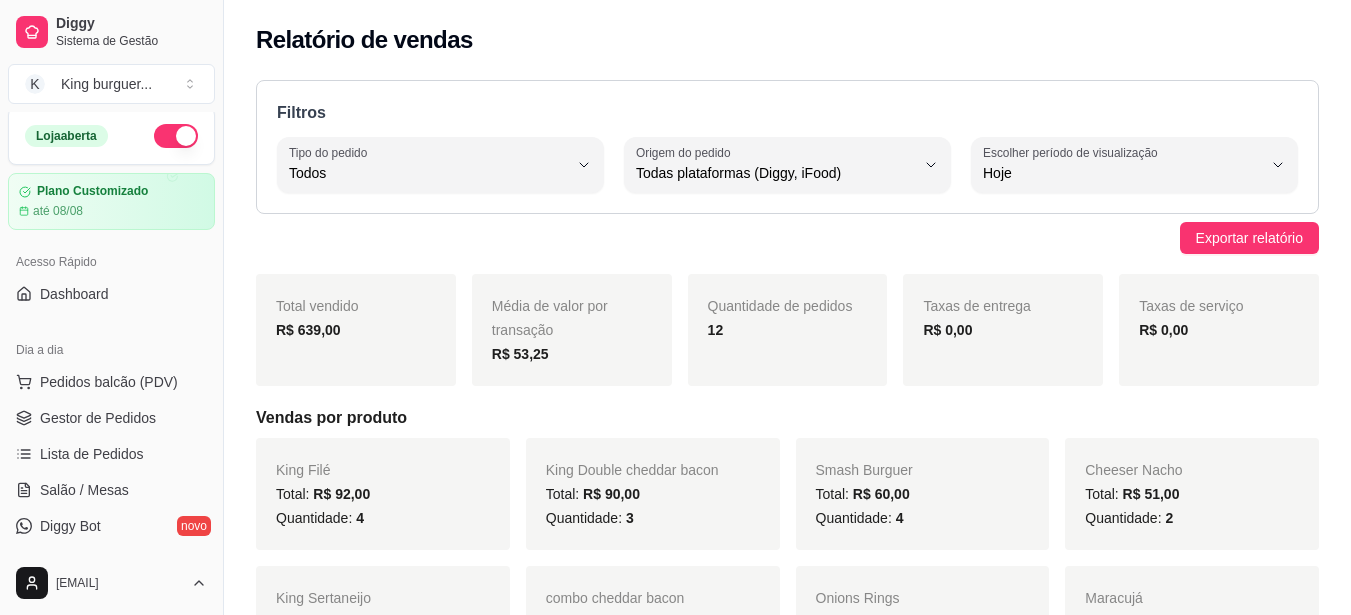 scroll, scrollTop: 0, scrollLeft: 0, axis: both 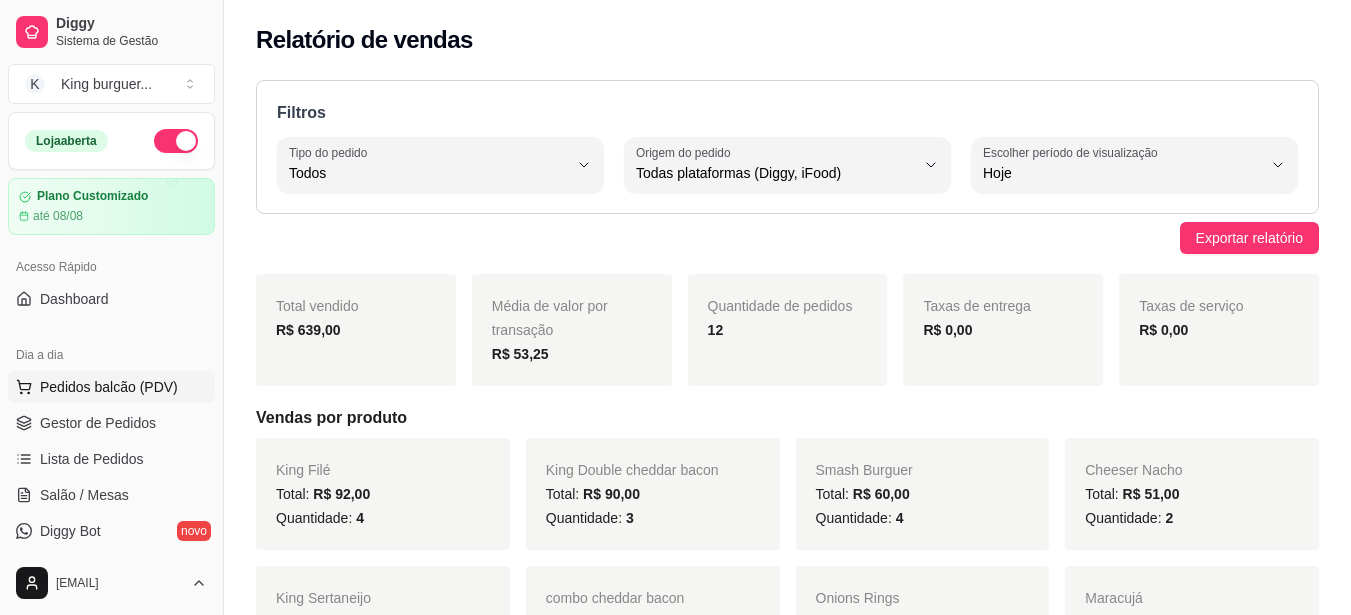 click on "Pedidos balcão (PDV)" at bounding box center (109, 387) 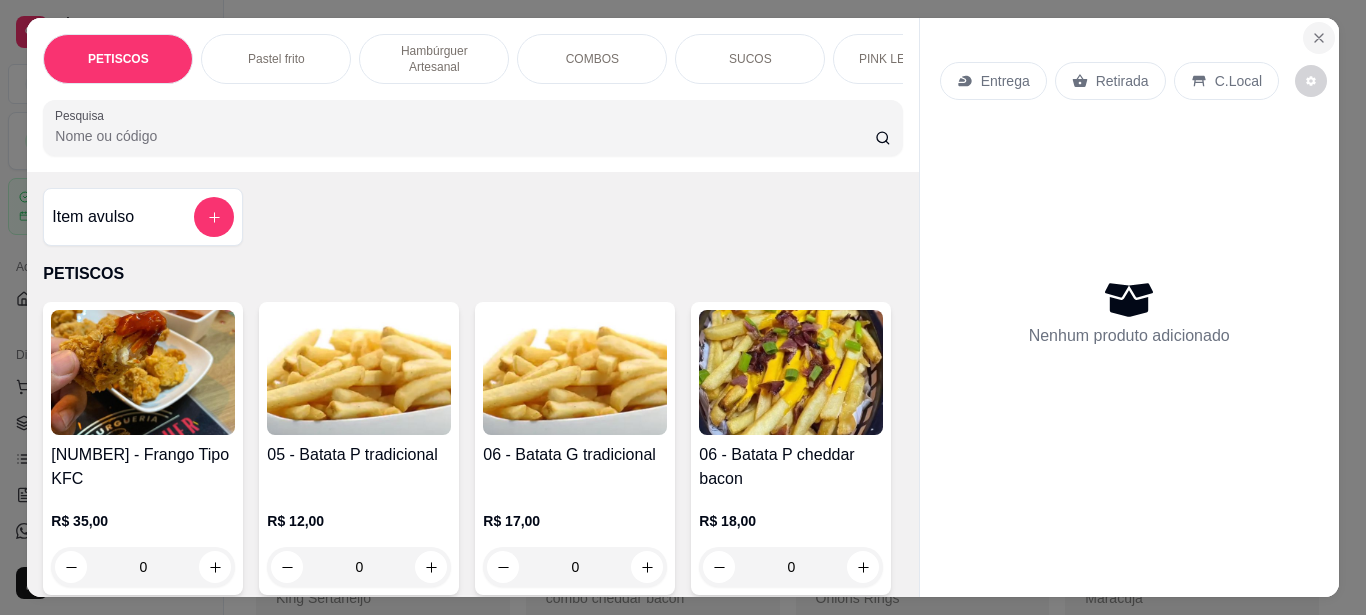 click 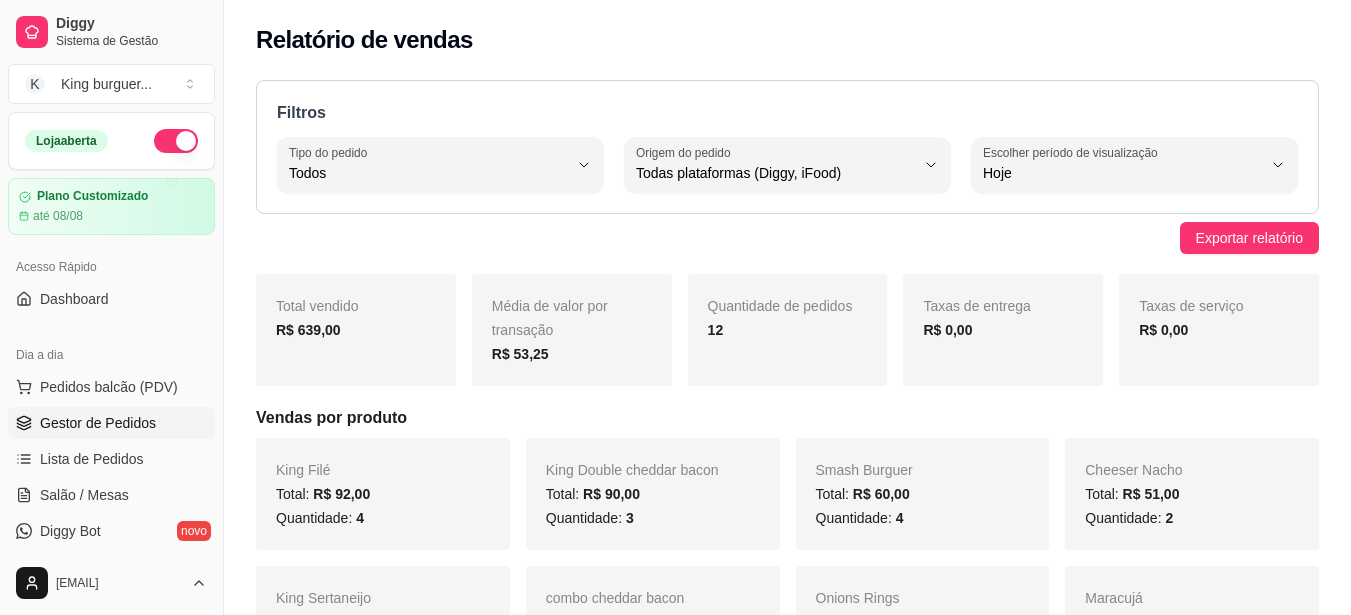 click on "Gestor de Pedidos" at bounding box center [98, 423] 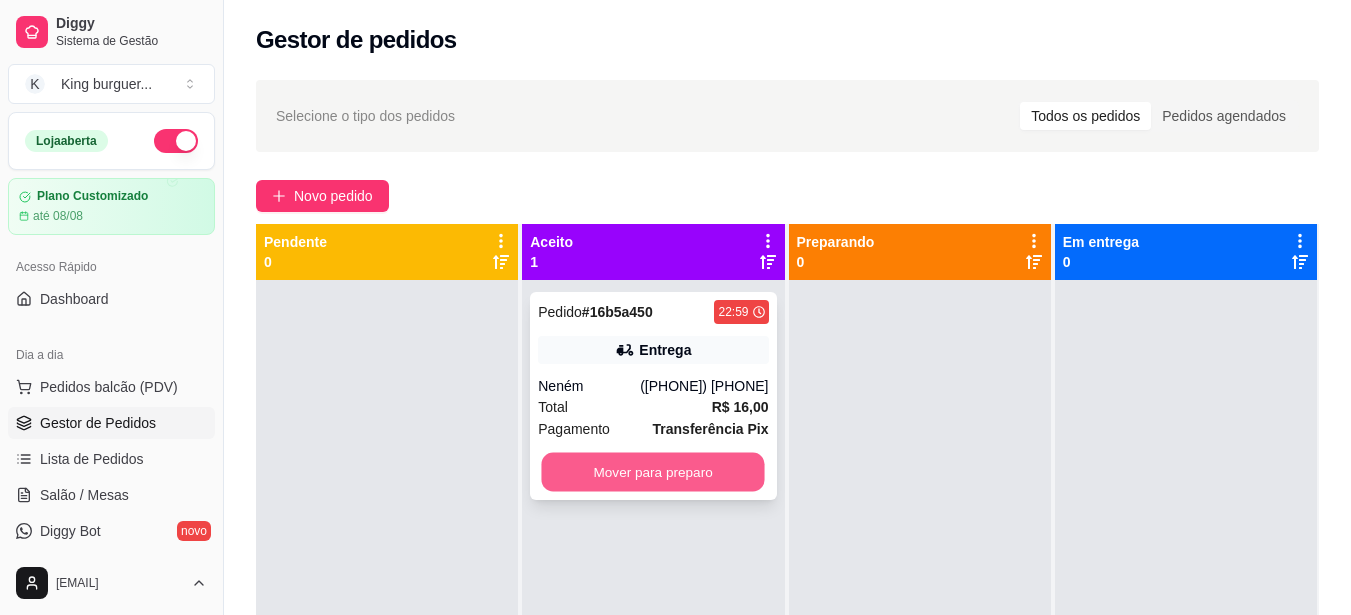 click on "Mover para preparo" at bounding box center (653, 472) 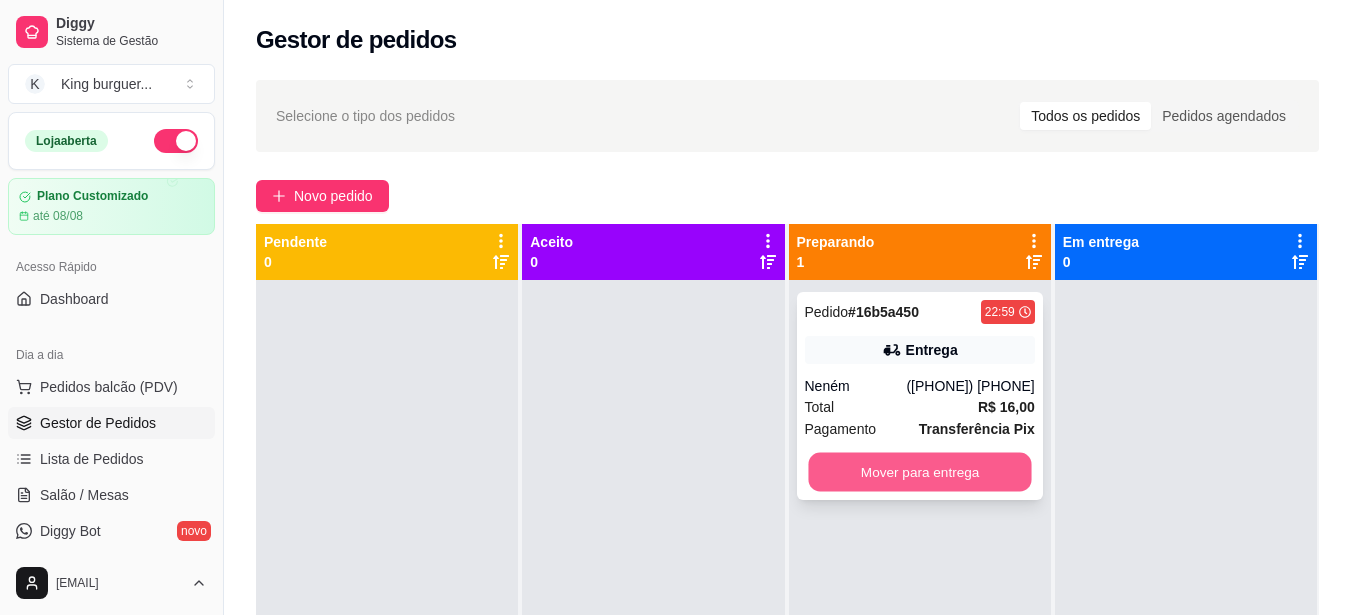 click on "Mover para entrega" at bounding box center [919, 472] 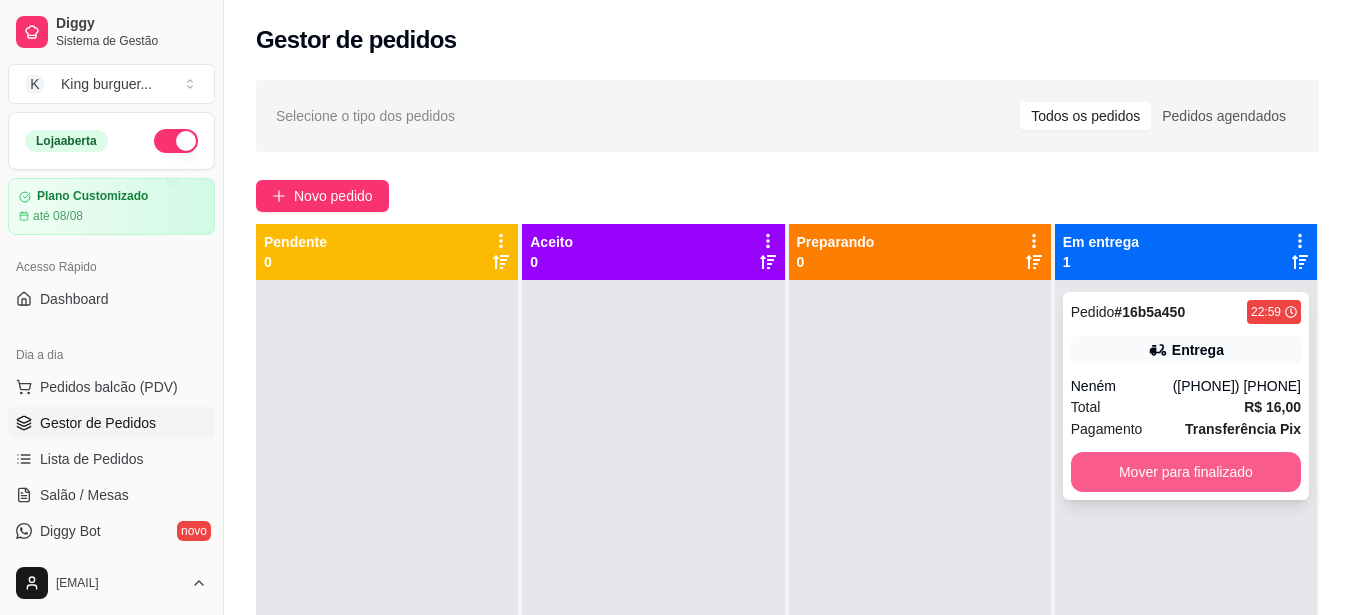 click on "Mover para finalizado" at bounding box center [1186, 472] 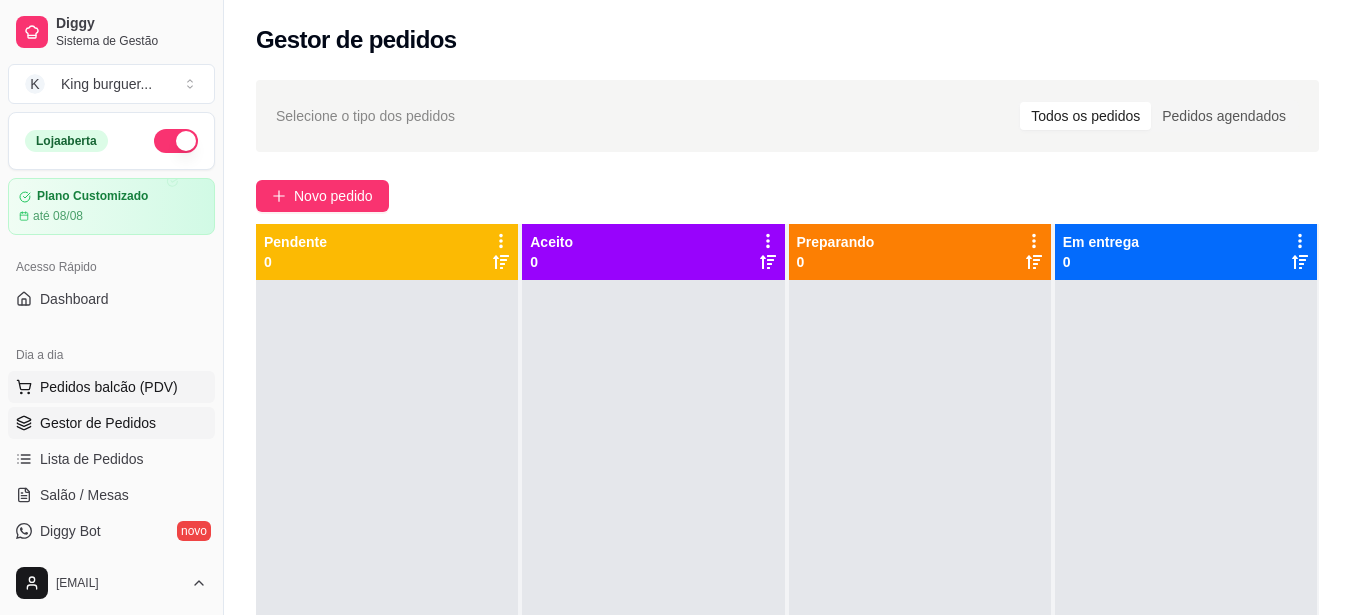 click on "Pedidos balcão (PDV)" at bounding box center (109, 387) 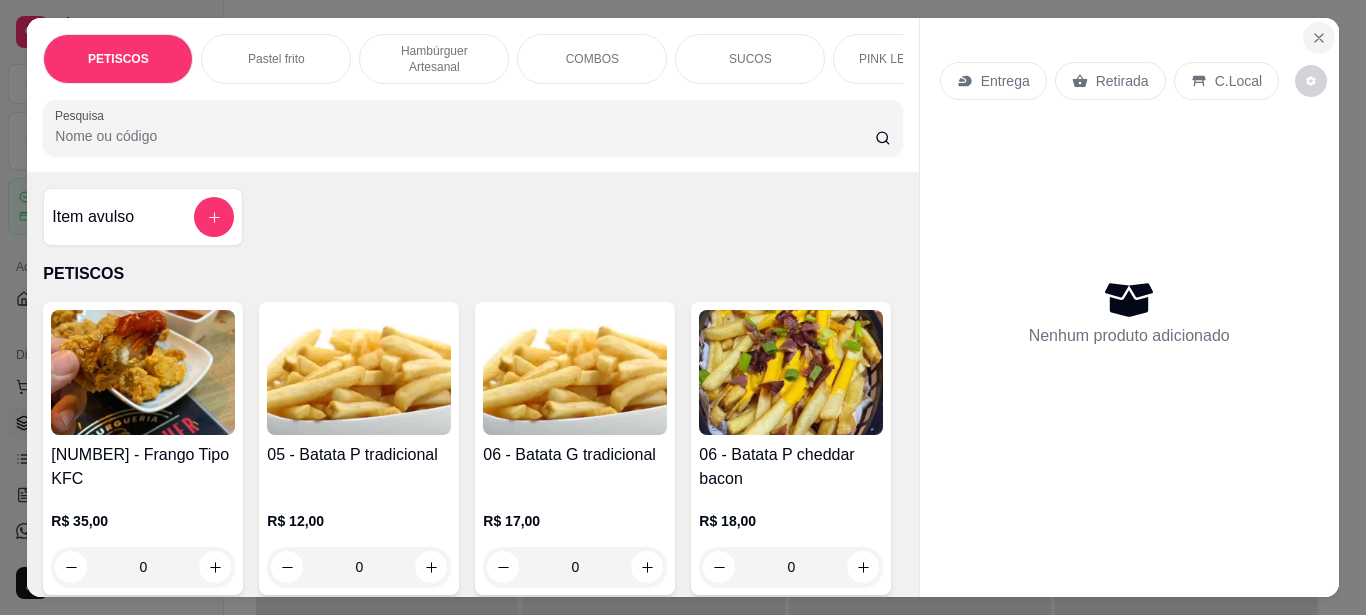 click 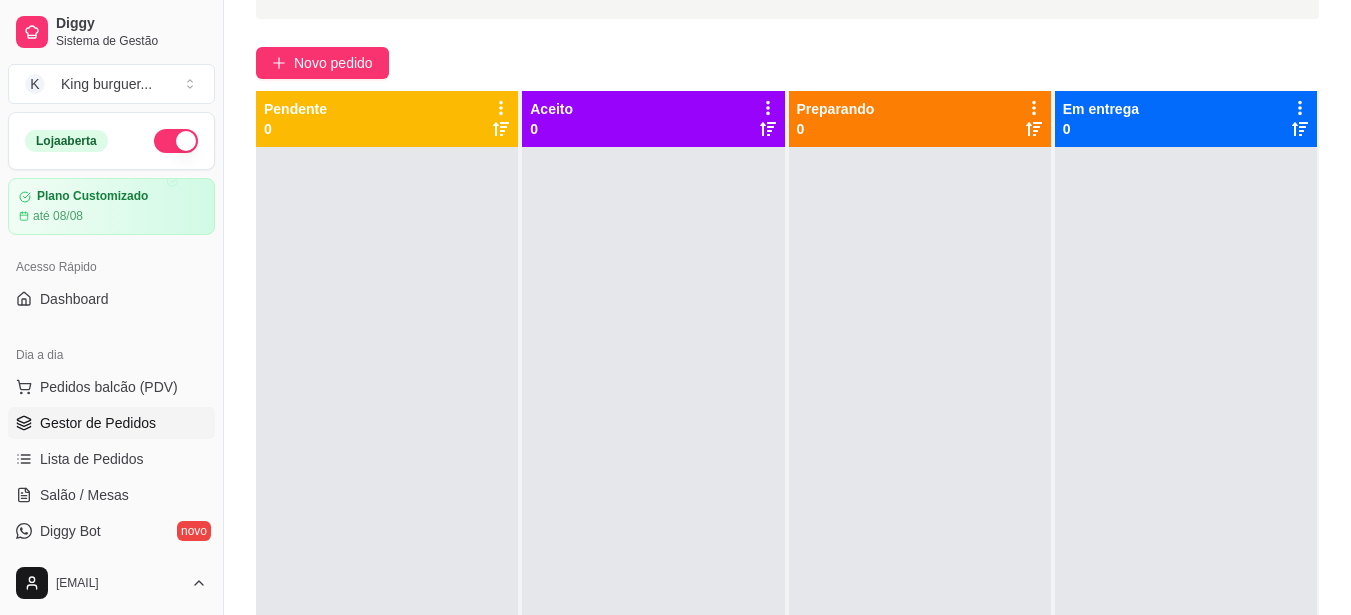 scroll, scrollTop: 300, scrollLeft: 0, axis: vertical 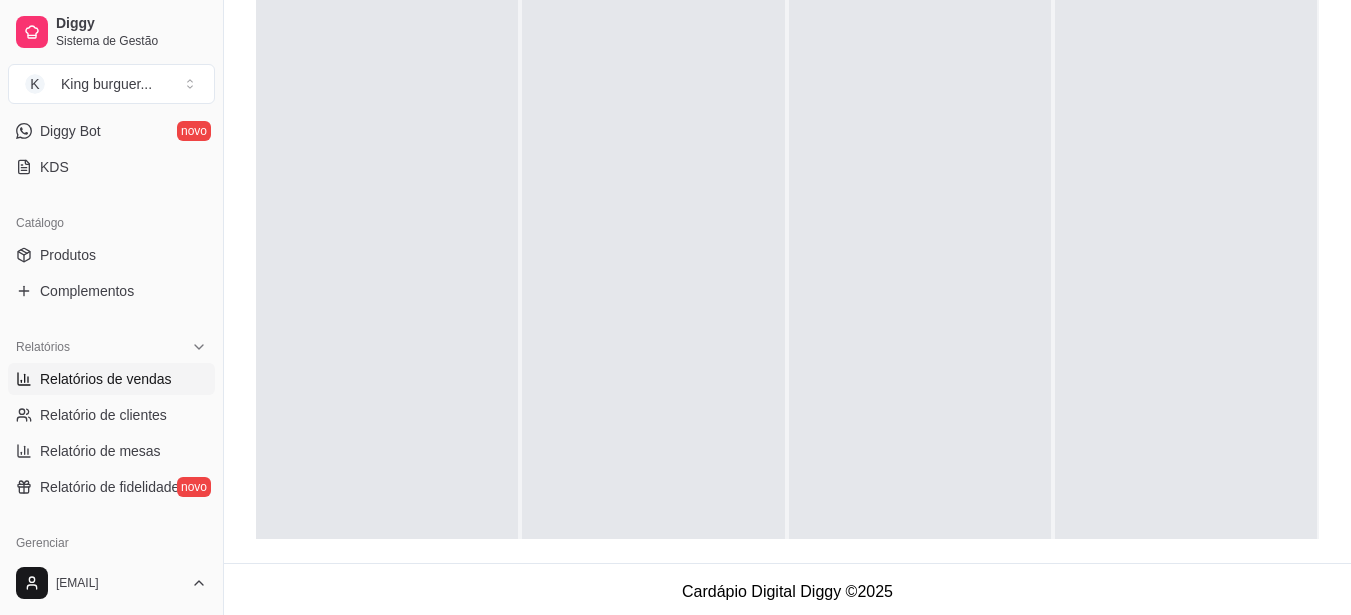 click on "Relatórios de vendas" at bounding box center (106, 379) 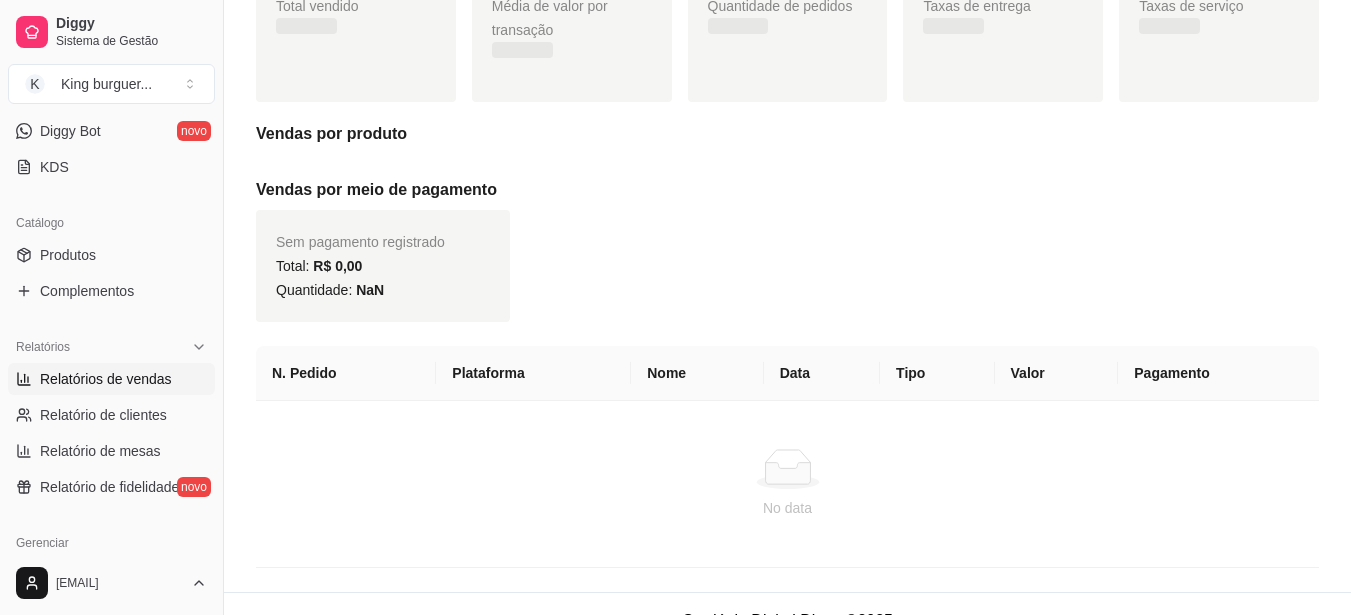 scroll, scrollTop: 0, scrollLeft: 0, axis: both 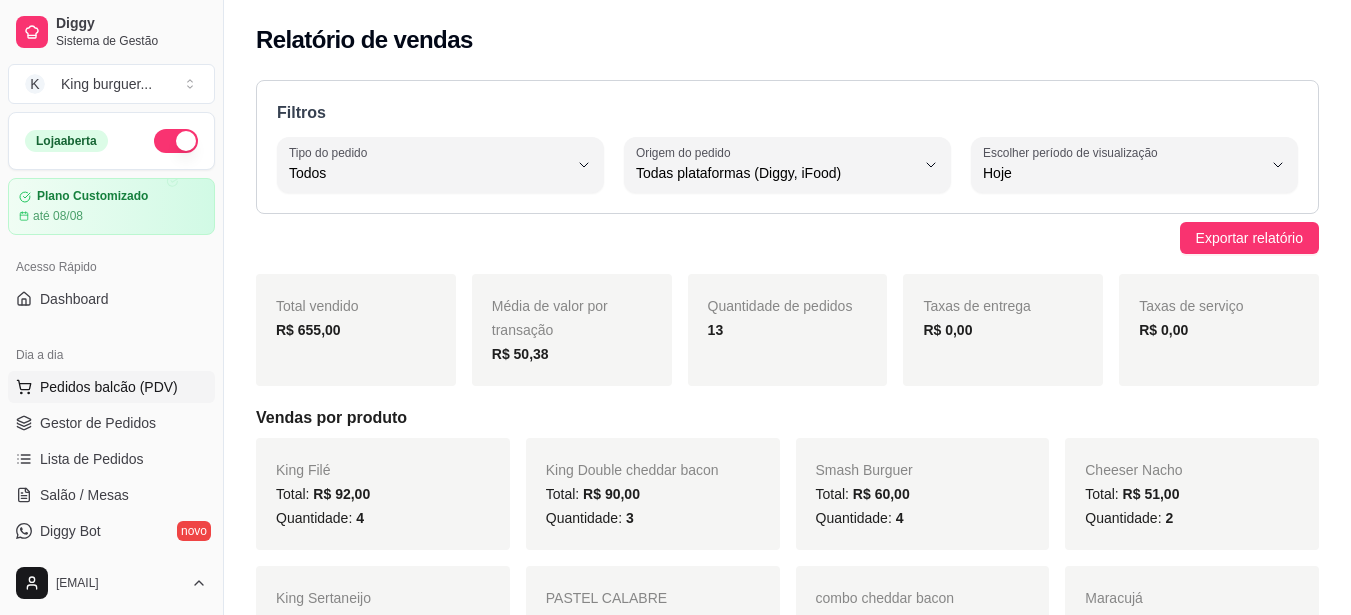 click on "Pedidos balcão (PDV)" at bounding box center [109, 387] 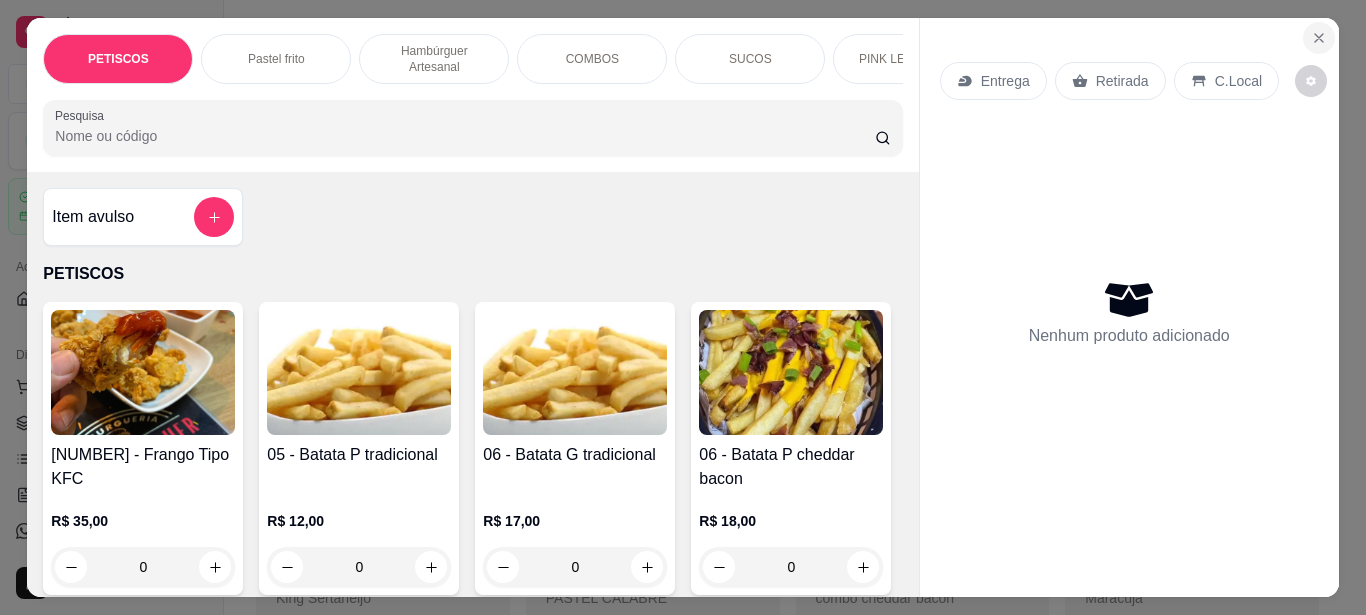 click at bounding box center (1319, 38) 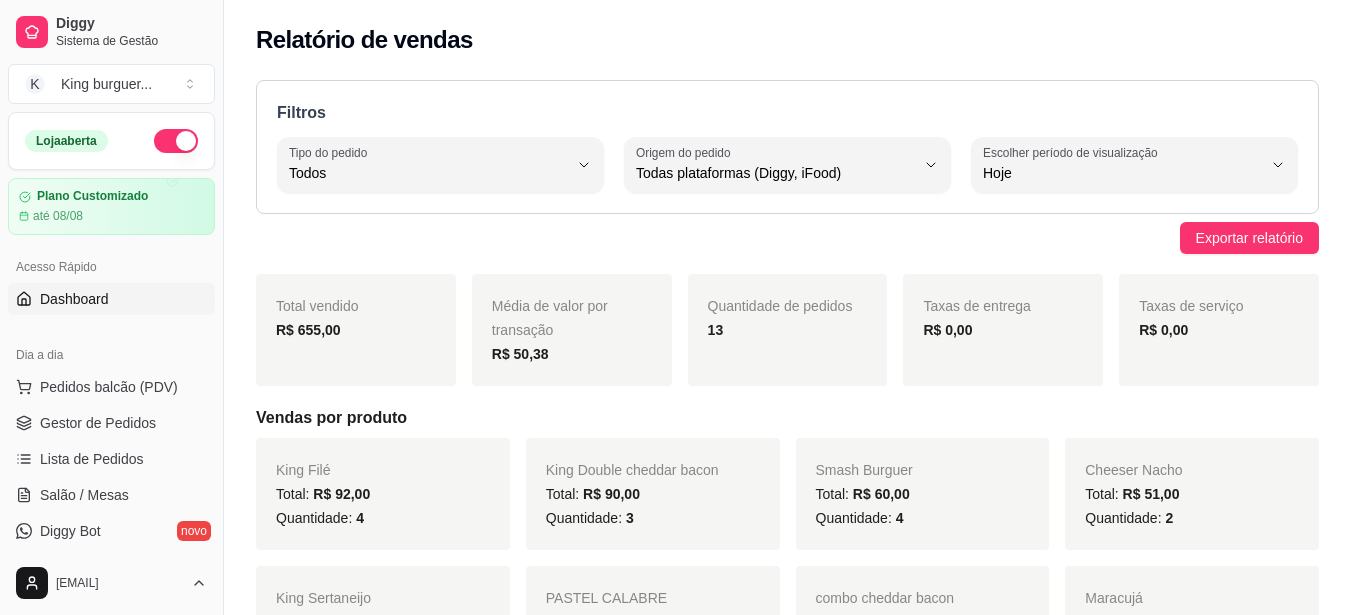 click on "Dashboard" at bounding box center (74, 299) 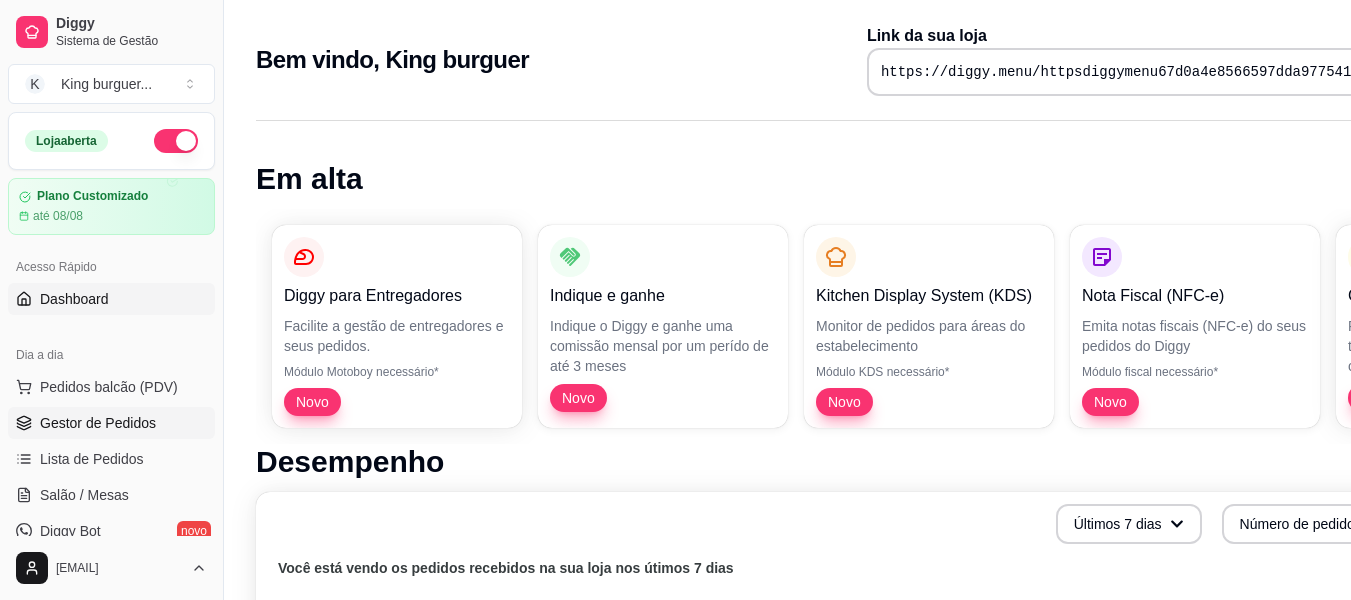 click on "Gestor de Pedidos" at bounding box center [98, 423] 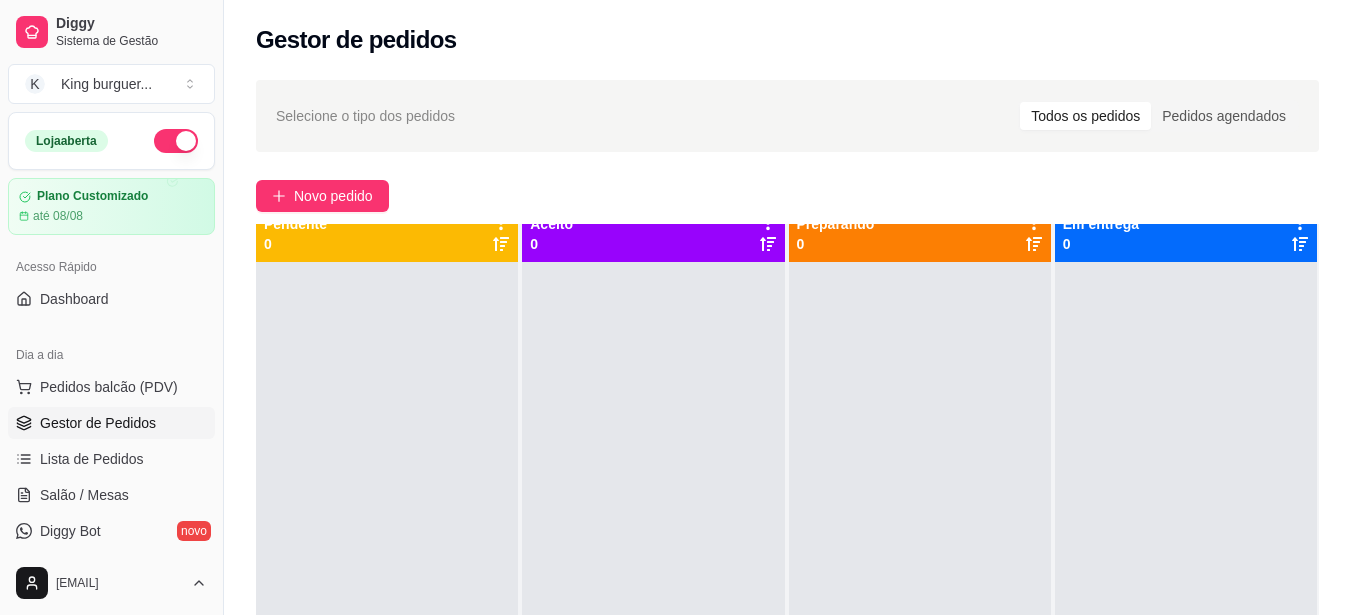 scroll, scrollTop: 0, scrollLeft: 0, axis: both 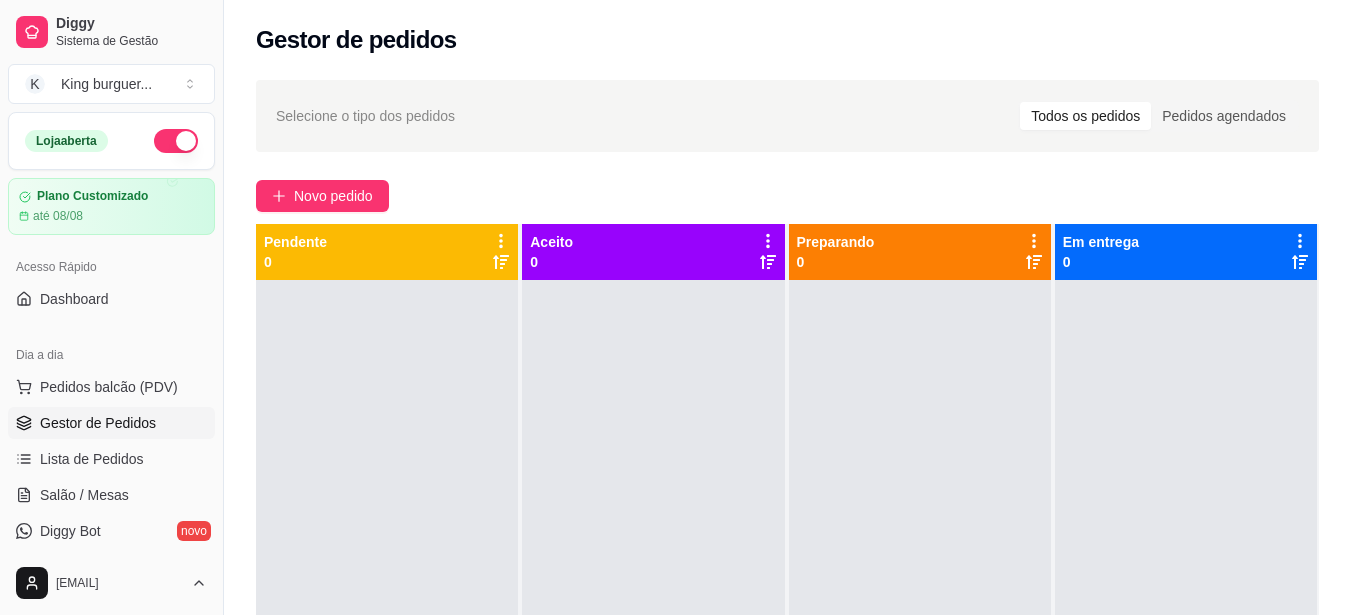 click on "Gestor de Pedidos" at bounding box center (111, 423) 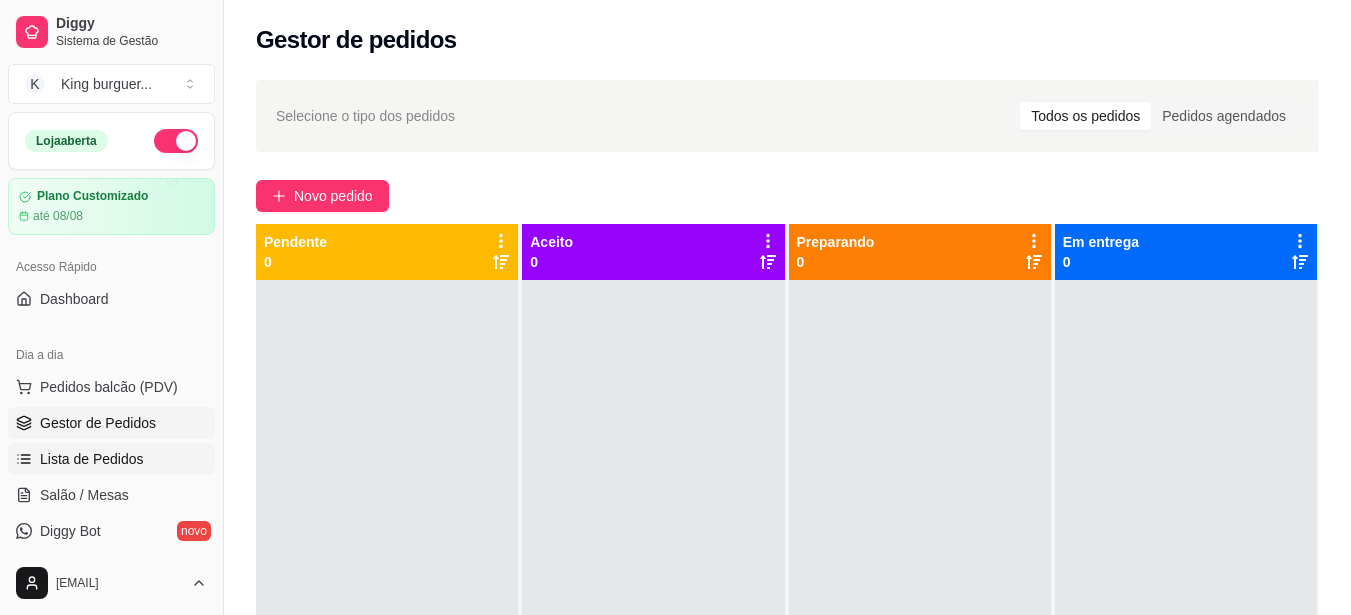 click on "Lista de Pedidos" at bounding box center (92, 459) 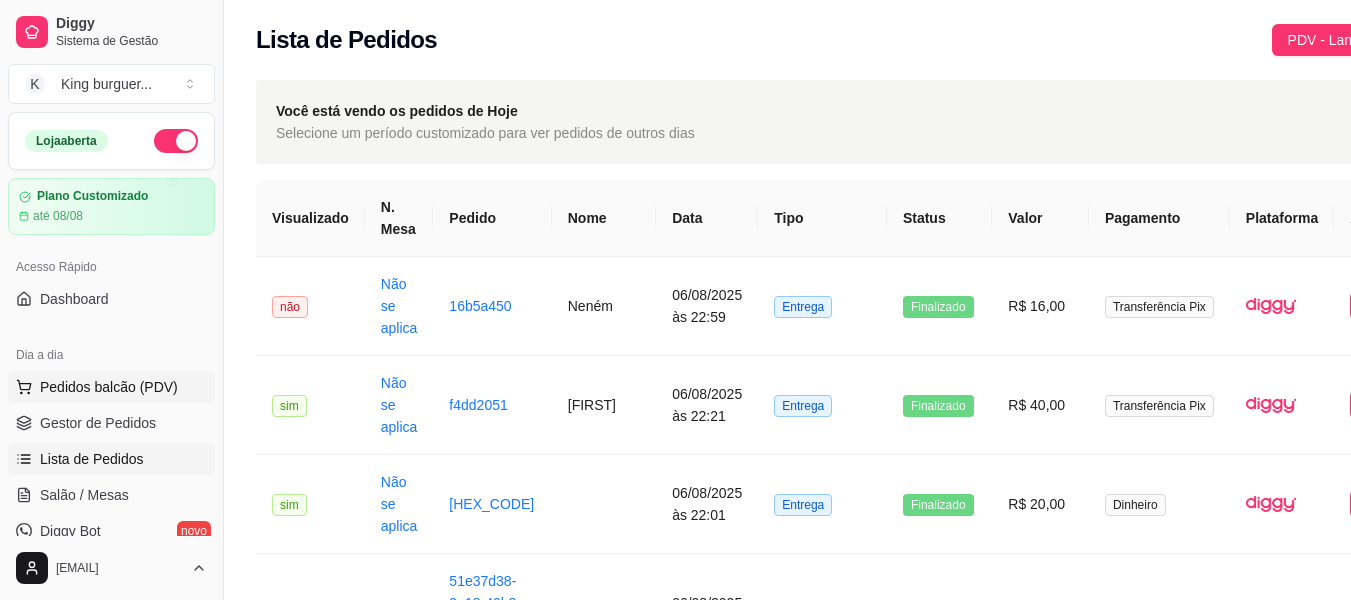 click on "Pedidos balcão (PDV)" at bounding box center [109, 387] 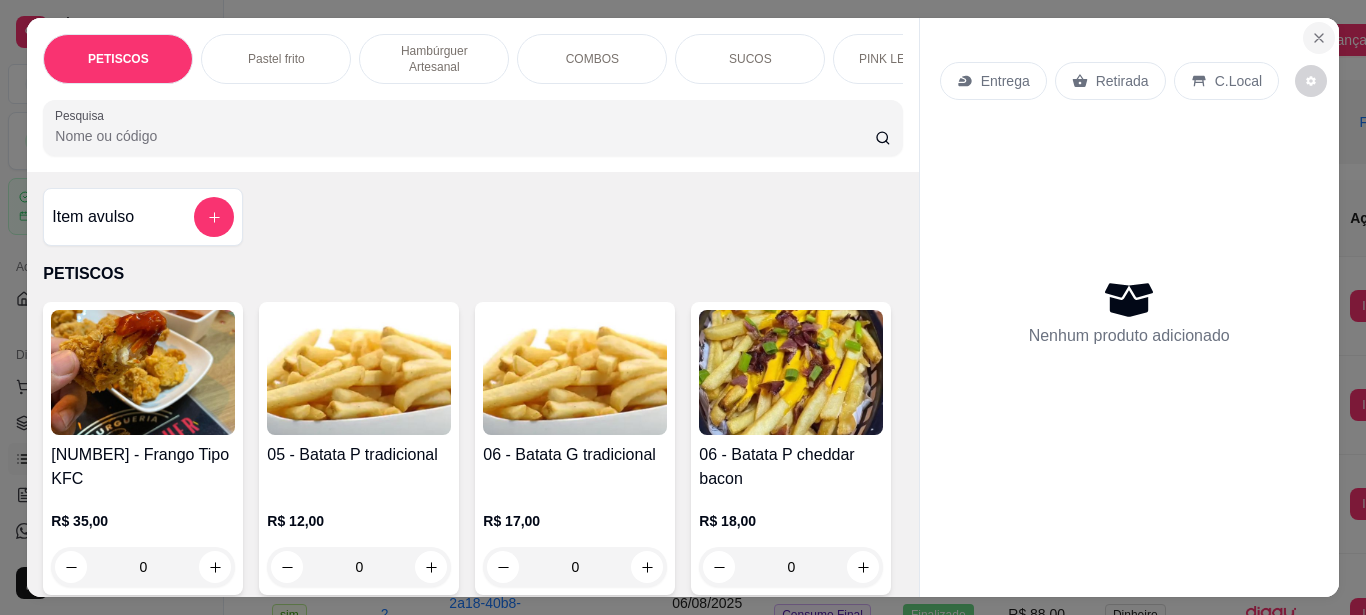 click at bounding box center (1319, 38) 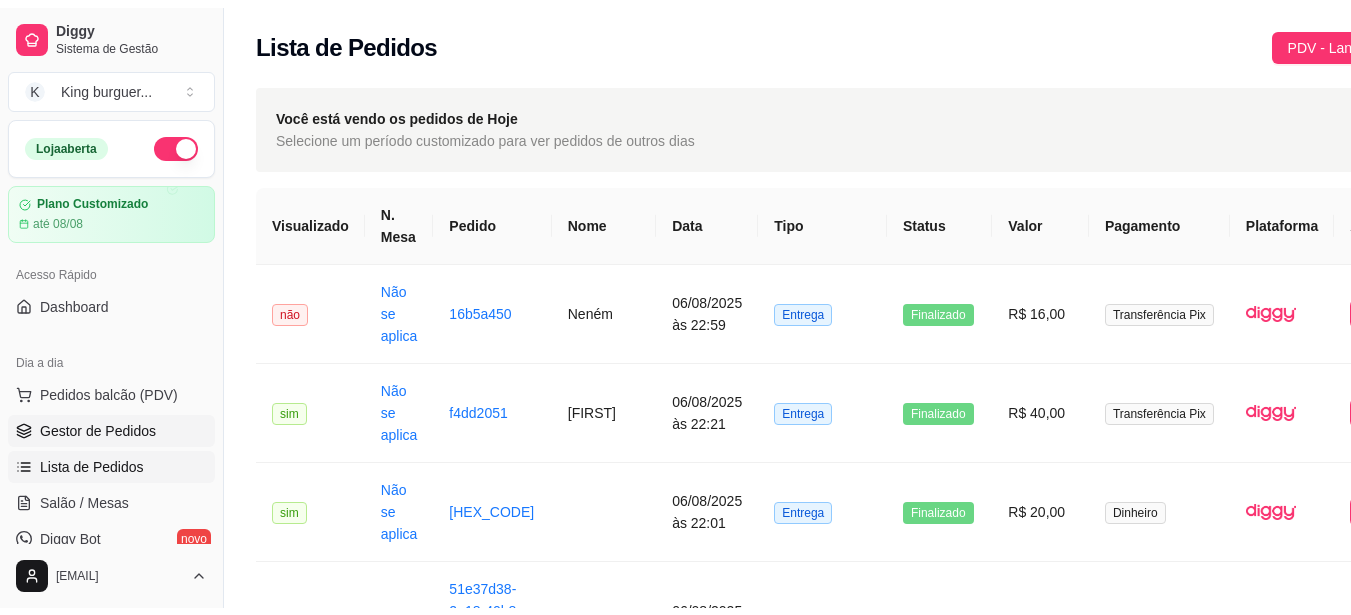 scroll, scrollTop: 100, scrollLeft: 0, axis: vertical 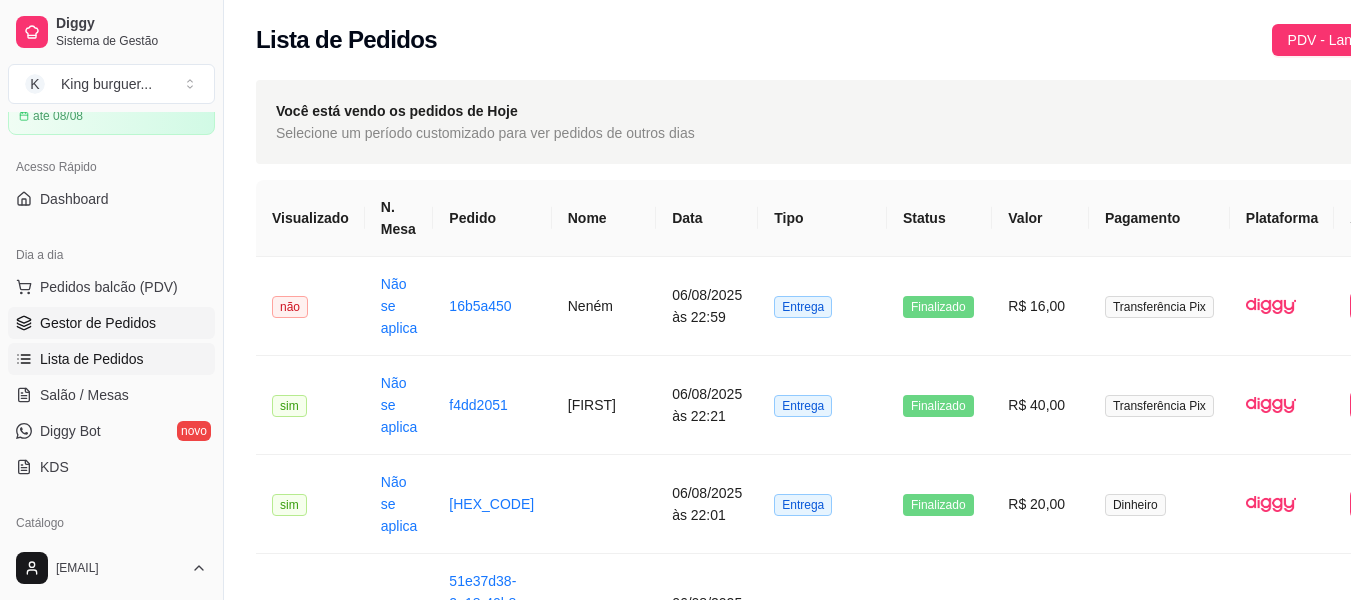 click on "Gestor de Pedidos" at bounding box center (111, 323) 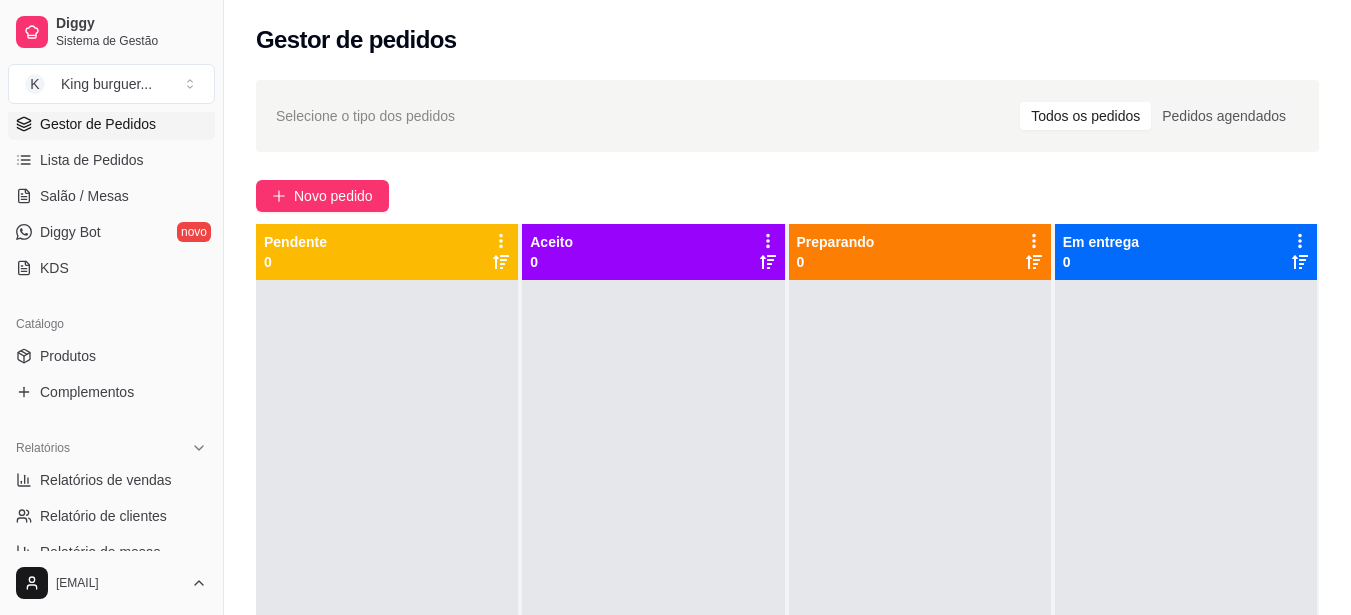 scroll, scrollTop: 300, scrollLeft: 0, axis: vertical 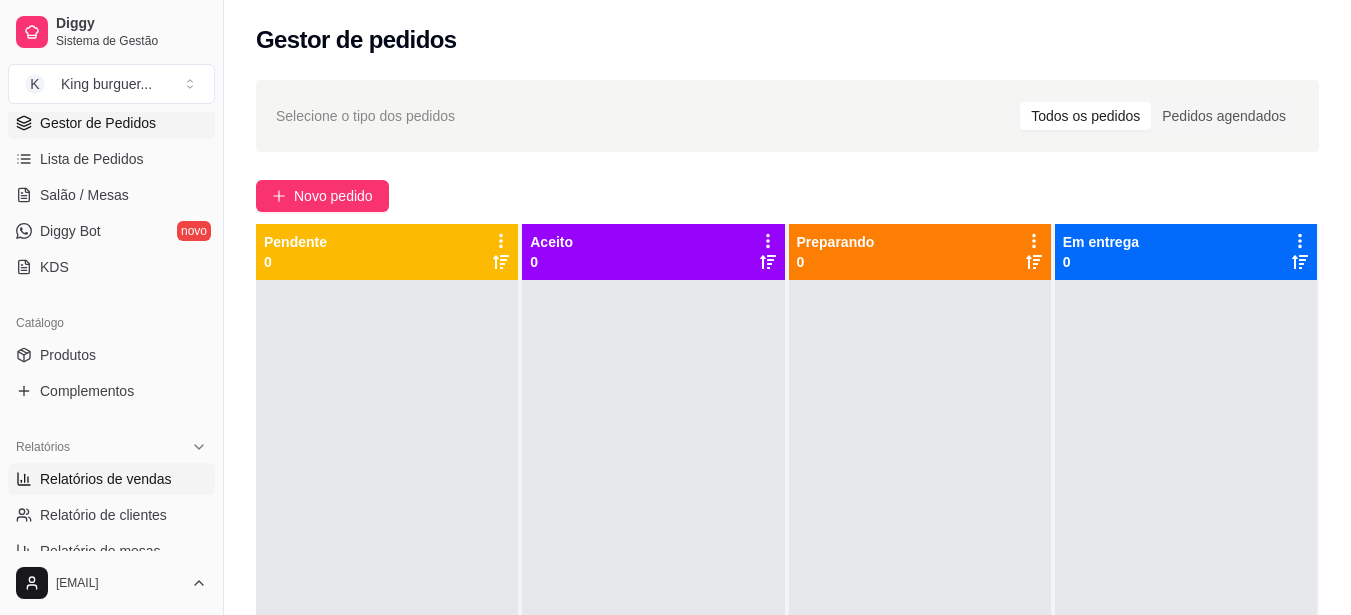 click on "Relatórios de vendas" at bounding box center (106, 479) 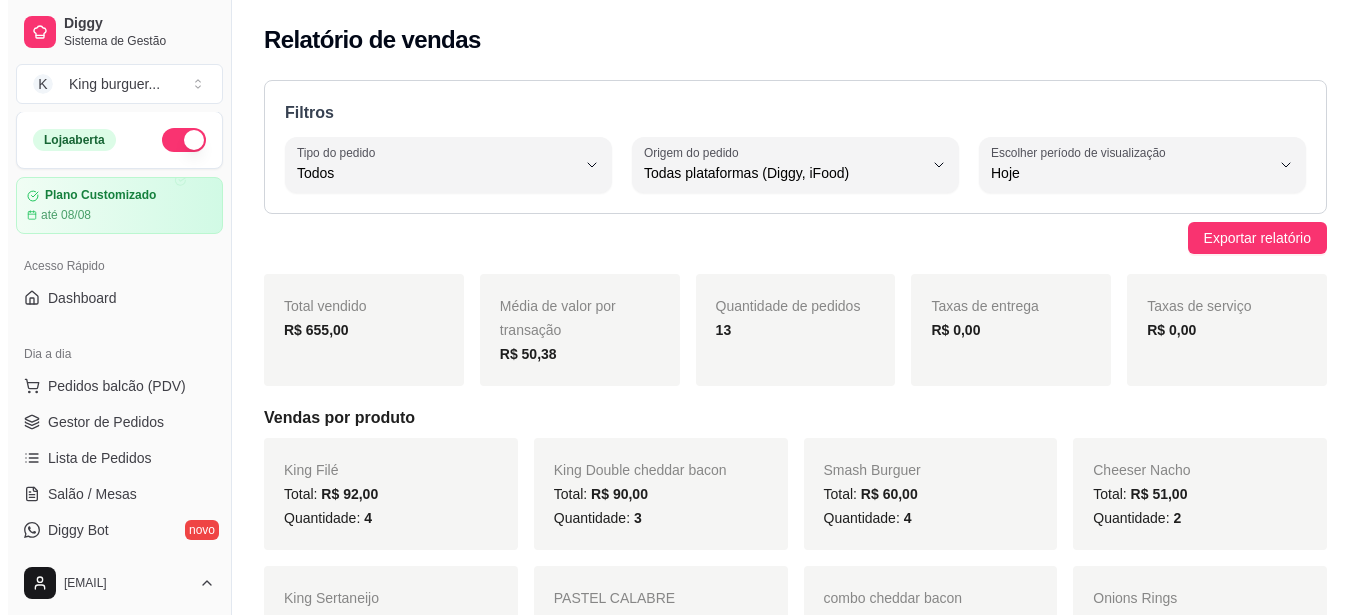 scroll, scrollTop: 0, scrollLeft: 0, axis: both 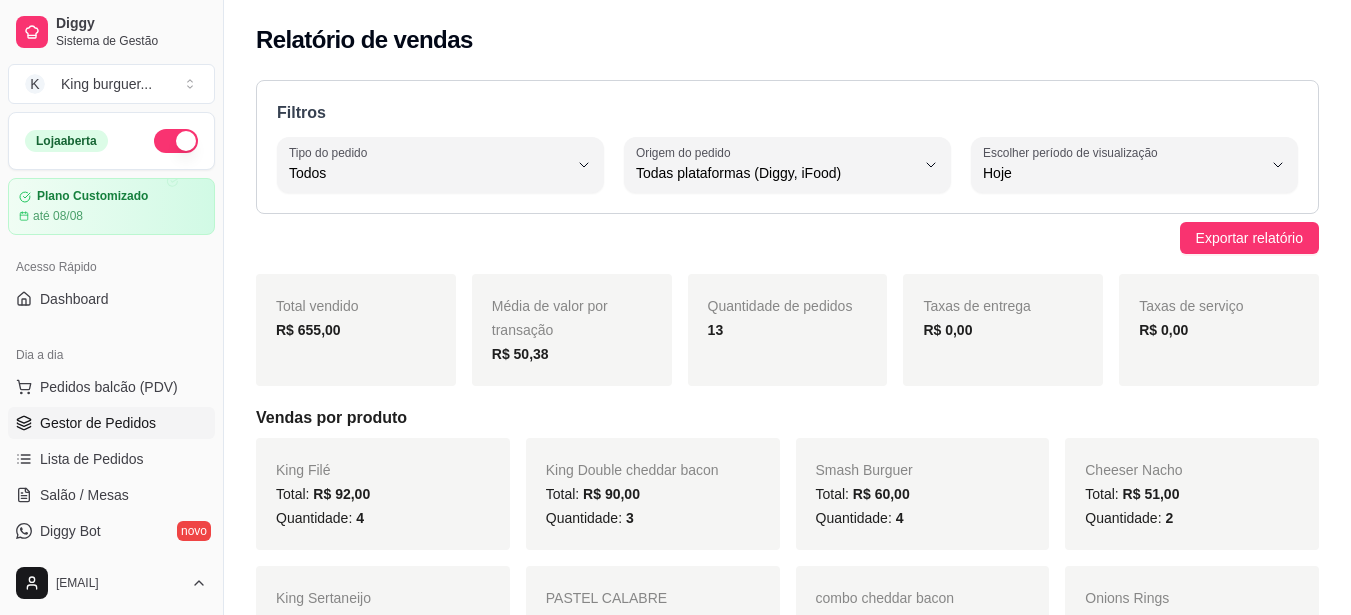 click on "Gestor de Pedidos" at bounding box center (98, 423) 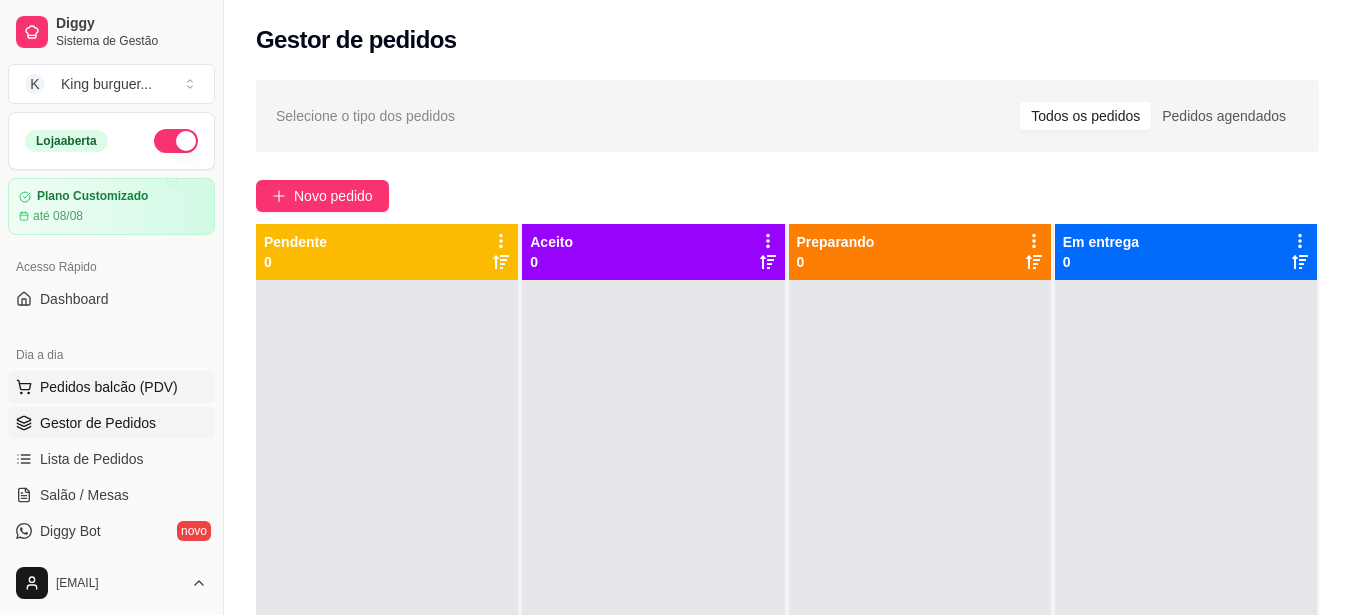 click on "Pedidos balcão (PDV)" at bounding box center [109, 387] 